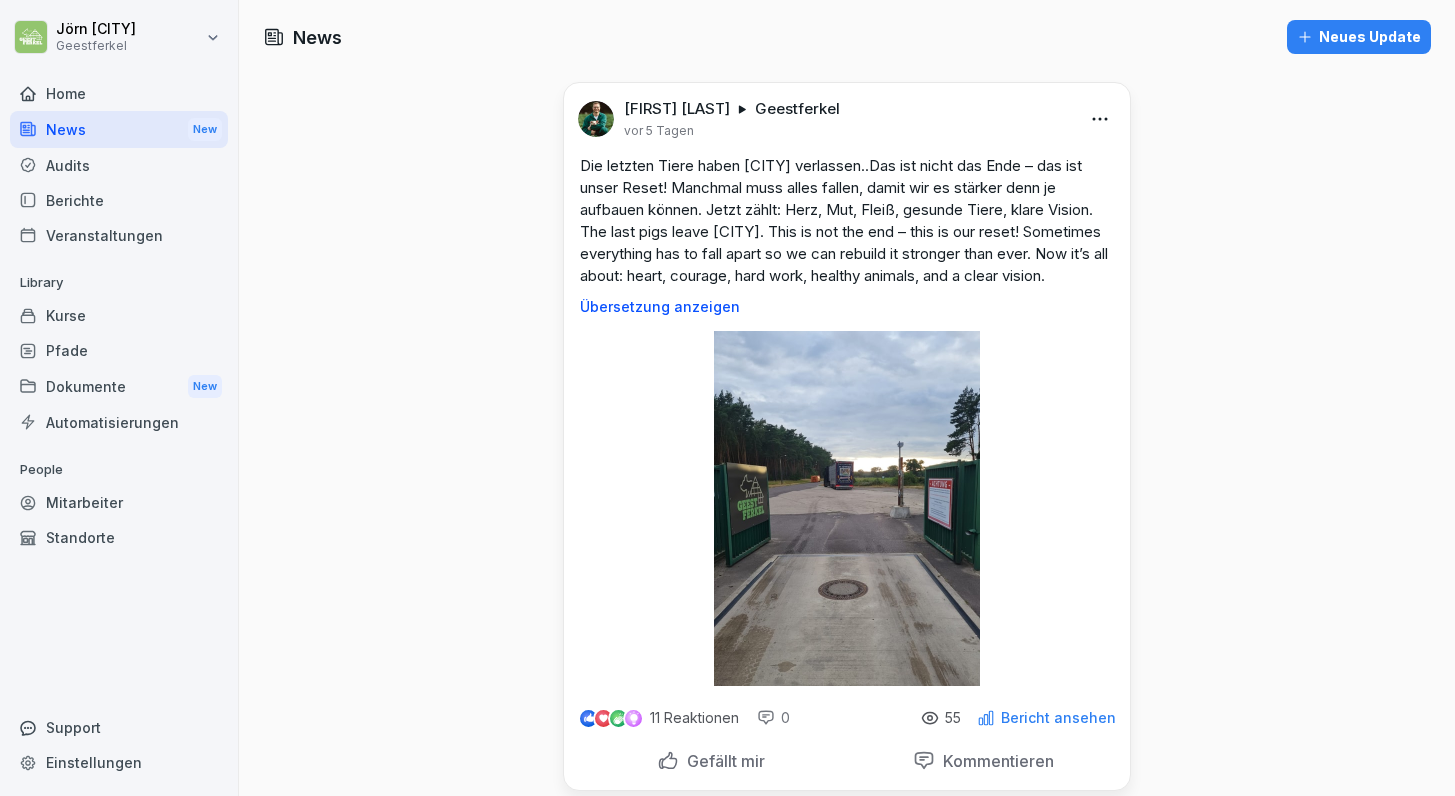 scroll, scrollTop: 0, scrollLeft: 0, axis: both 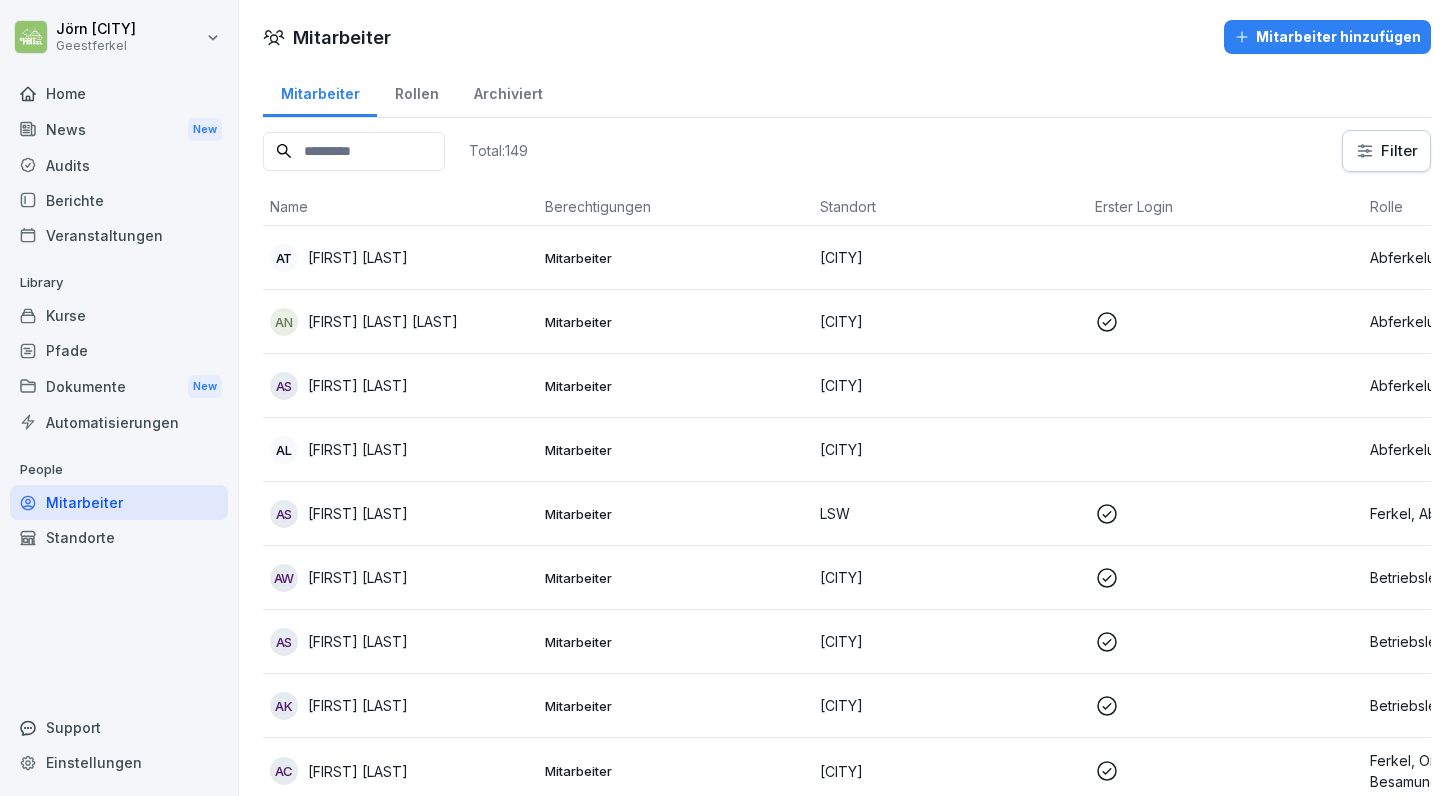 click on "AT Adrian Timaru" at bounding box center [399, 258] 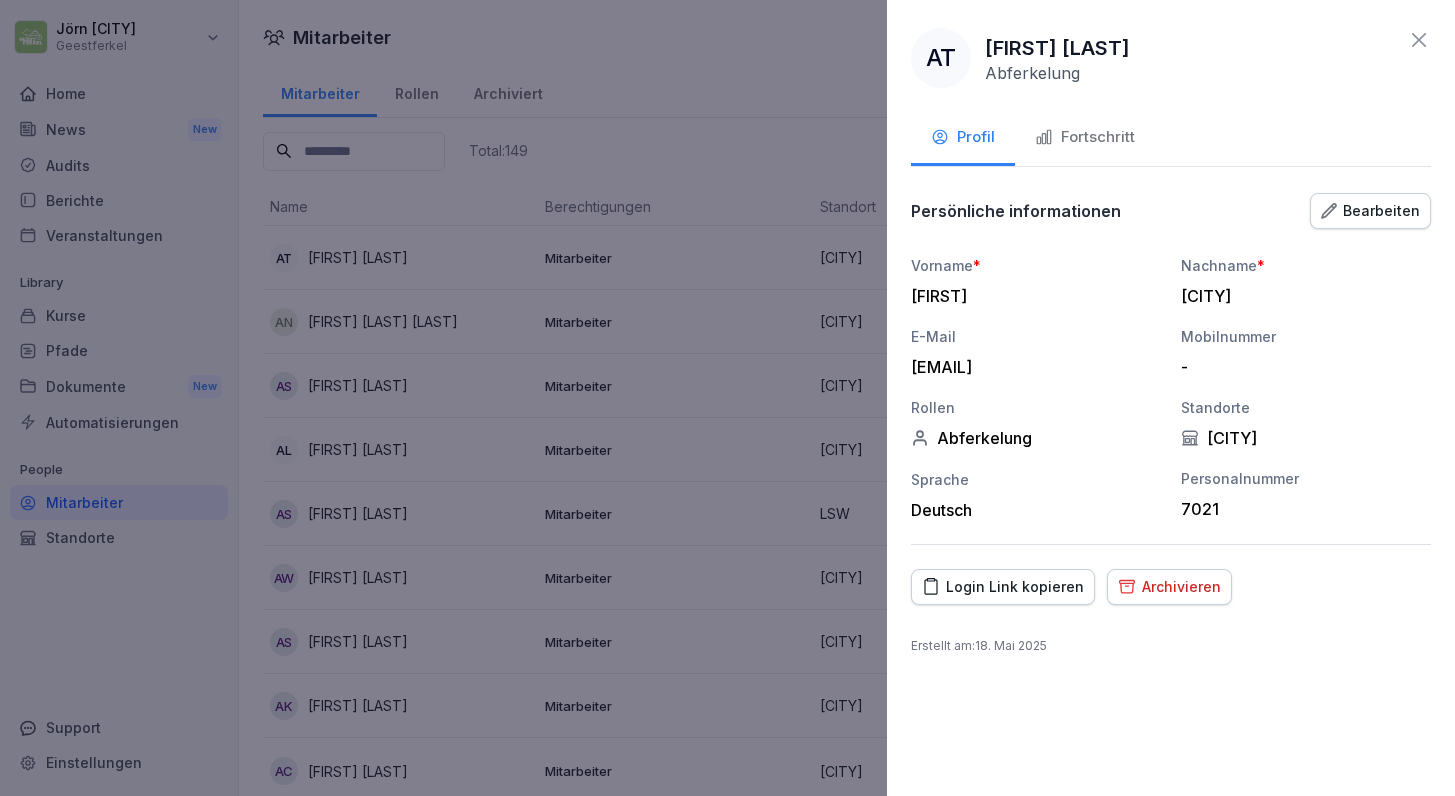 click 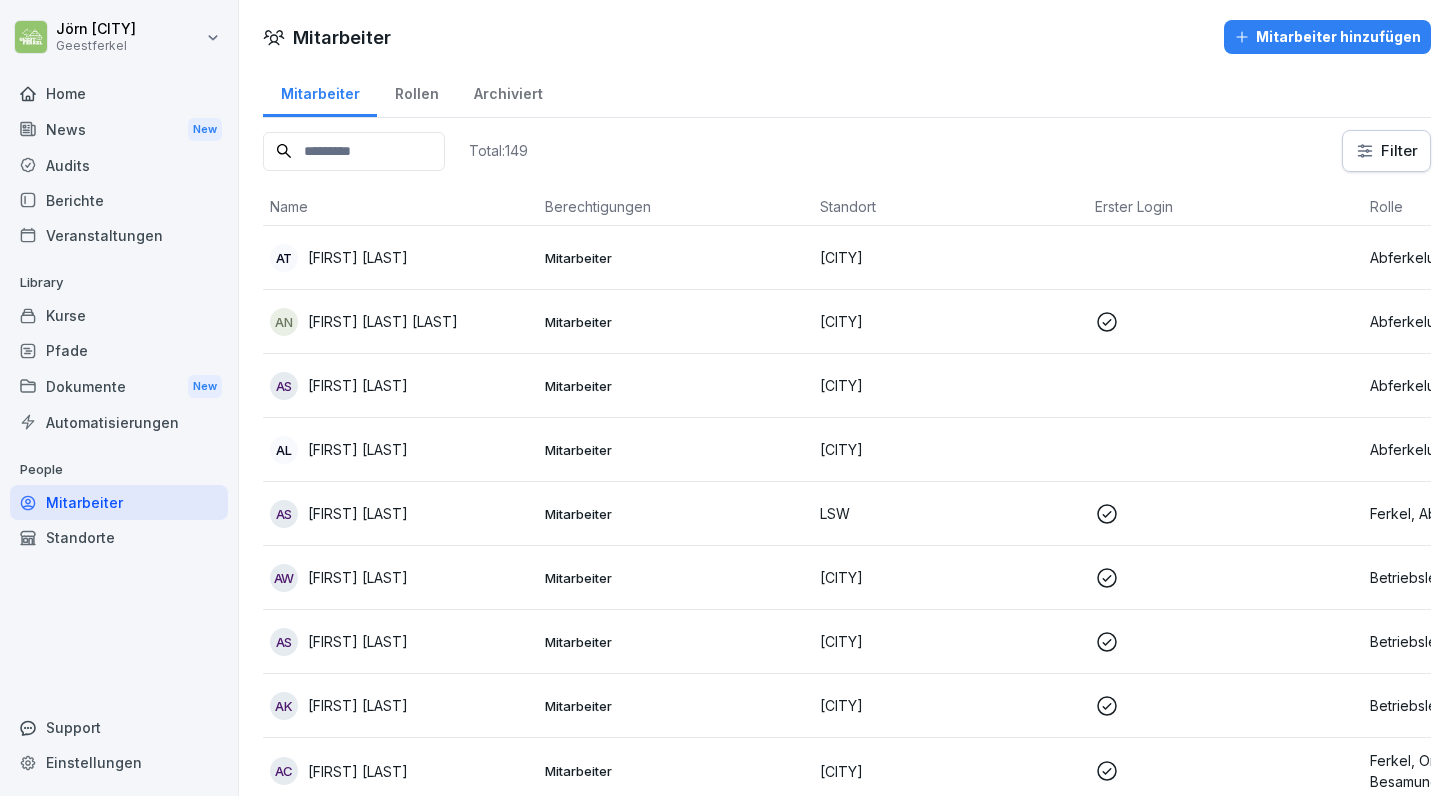 click on "Kurse" at bounding box center [119, 315] 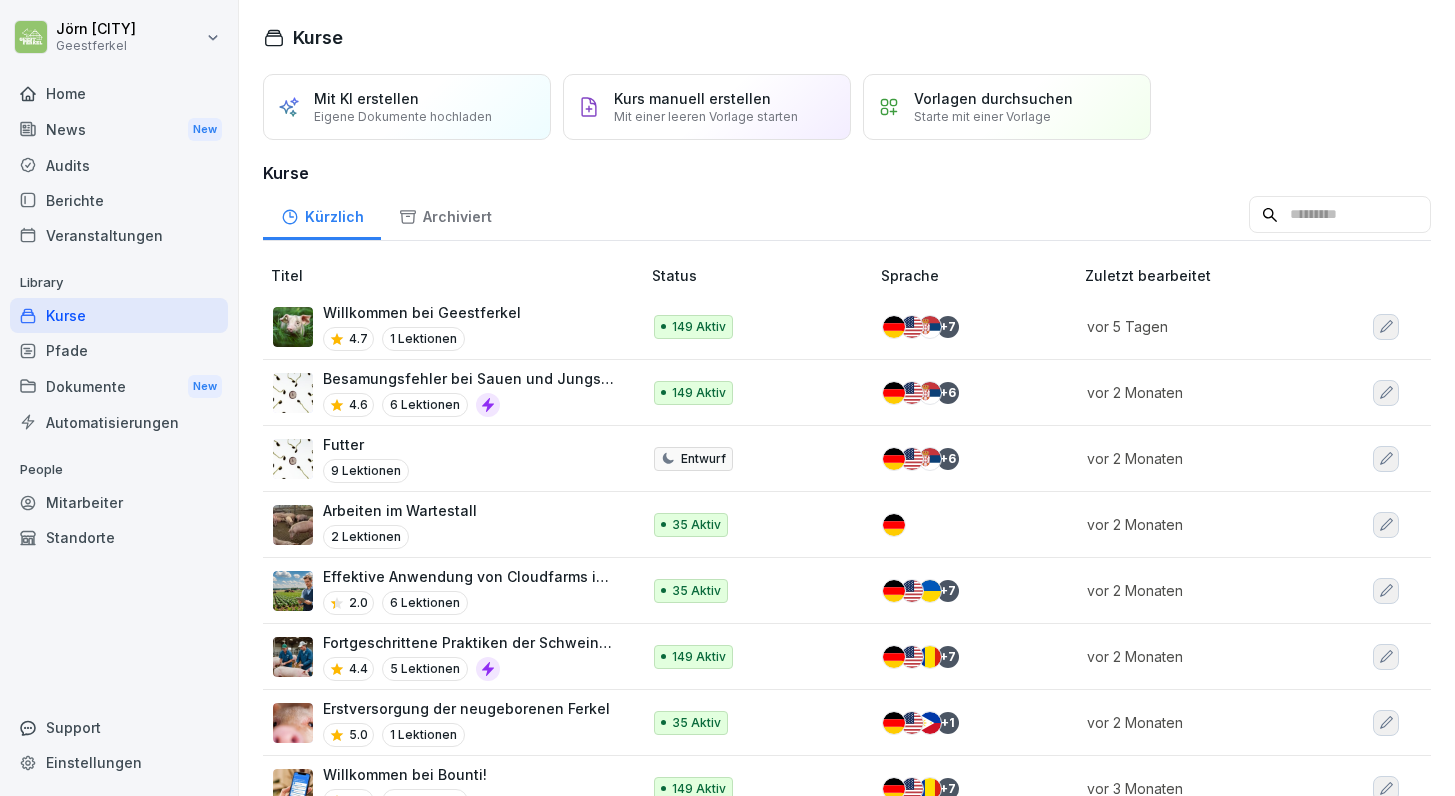 click on "Willkommen bei Geestferkel 4.7 1 Lektionen" at bounding box center (446, 326) 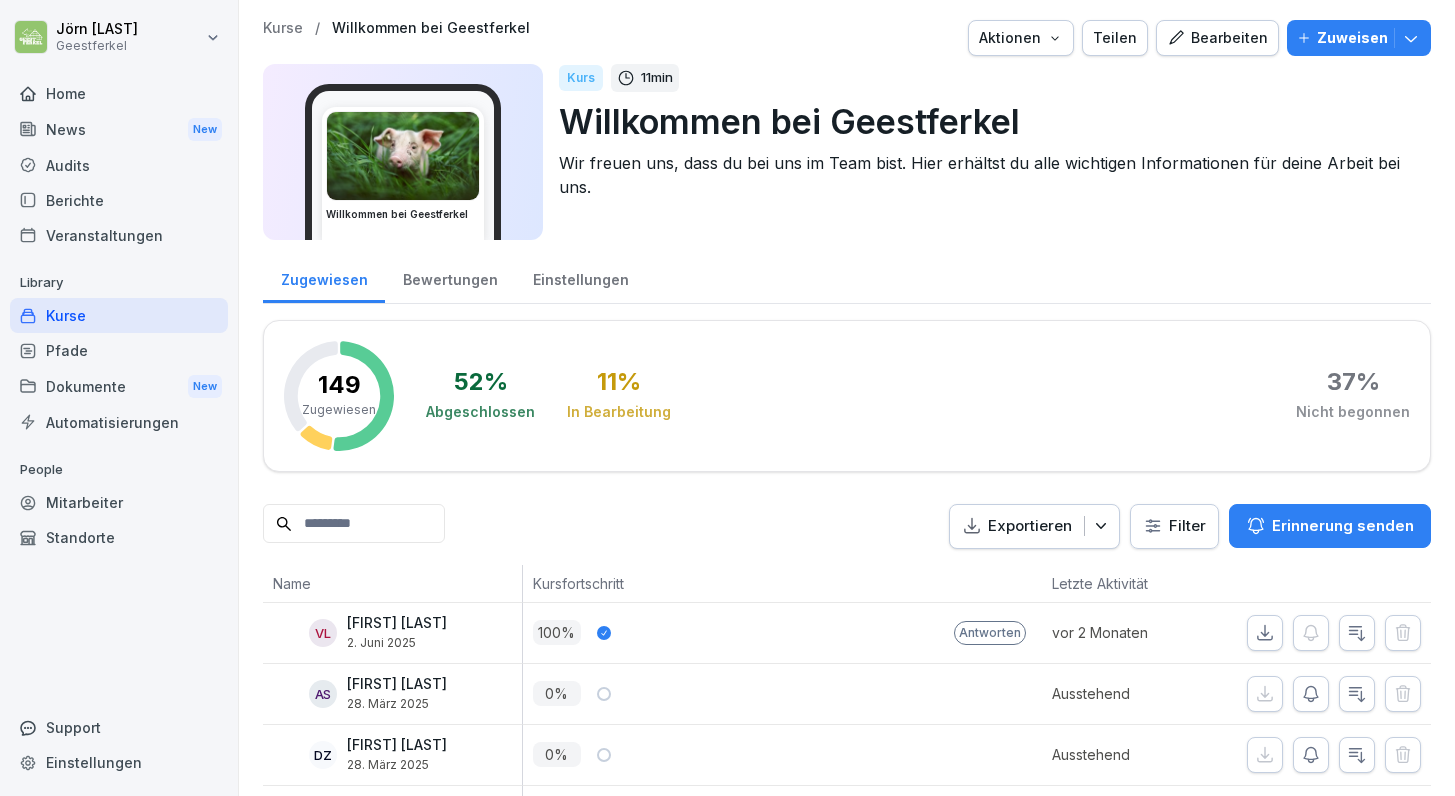 scroll, scrollTop: 0, scrollLeft: 0, axis: both 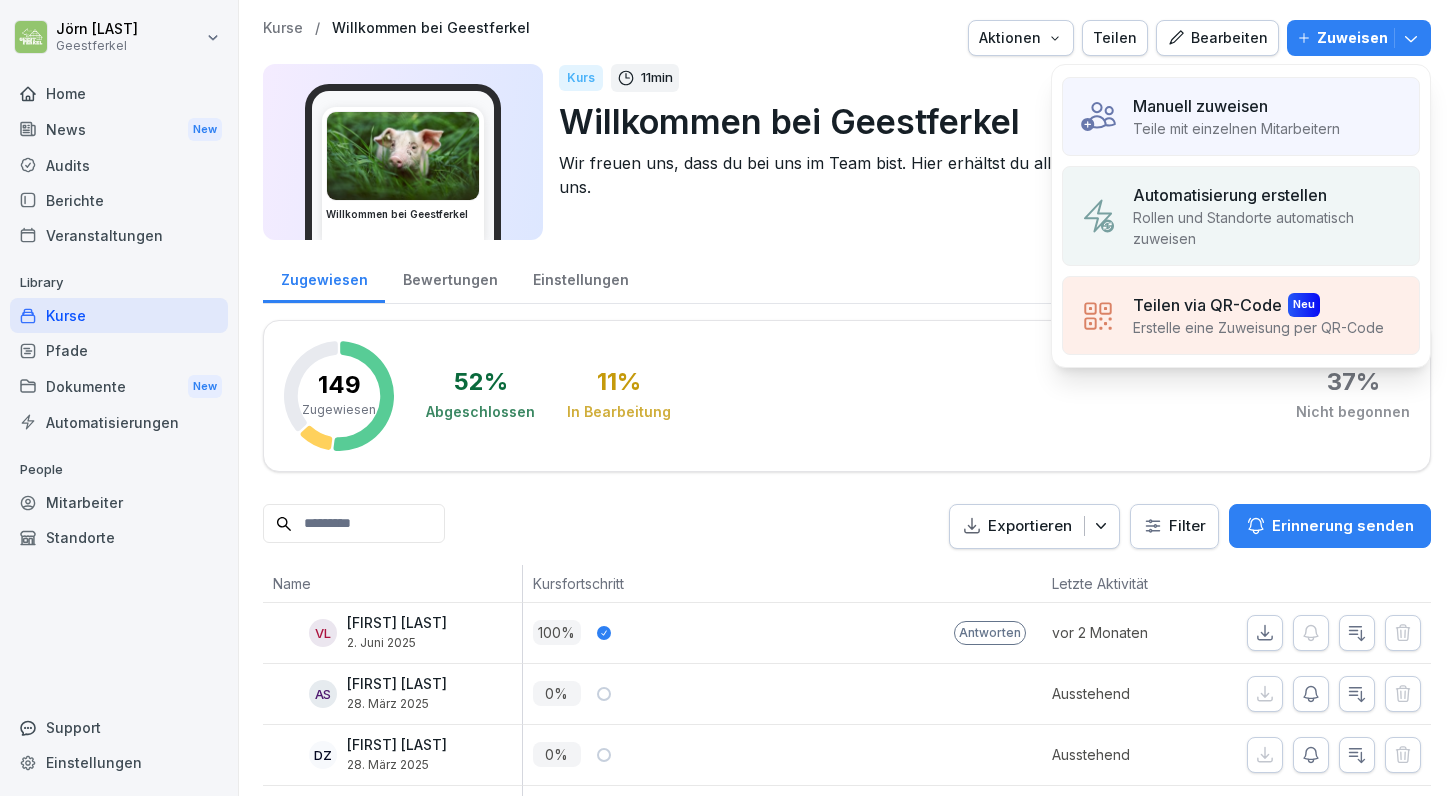 click on "Erstelle eine Zuweisung per QR-Code" at bounding box center [1258, 327] 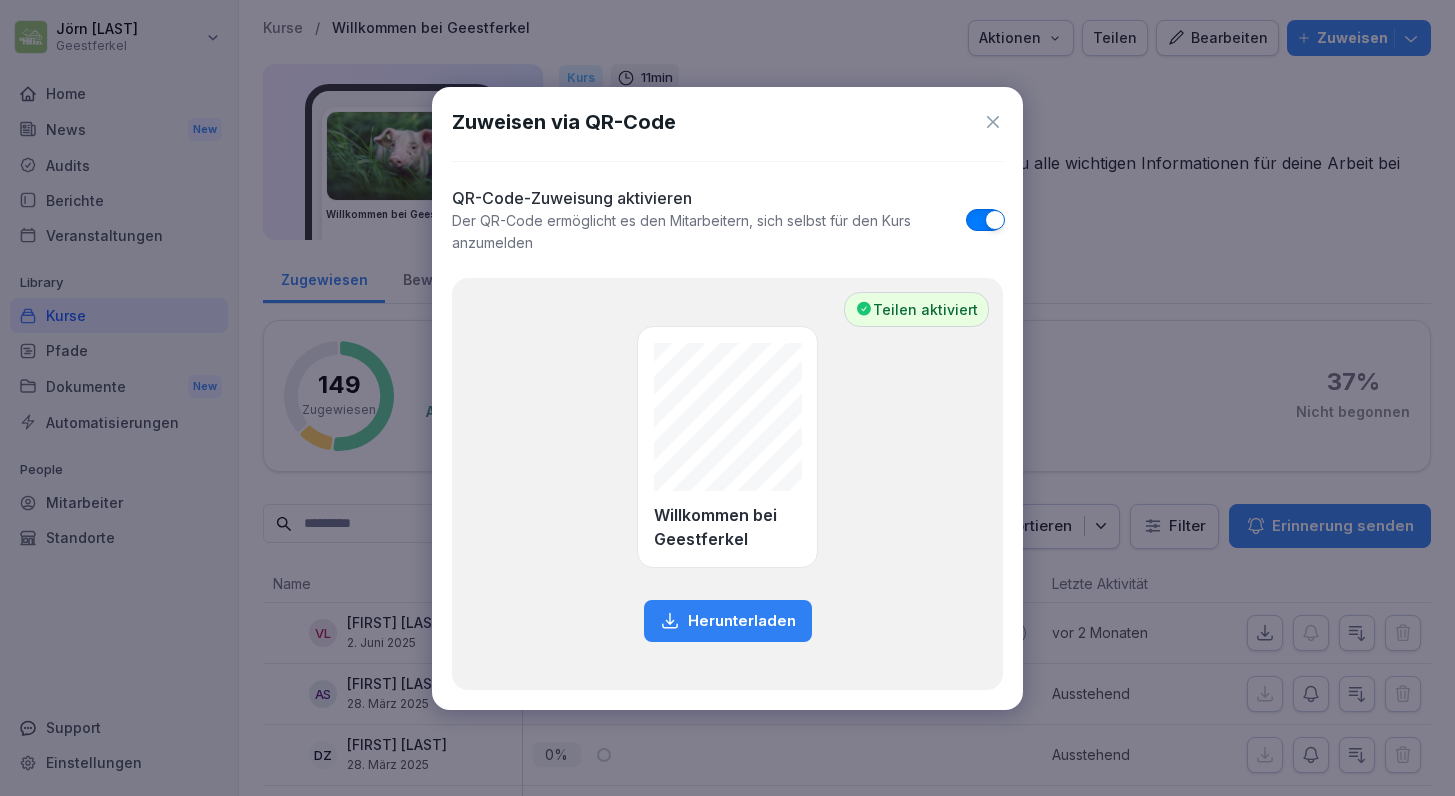 click on "Herunterladen" at bounding box center [742, 621] 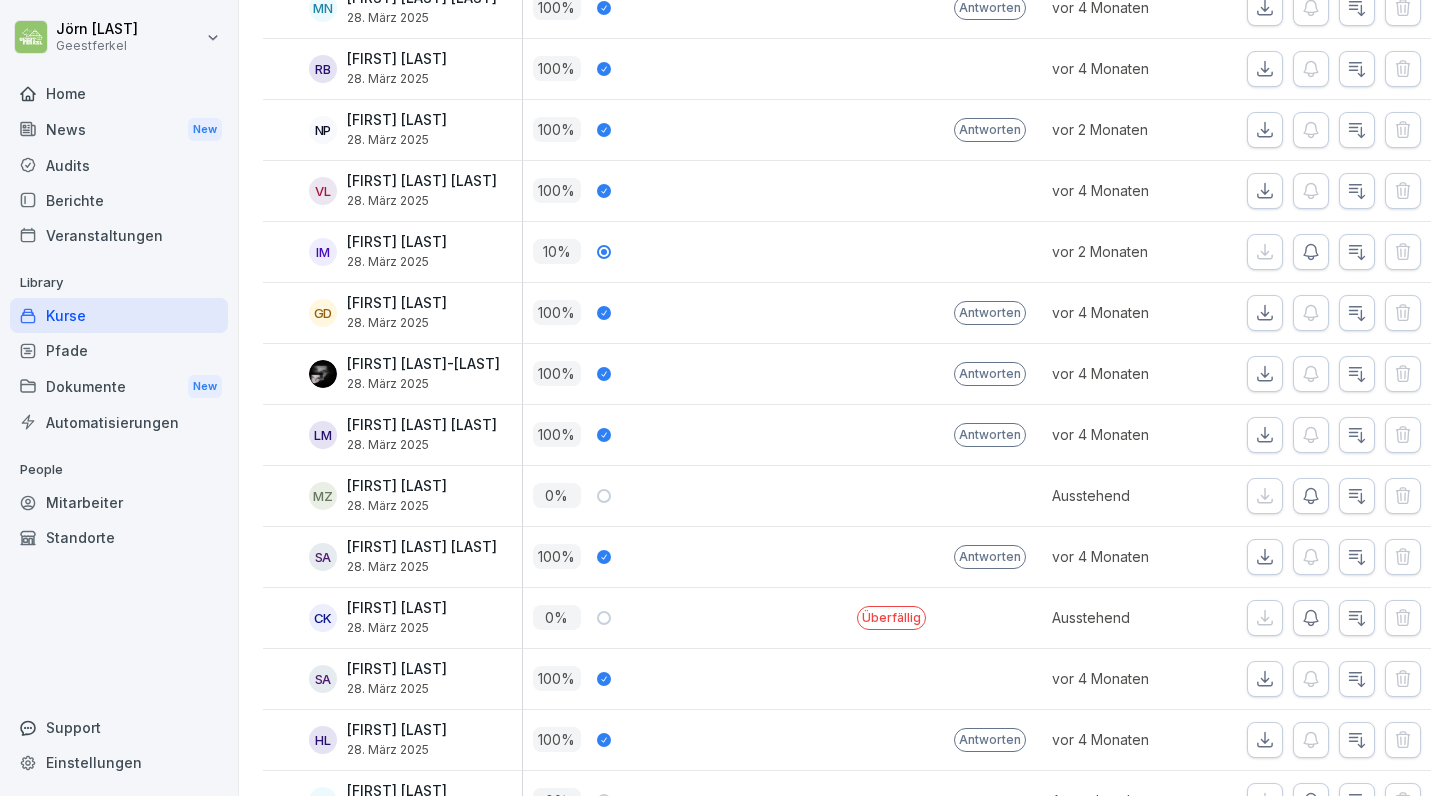 scroll, scrollTop: 870, scrollLeft: 0, axis: vertical 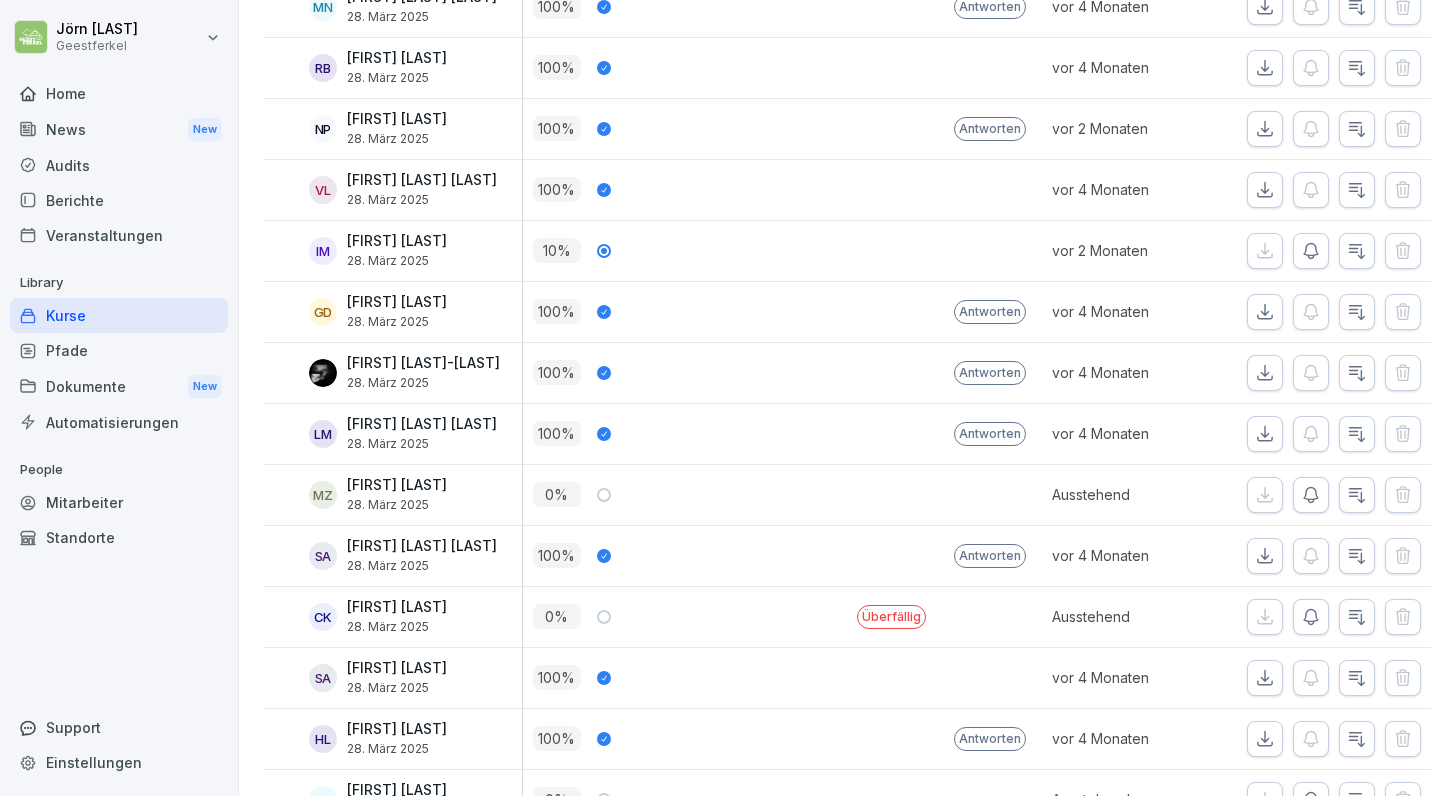 click on "0 %" at bounding box center [690, 494] 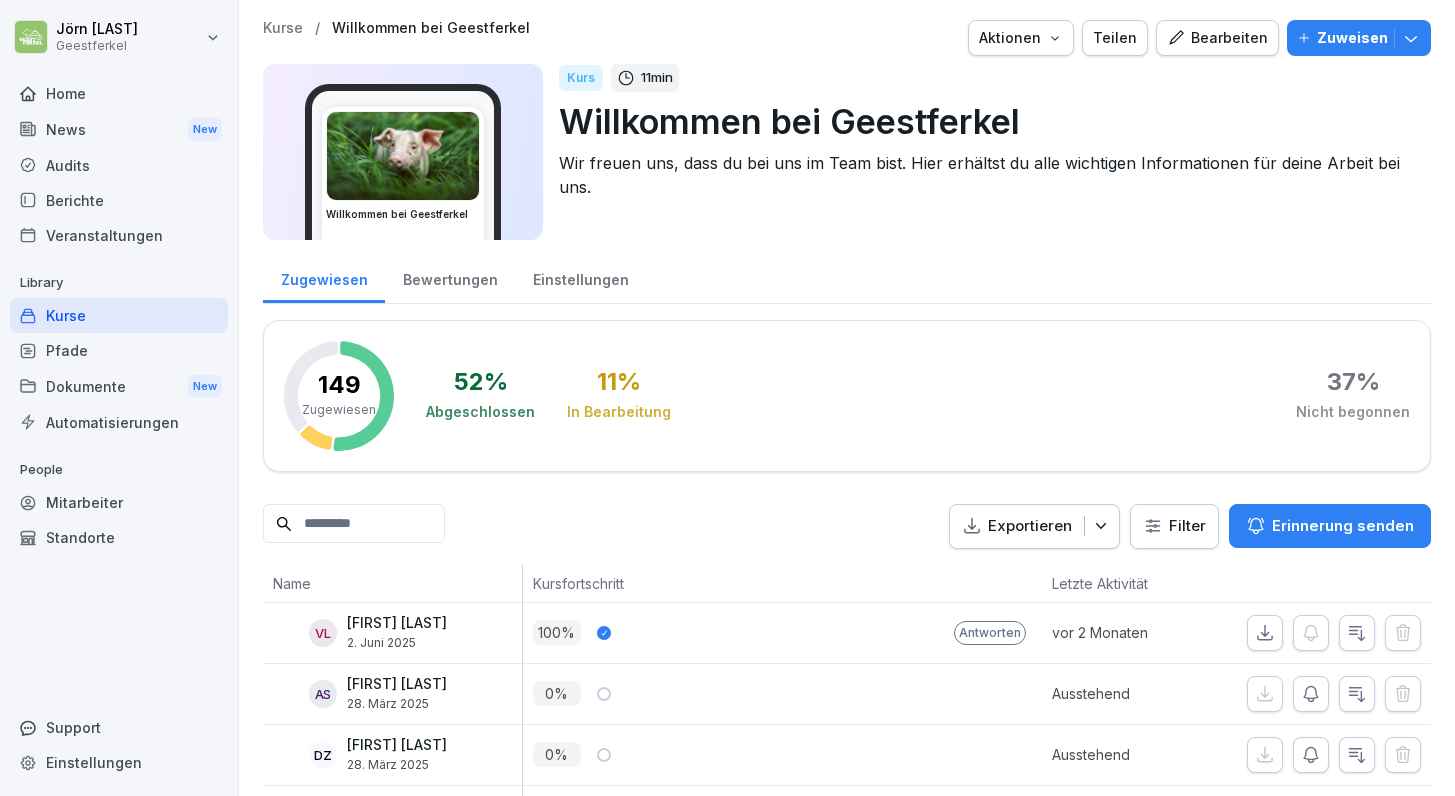 scroll, scrollTop: 0, scrollLeft: 0, axis: both 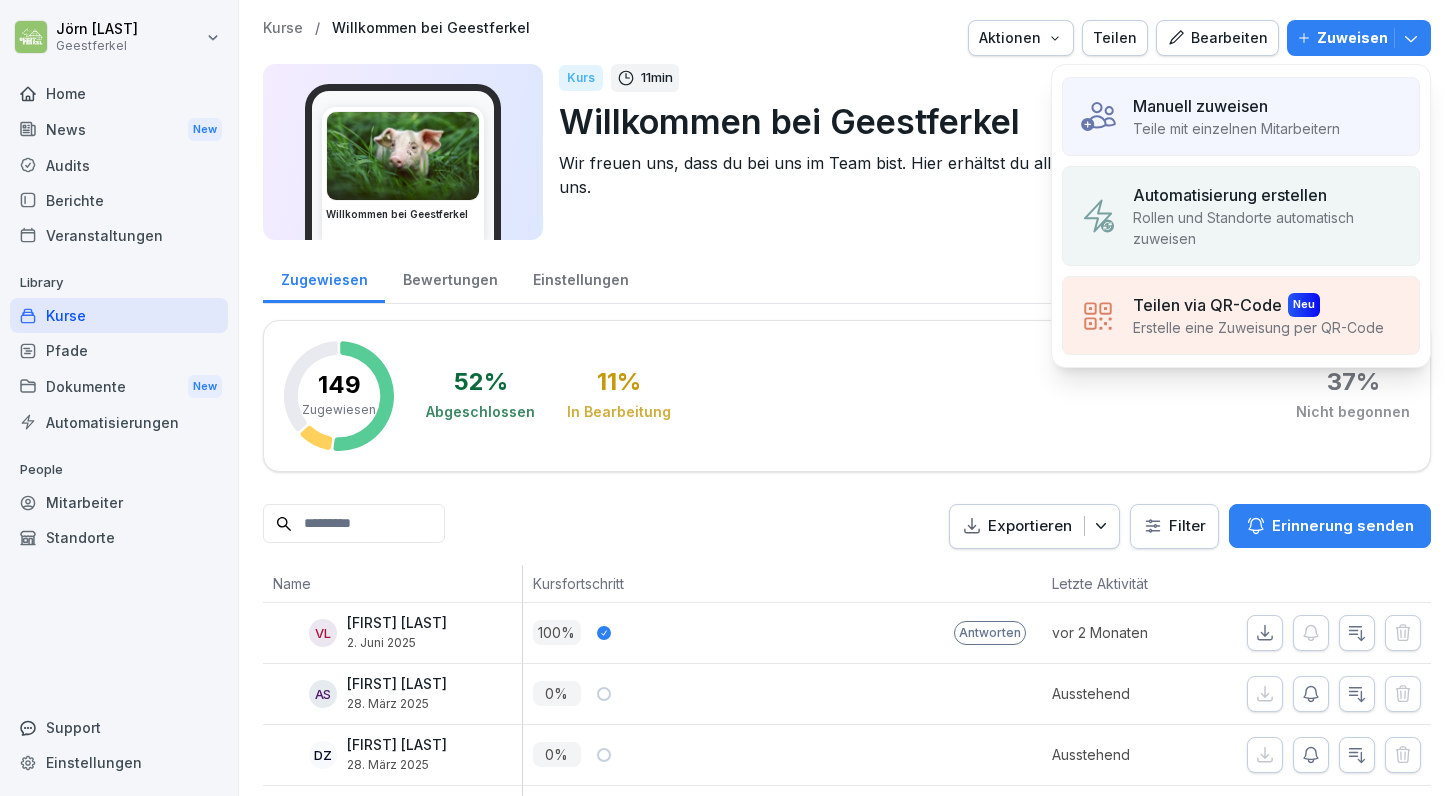 click on "Erstelle eine Zuweisung per QR-Code" at bounding box center (1258, 327) 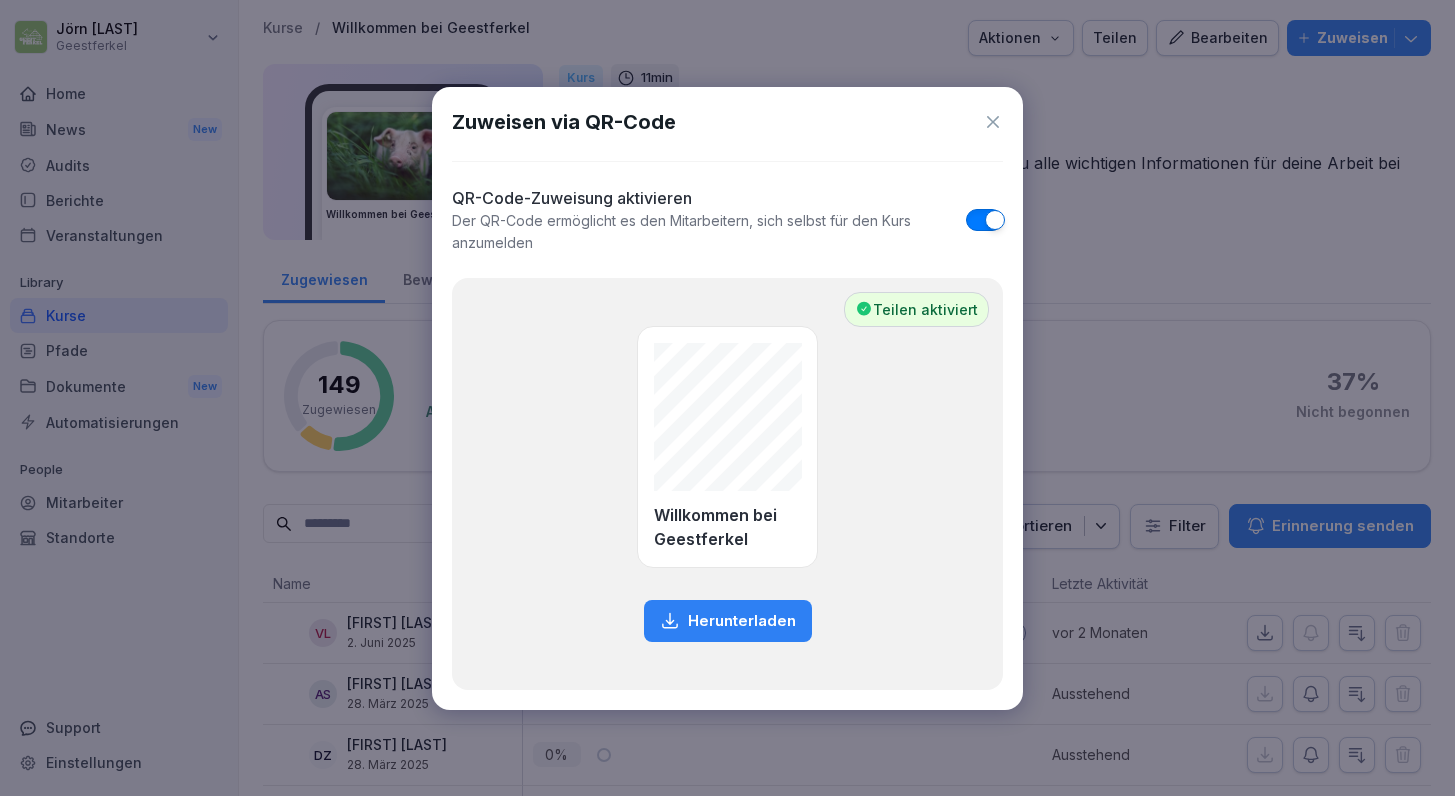 click on "Herunterladen" at bounding box center [728, 621] 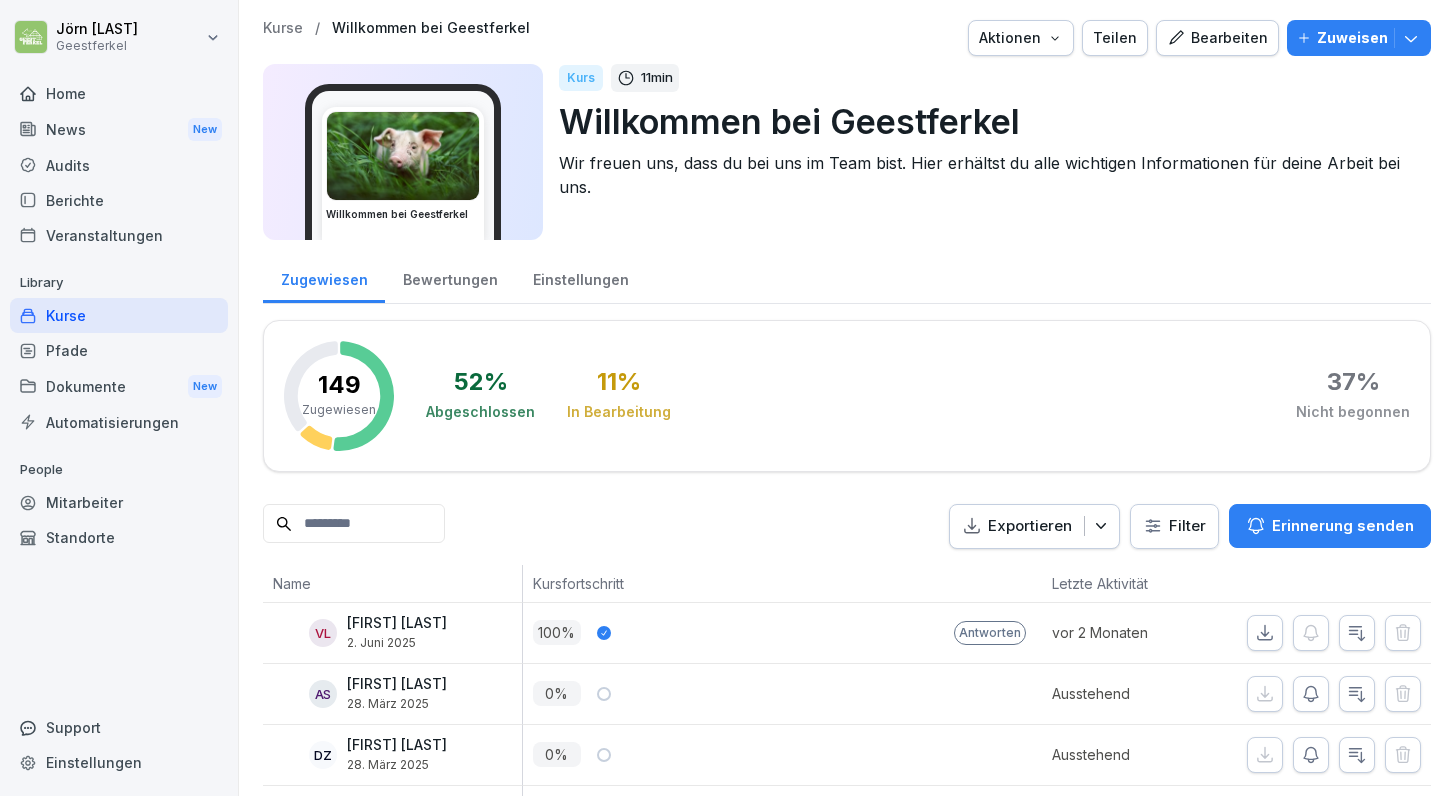 click on "Zuweisen" at bounding box center [1352, 38] 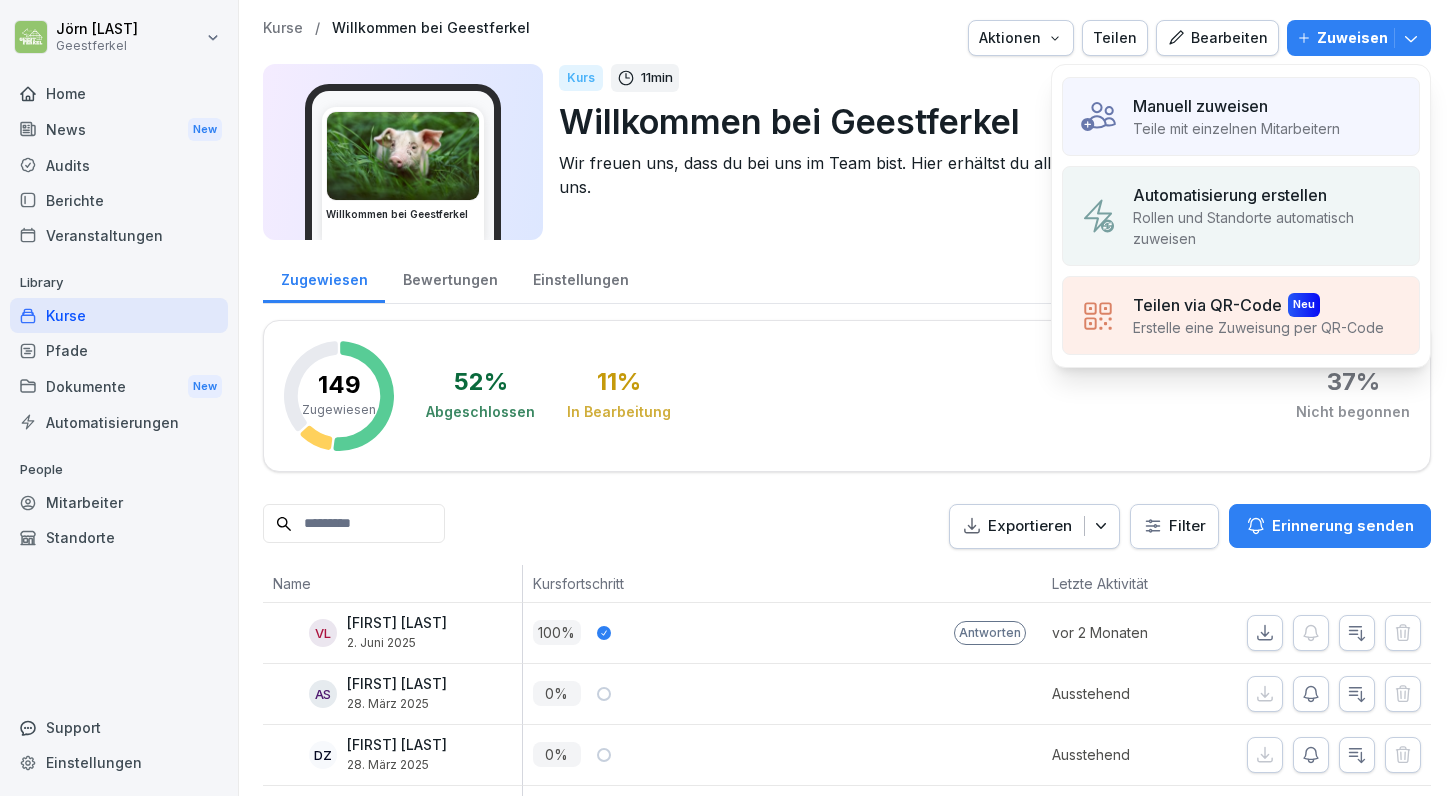 click on "Teile mit einzelnen Mitarbeitern" at bounding box center [1236, 128] 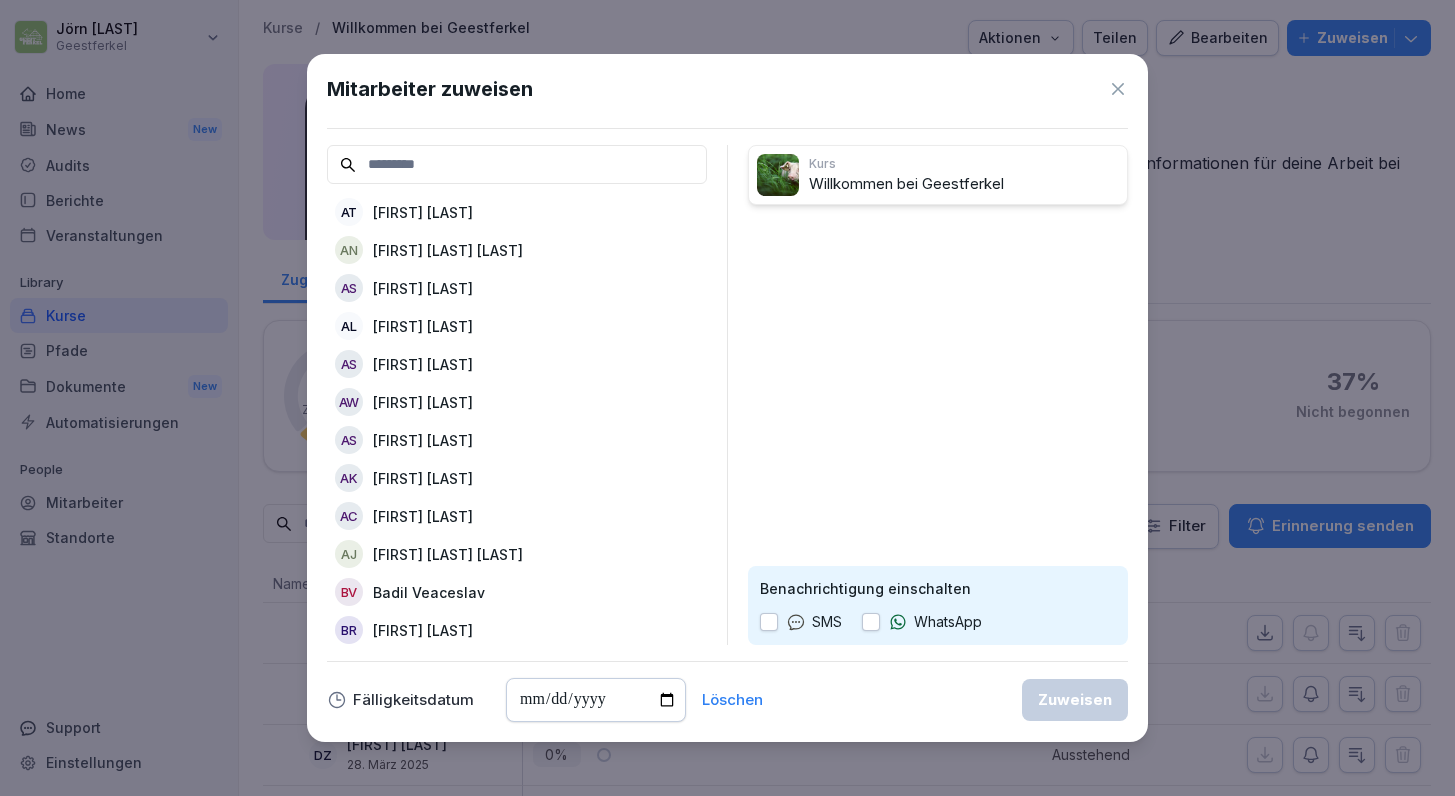 scroll, scrollTop: 0, scrollLeft: 0, axis: both 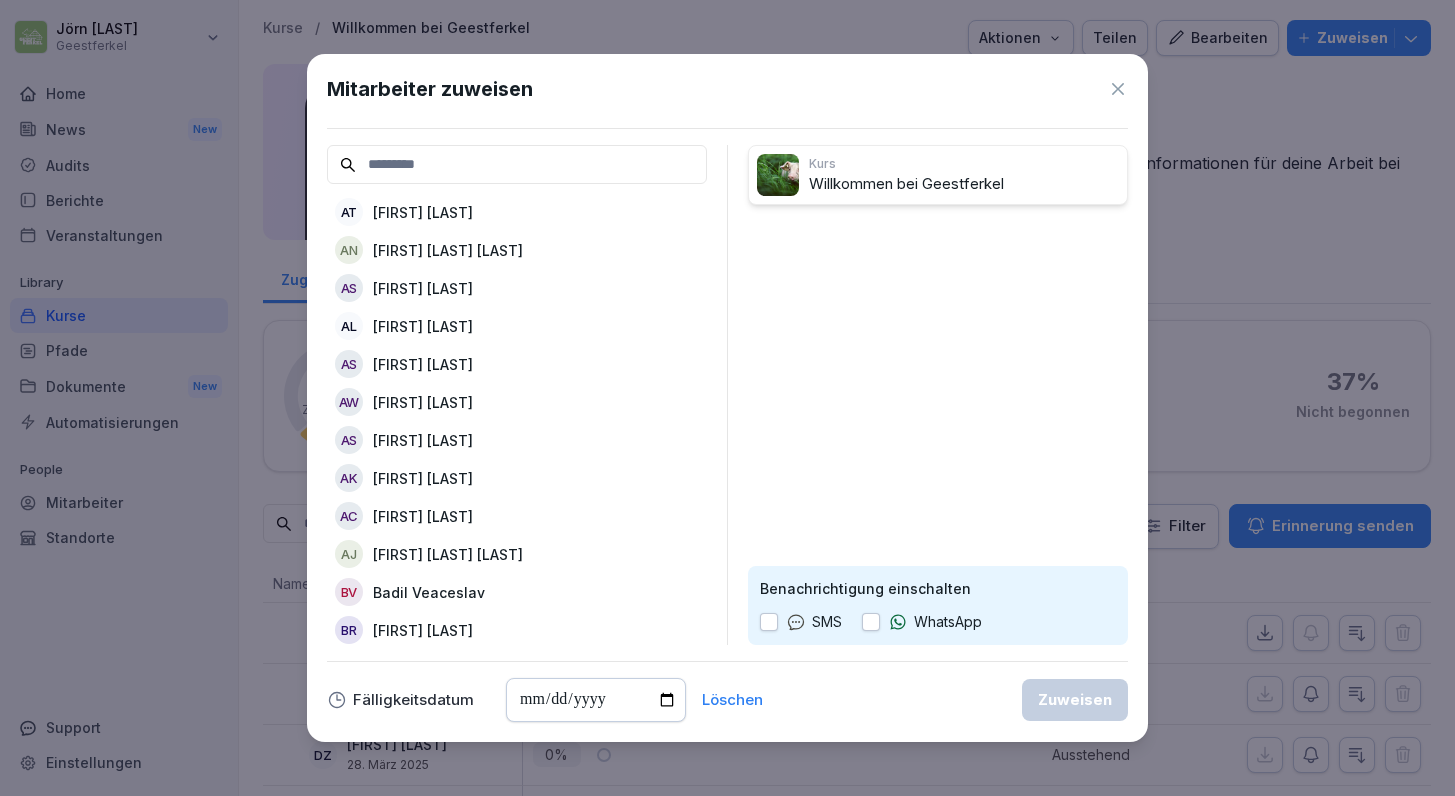click on "[FIRST] [LAST]" at bounding box center [423, 212] 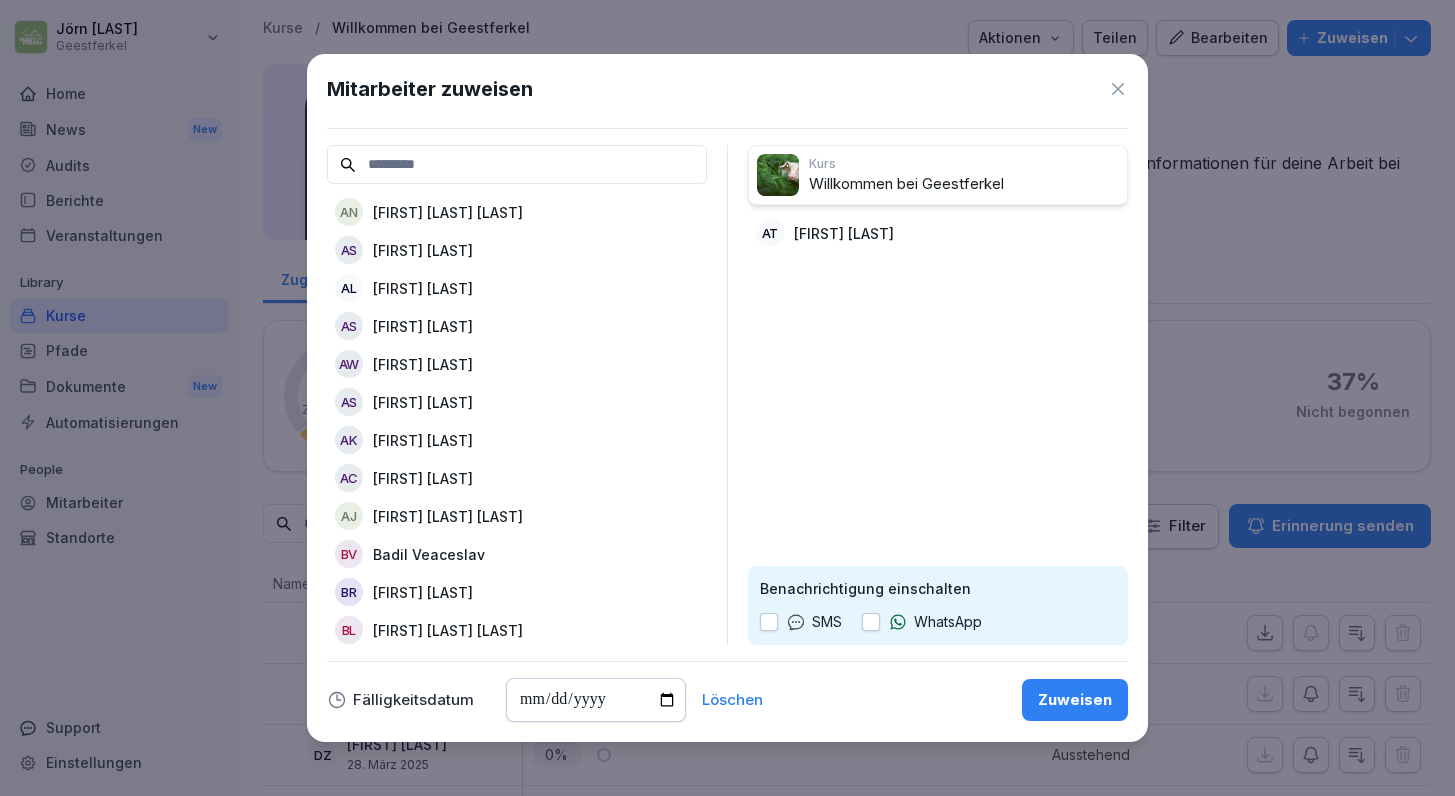 click at bounding box center [871, 622] 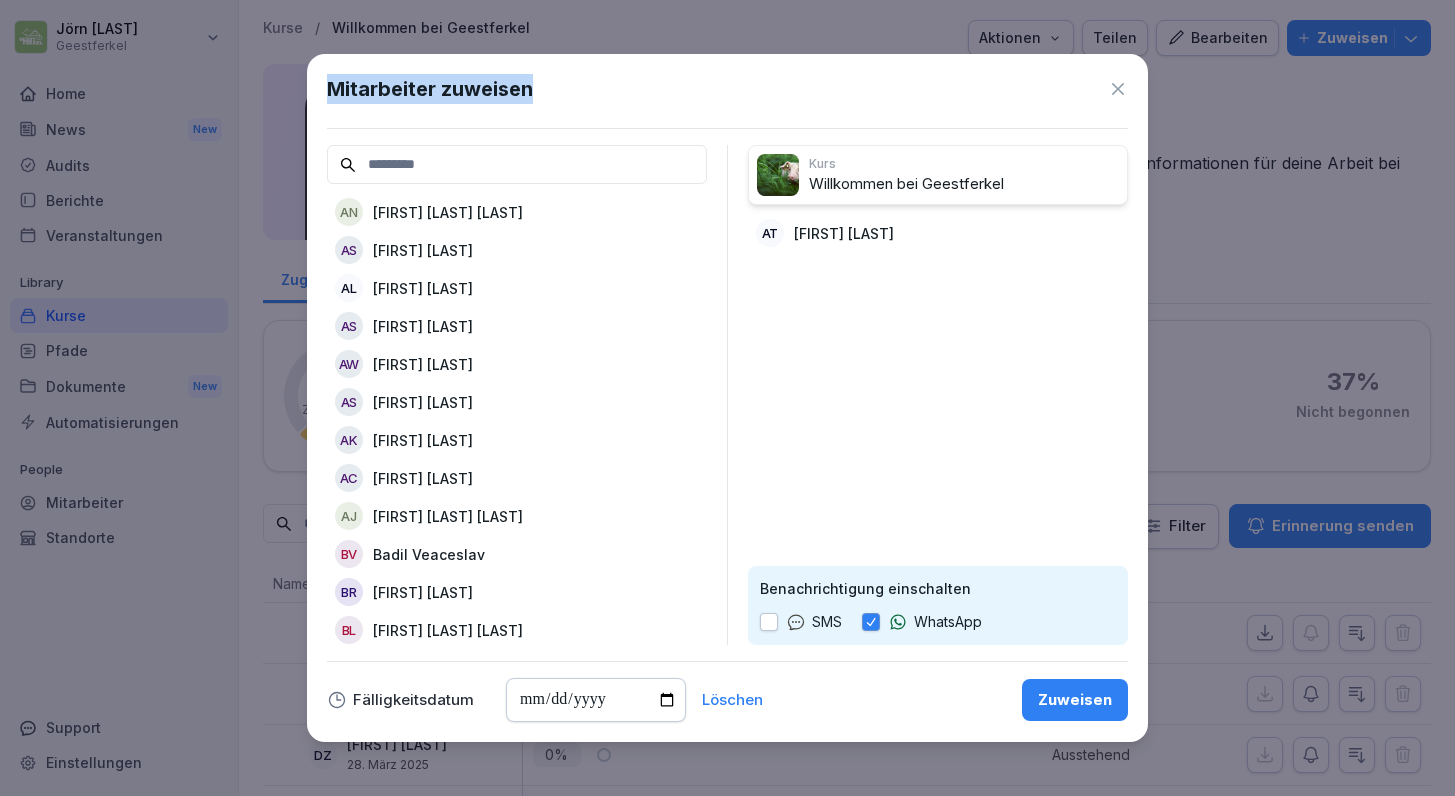 drag, startPoint x: 597, startPoint y: 86, endPoint x: 917, endPoint y: 47, distance: 322.3678 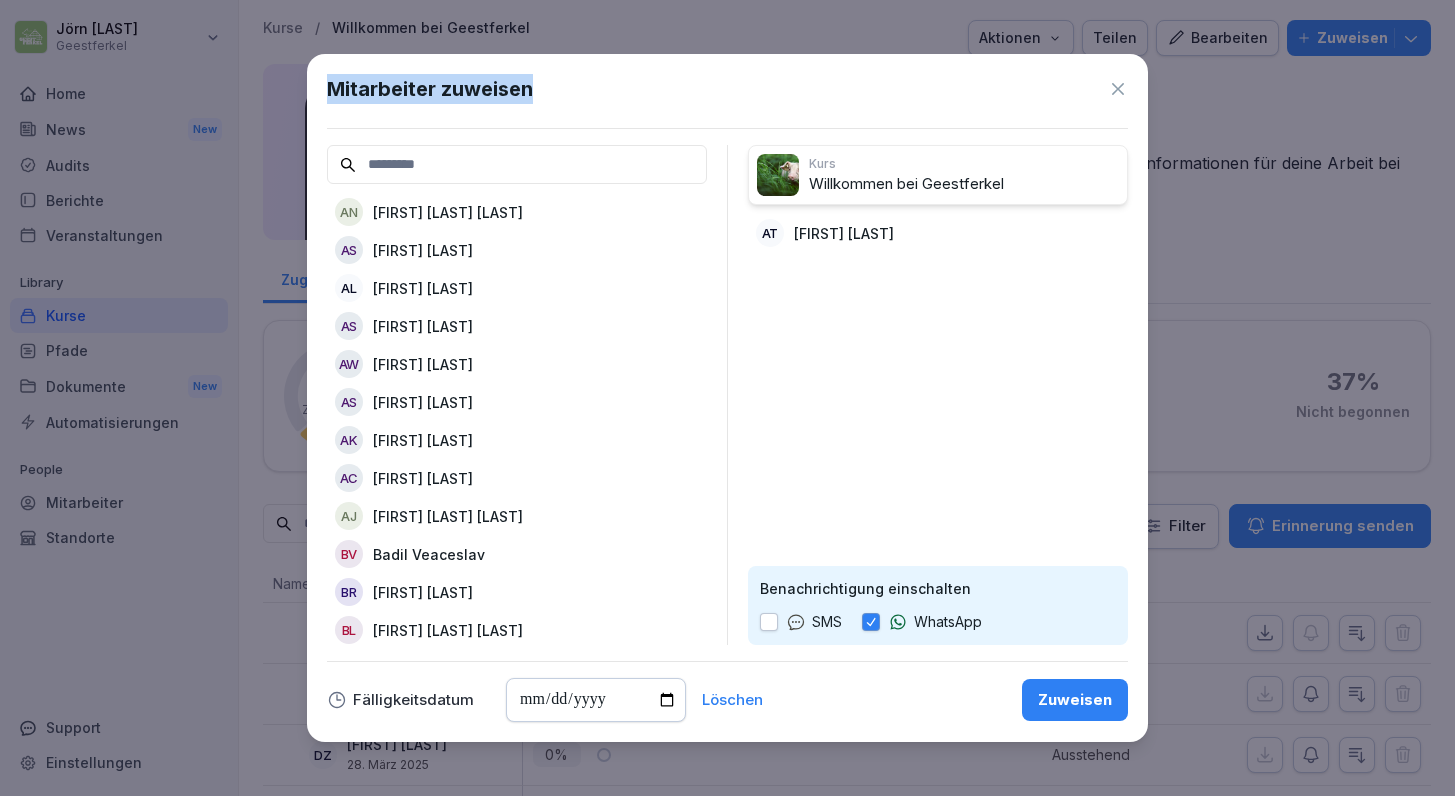 click on "Zuweisen" at bounding box center [1075, 700] 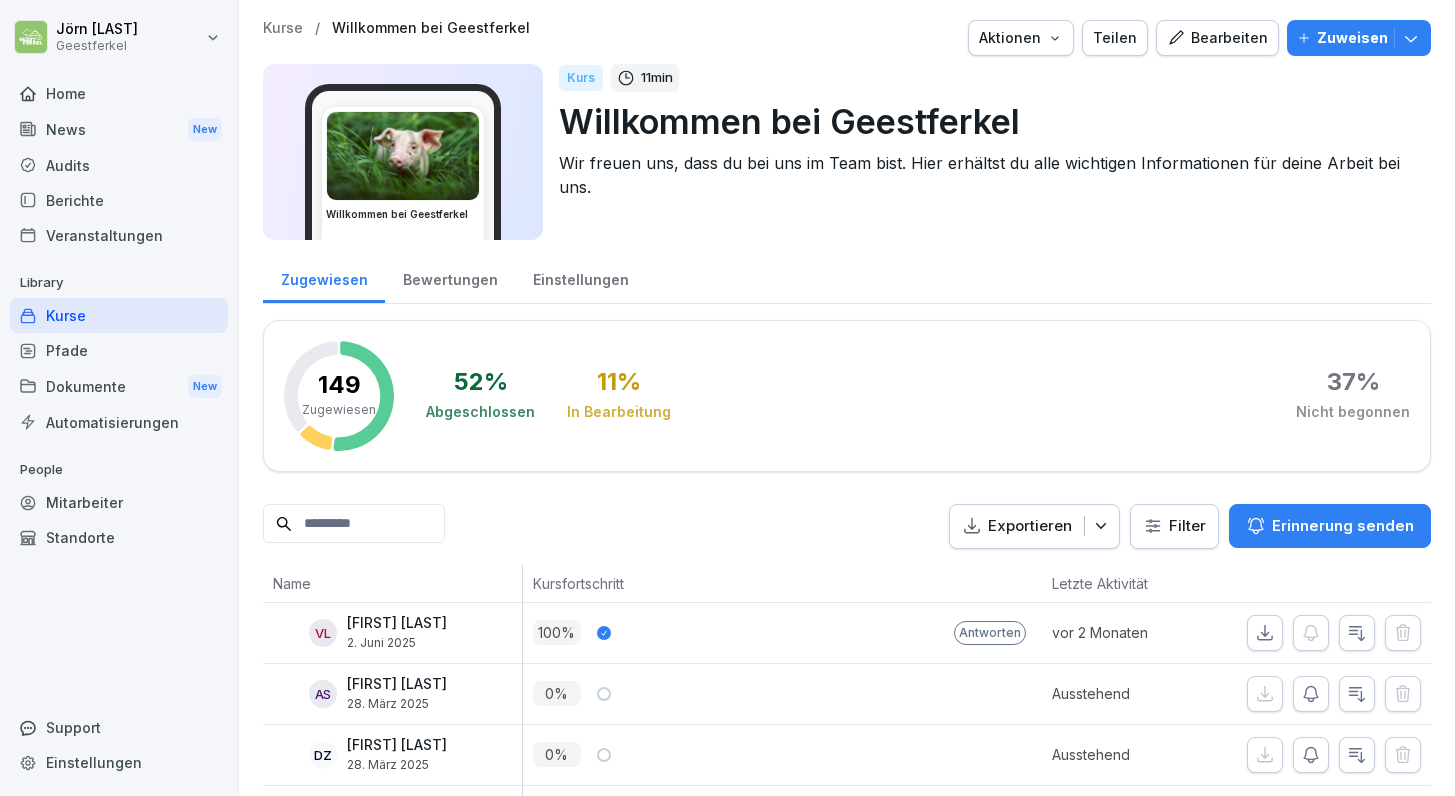 scroll, scrollTop: 0, scrollLeft: 0, axis: both 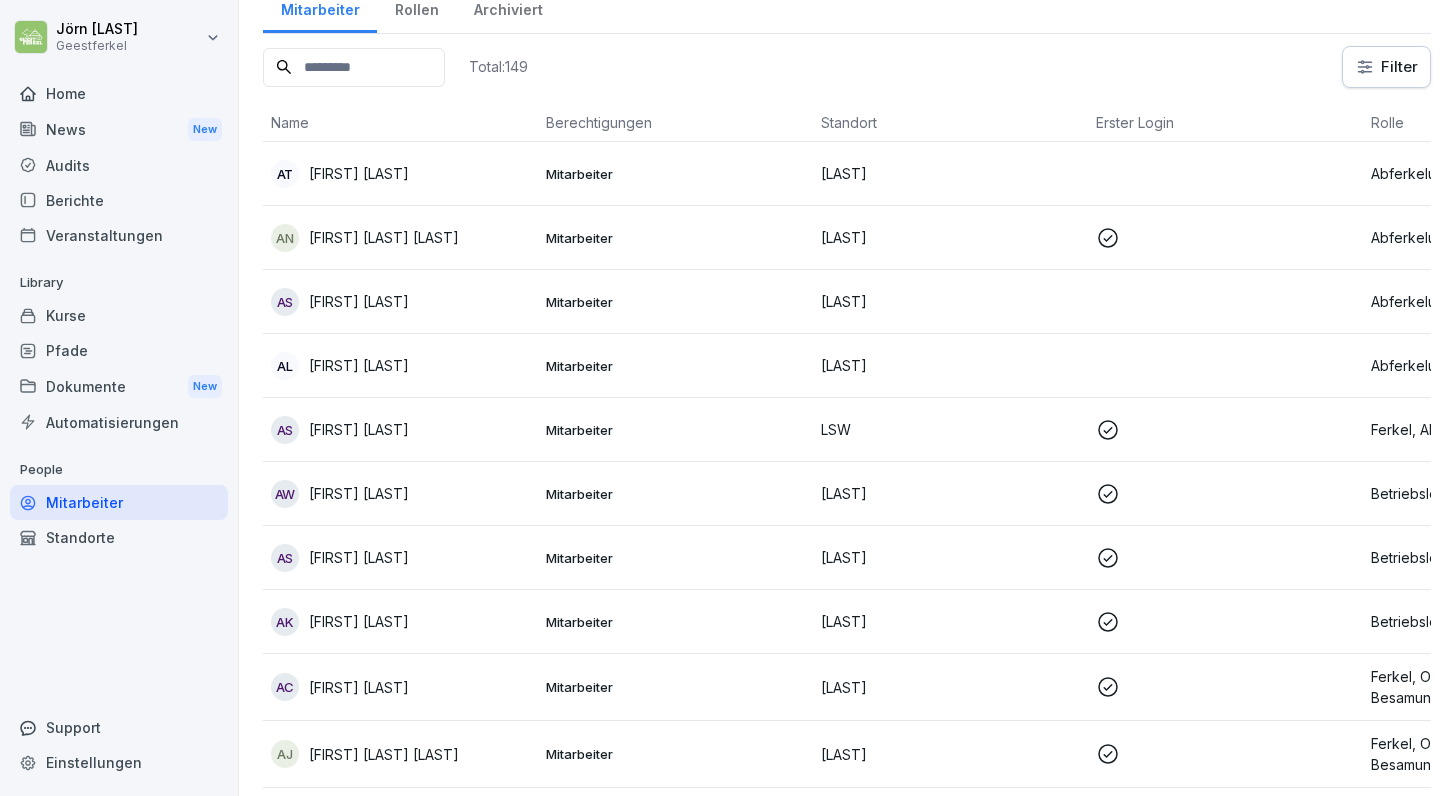 click on "AS Ahrendt  Sharleen" at bounding box center [400, 302] 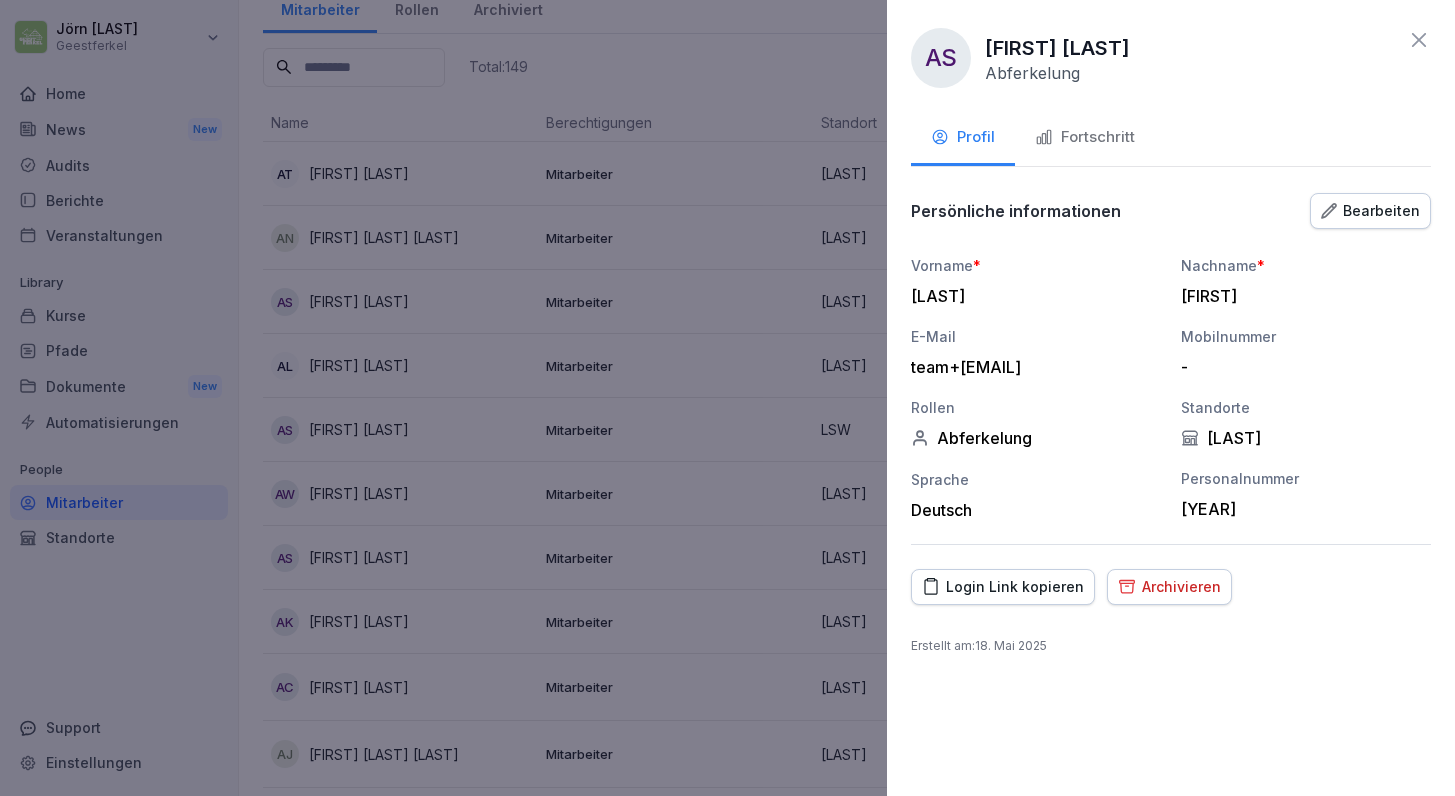click 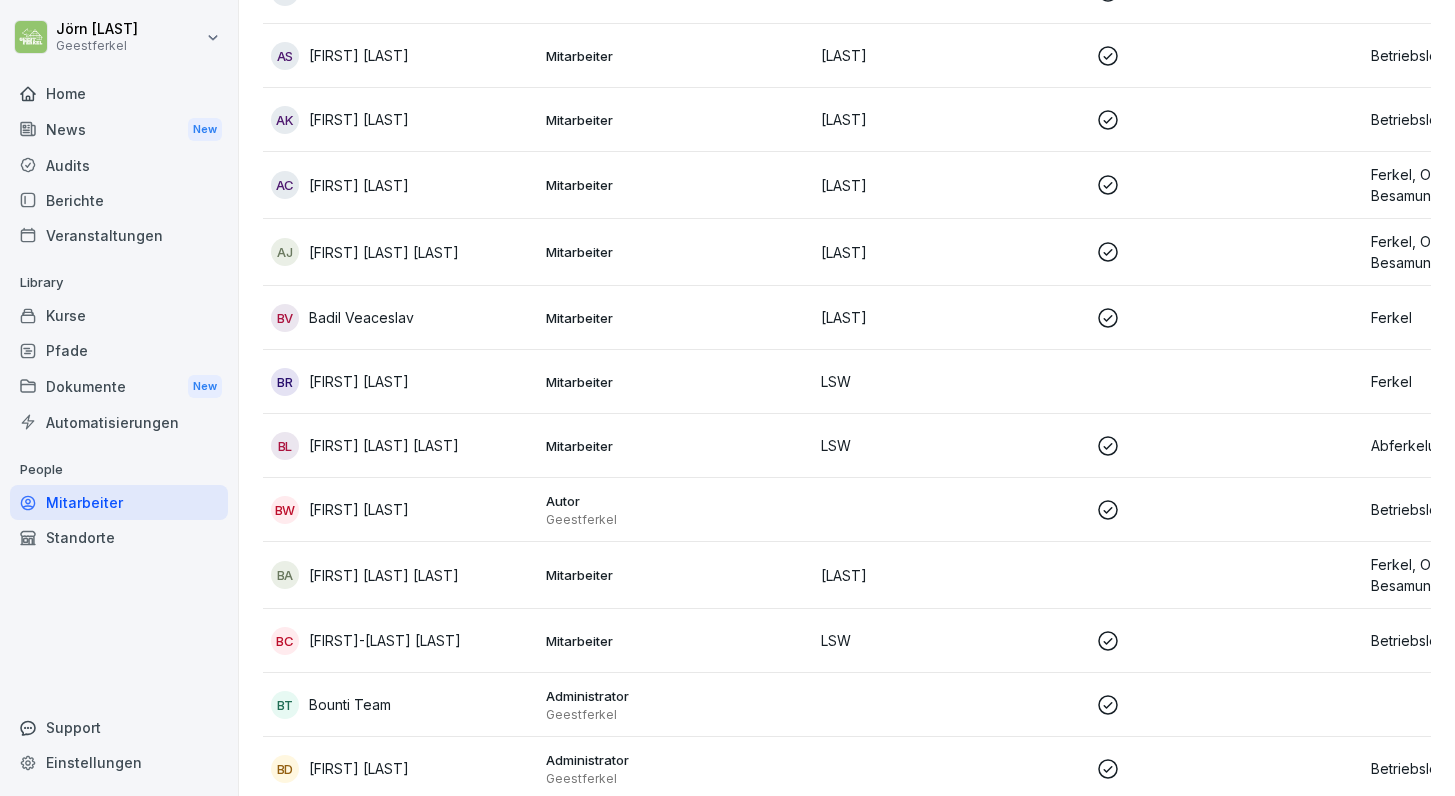 scroll, scrollTop: 600, scrollLeft: 0, axis: vertical 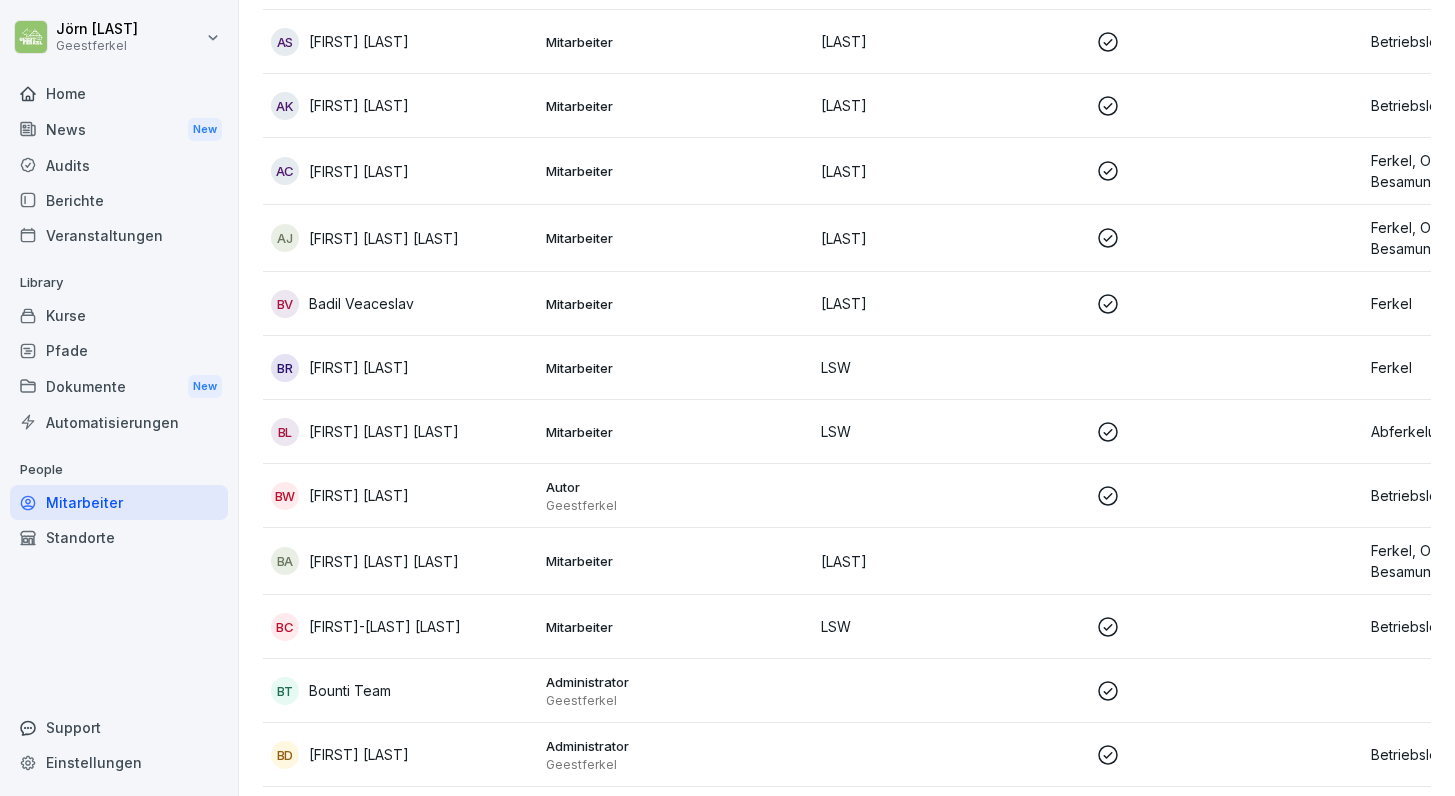 click on "BR Bärbel Reichelt" at bounding box center (400, 368) 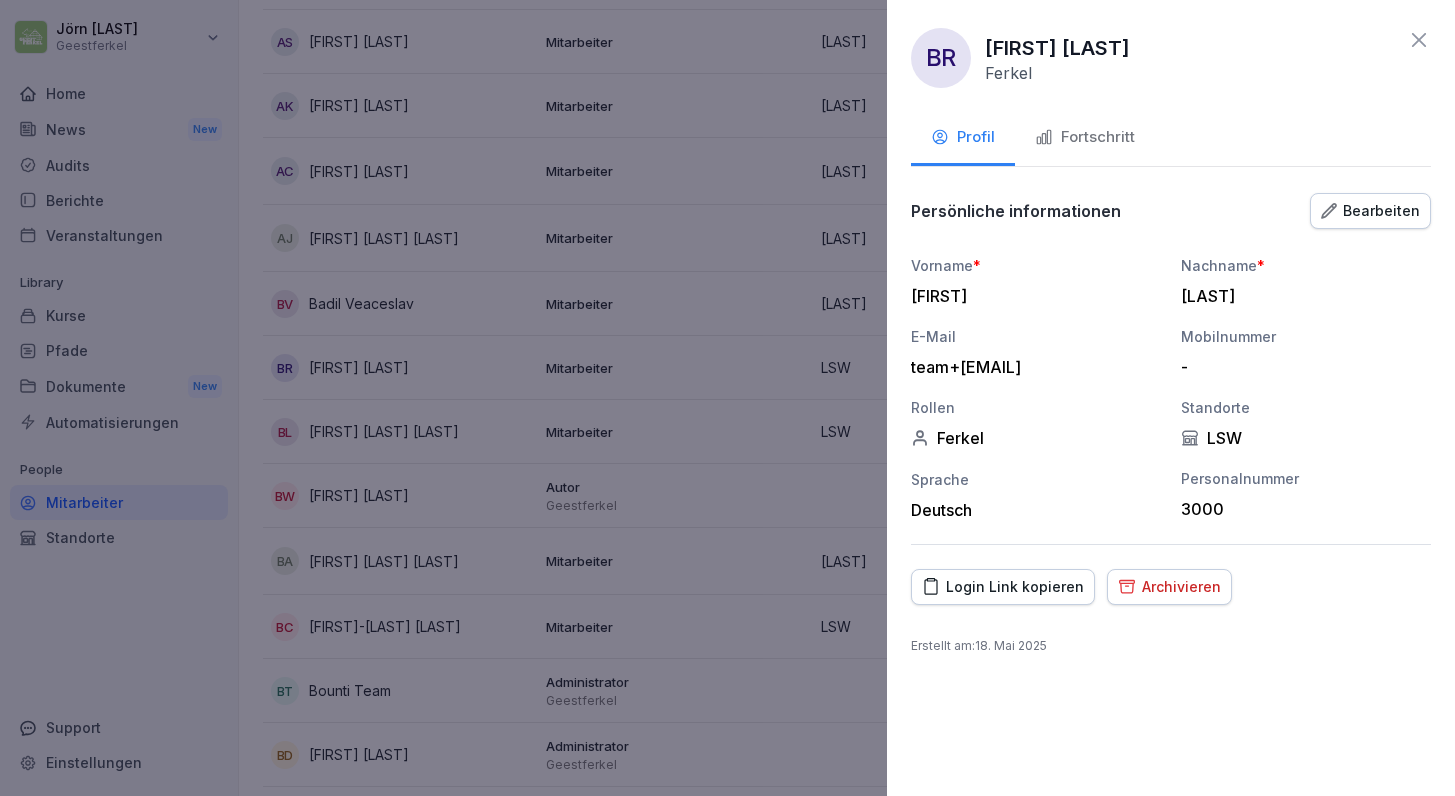 click 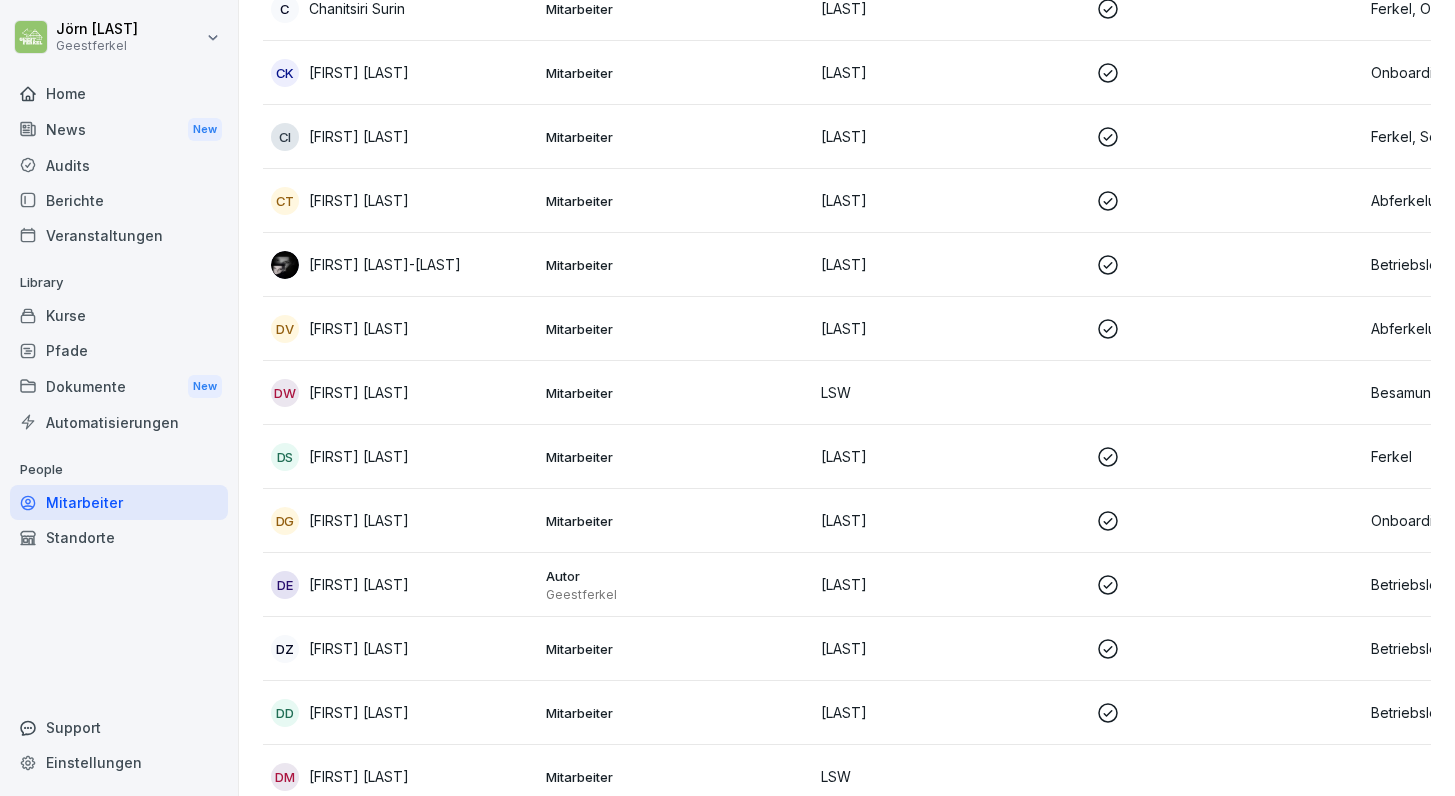 scroll, scrollTop: 1478, scrollLeft: 0, axis: vertical 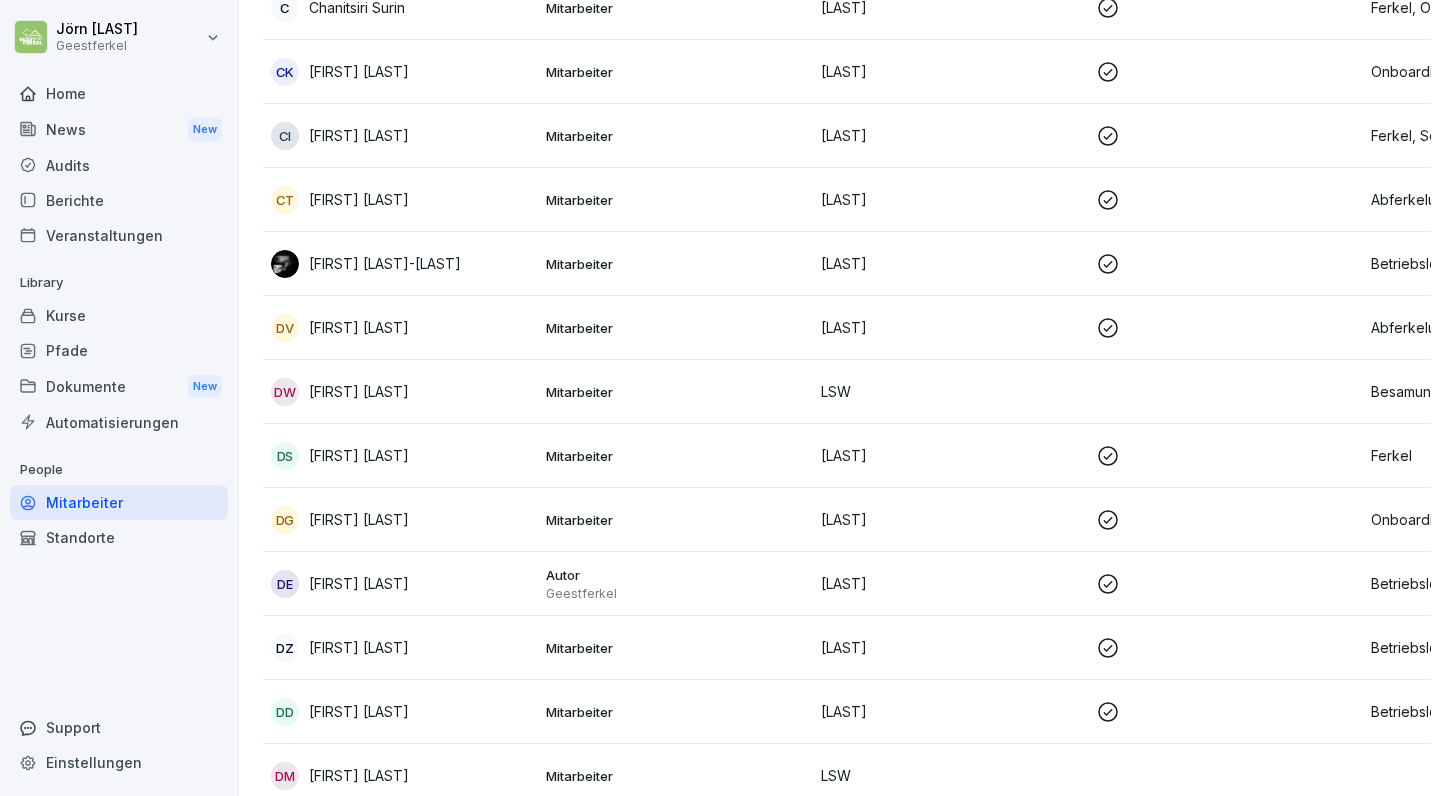 click on "Mitarbeiter" at bounding box center [675, 392] 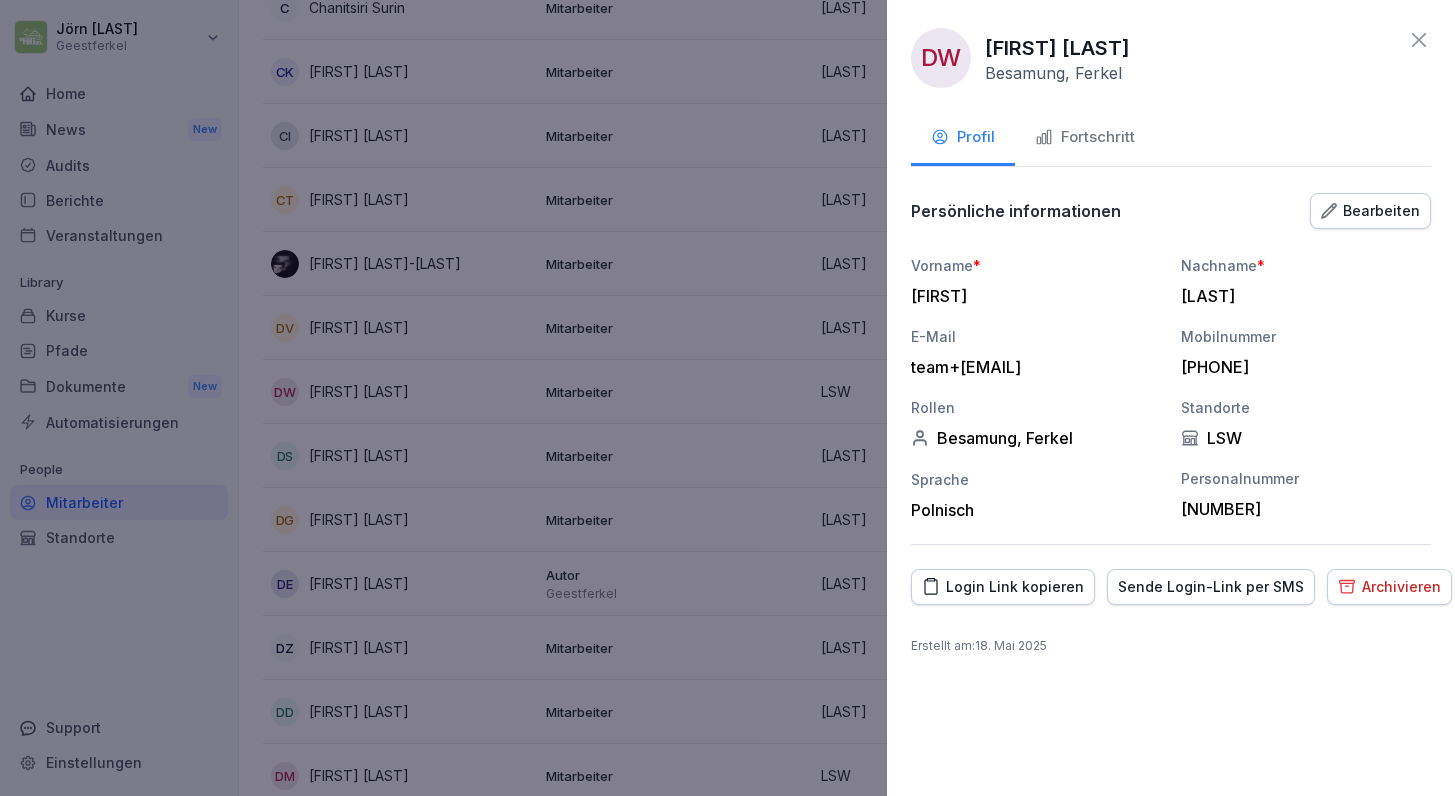click 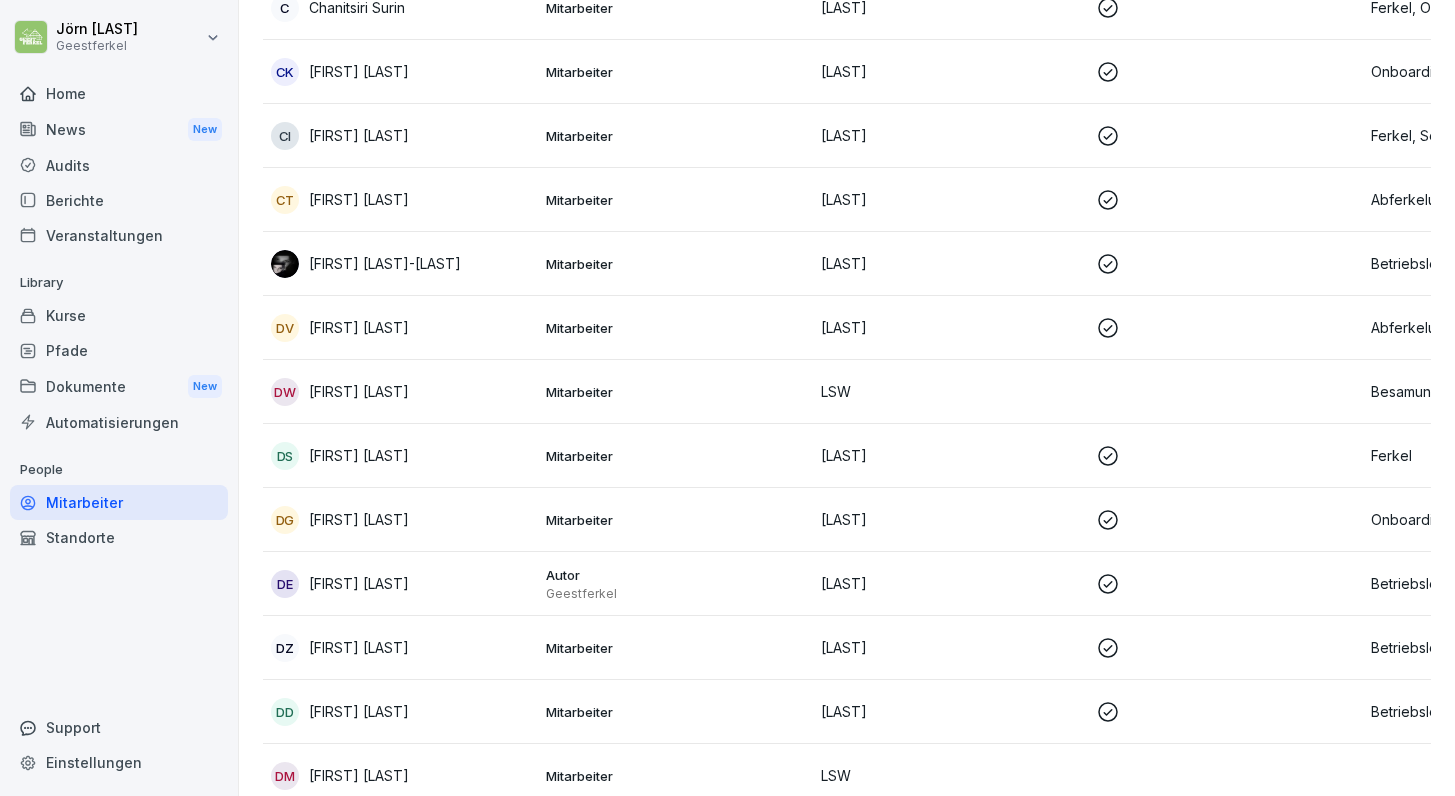 click on "Kurse" at bounding box center (119, 315) 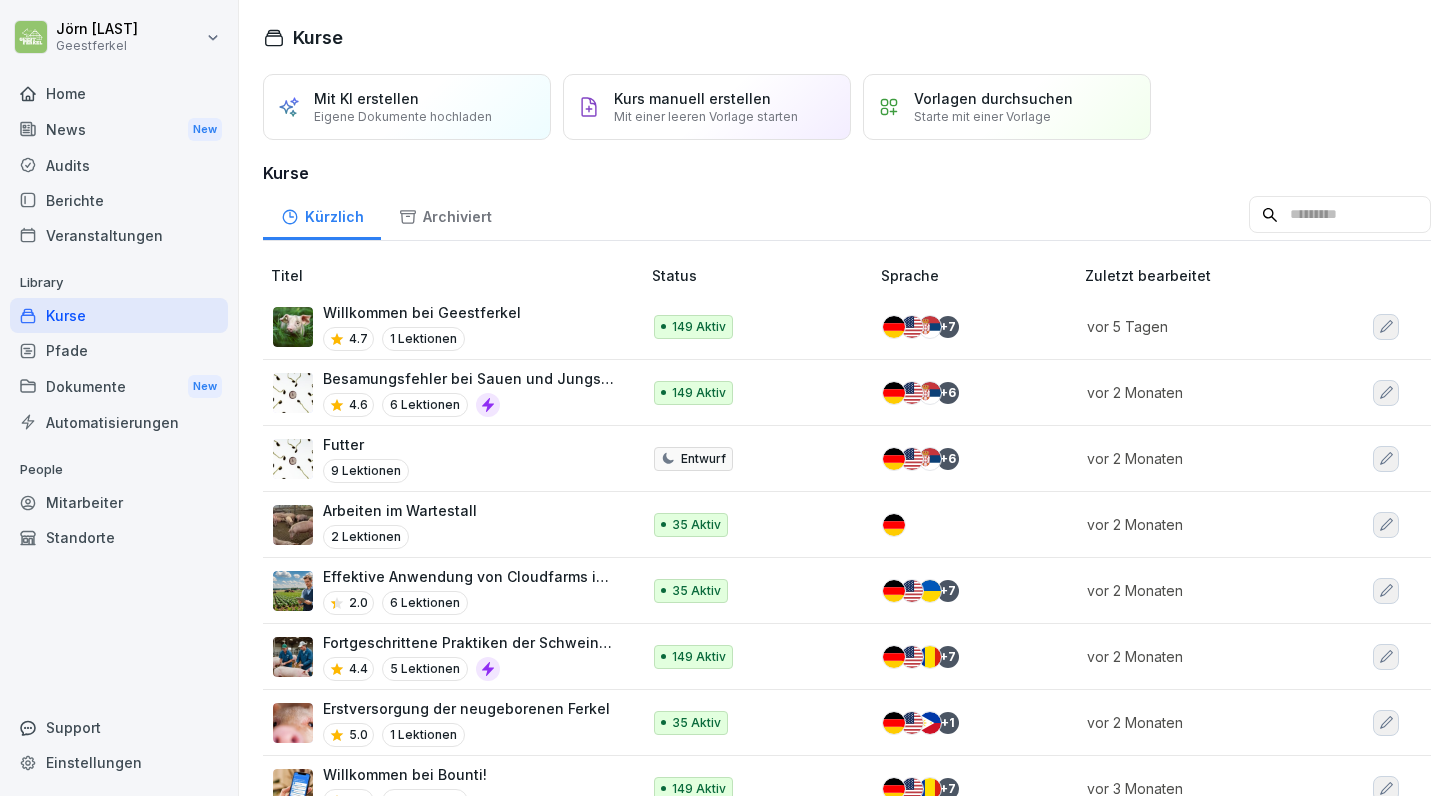 click on "149   Aktiv" at bounding box center (751, 327) 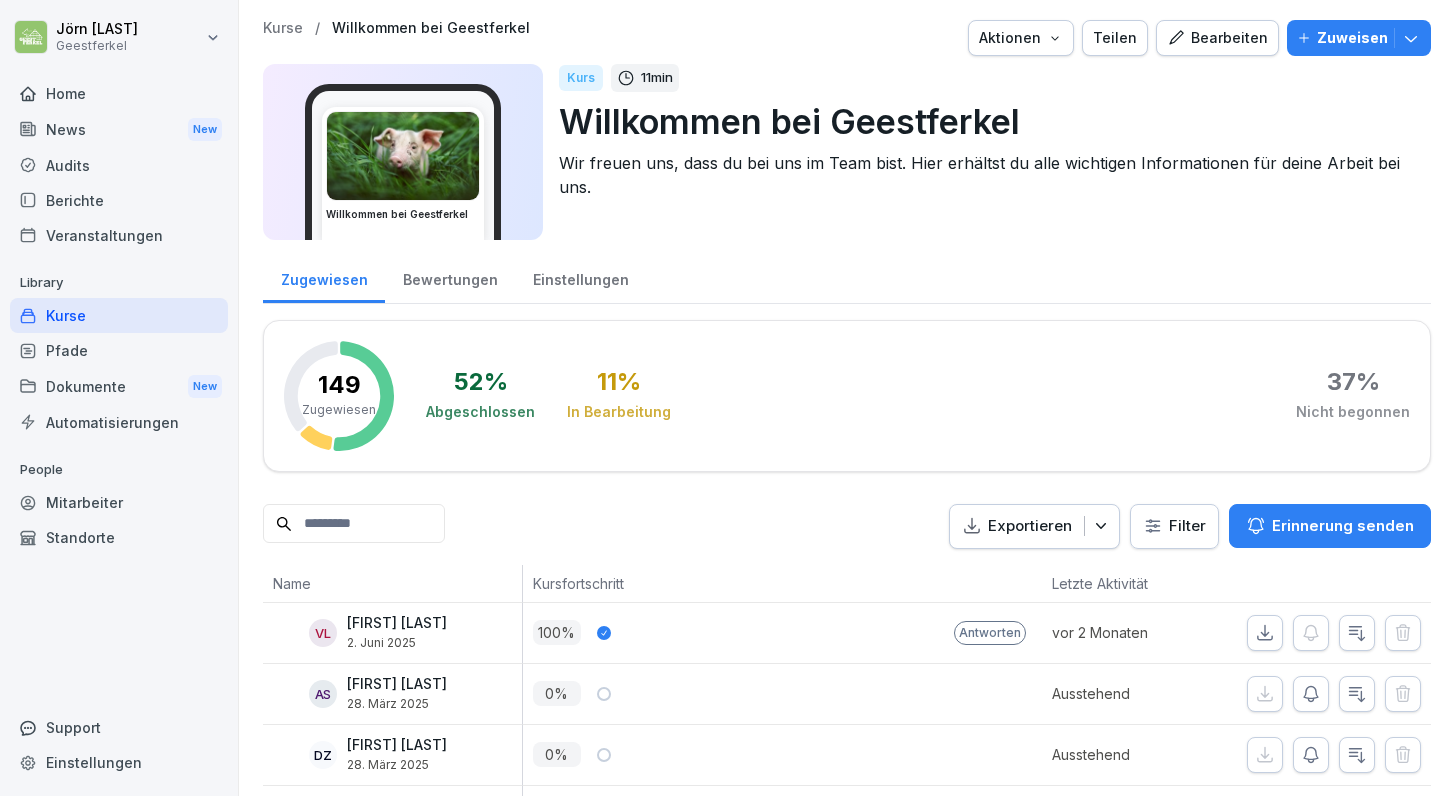 scroll, scrollTop: 0, scrollLeft: 0, axis: both 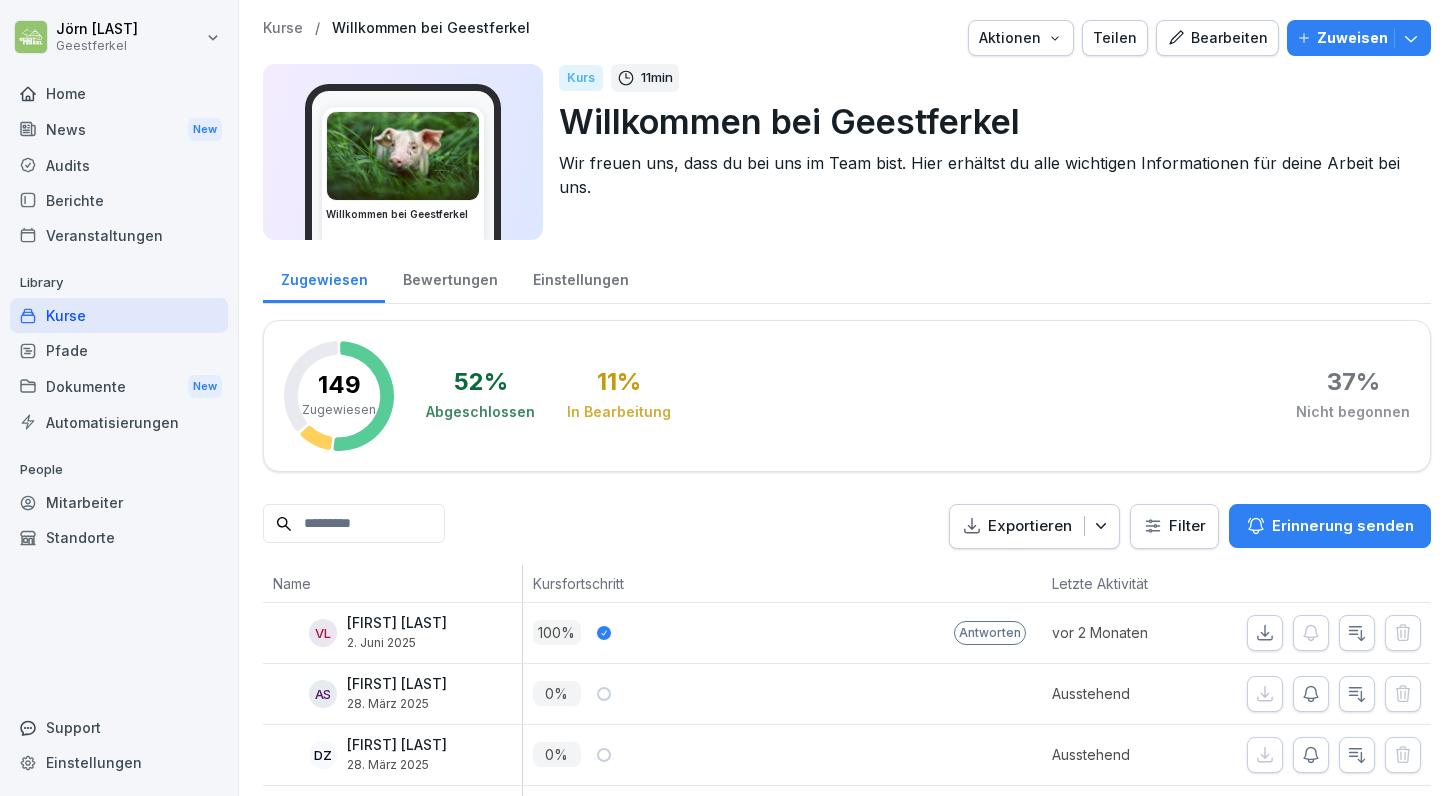 click on "Zuweisen" at bounding box center [1352, 38] 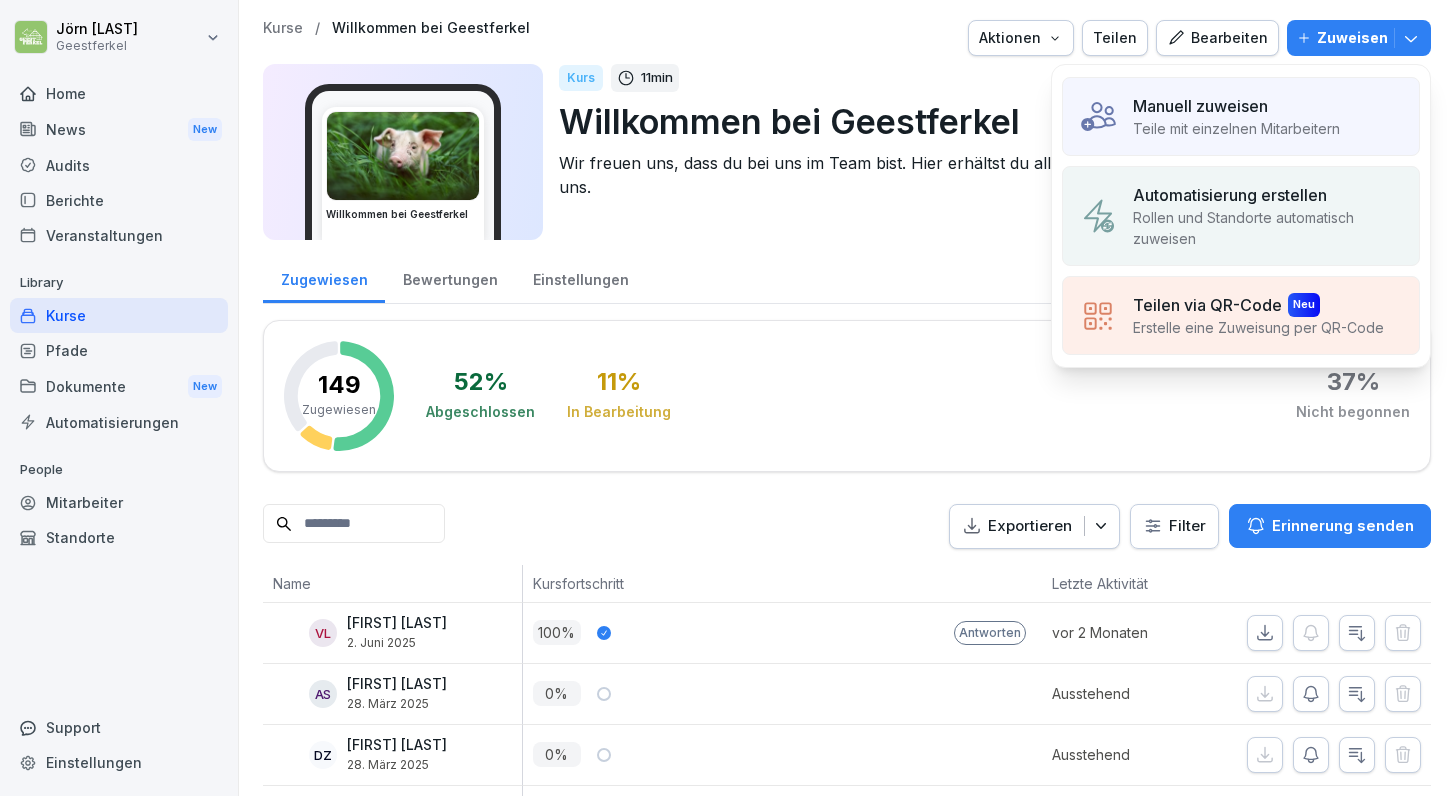 click on "Manuell zuweisen" at bounding box center (1236, 106) 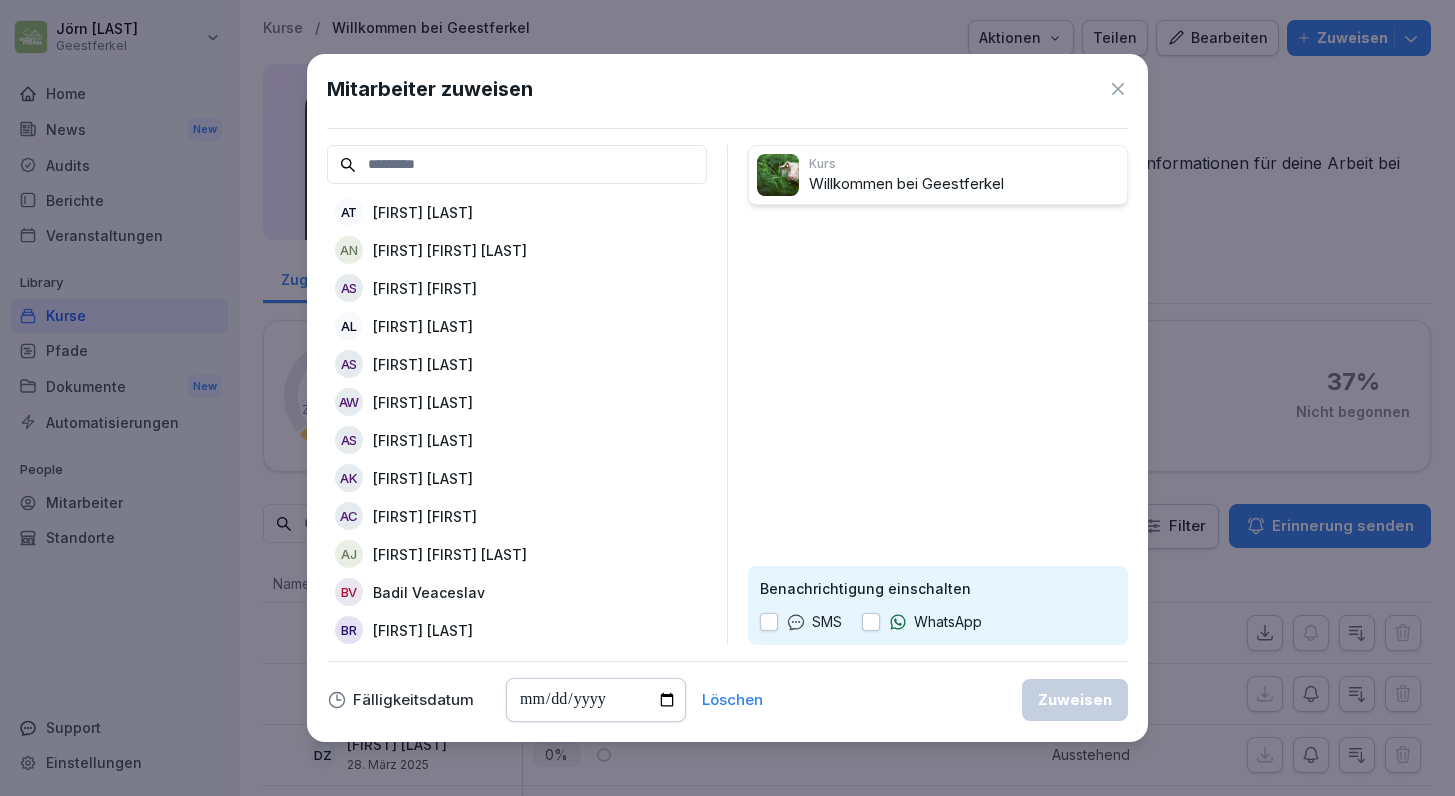 click at bounding box center [517, 164] 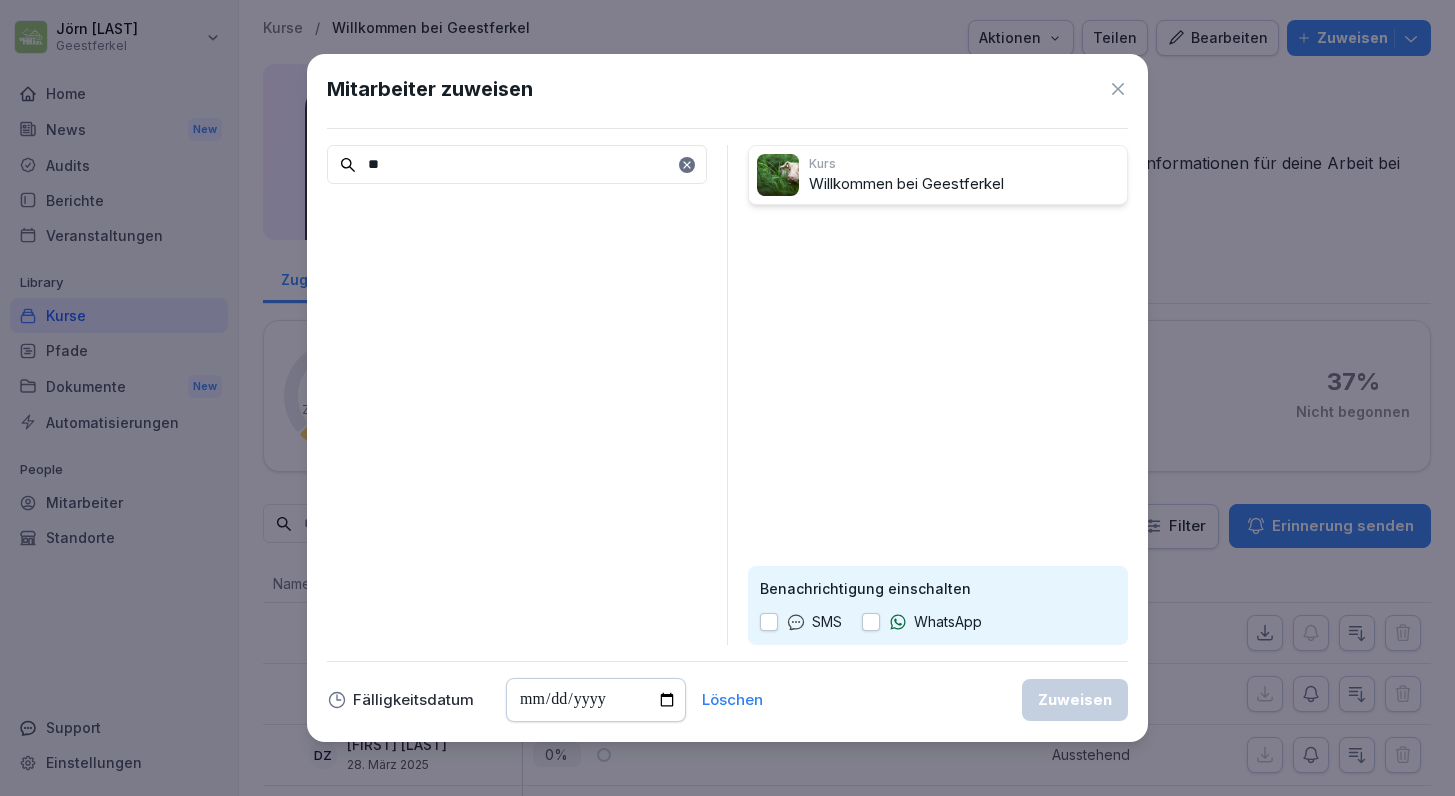 type on "*" 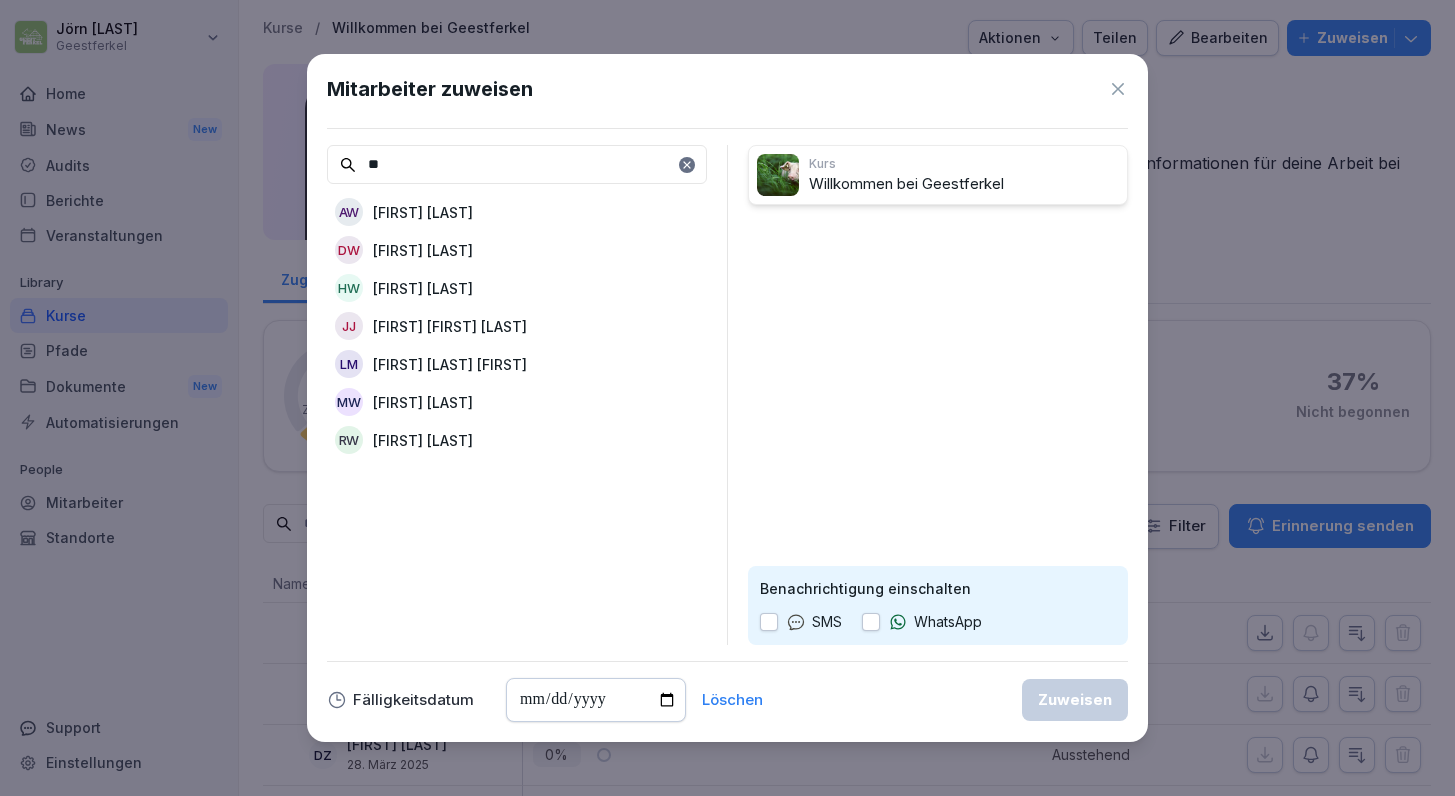 type on "**" 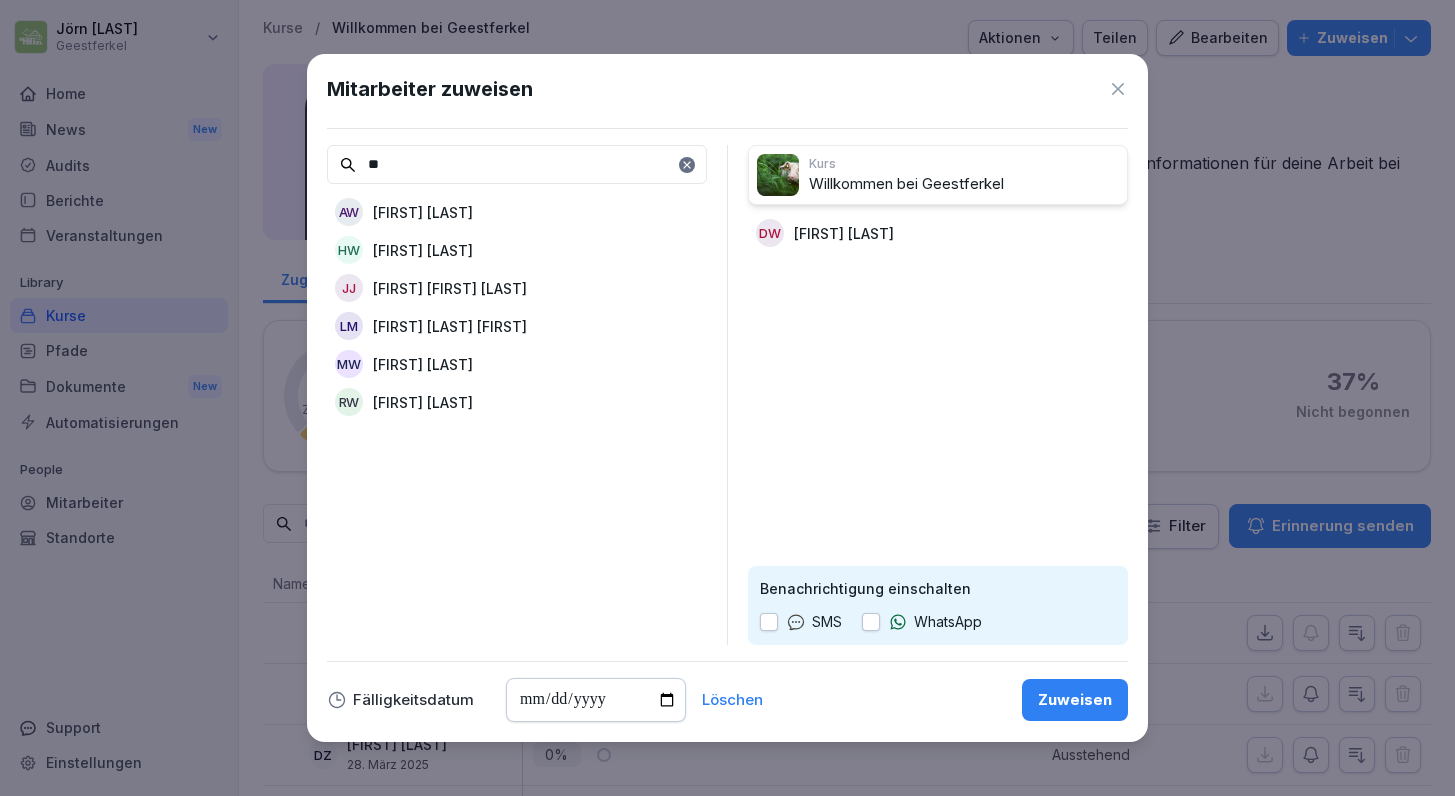 click at bounding box center (871, 622) 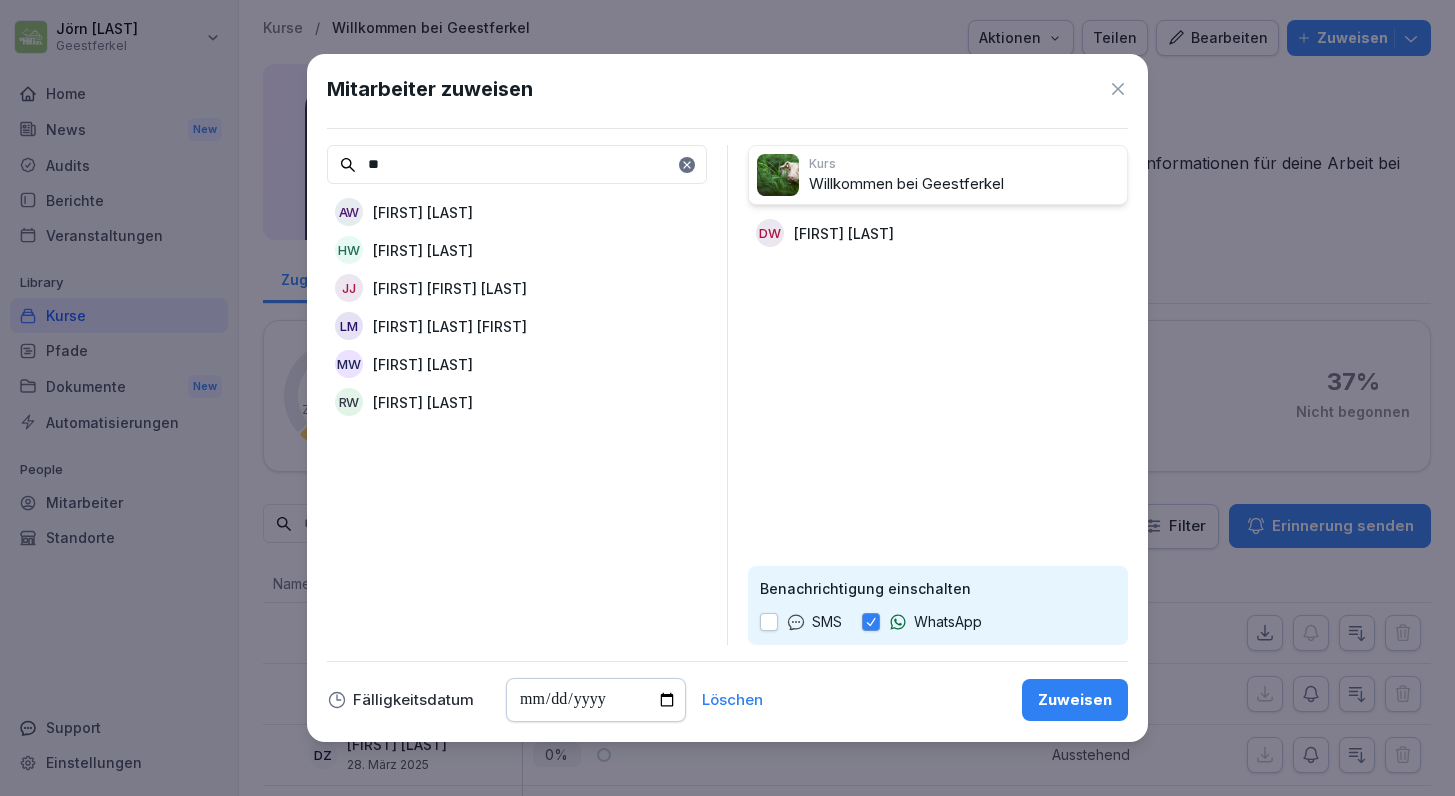 click on "Zuweisen" at bounding box center (1075, 700) 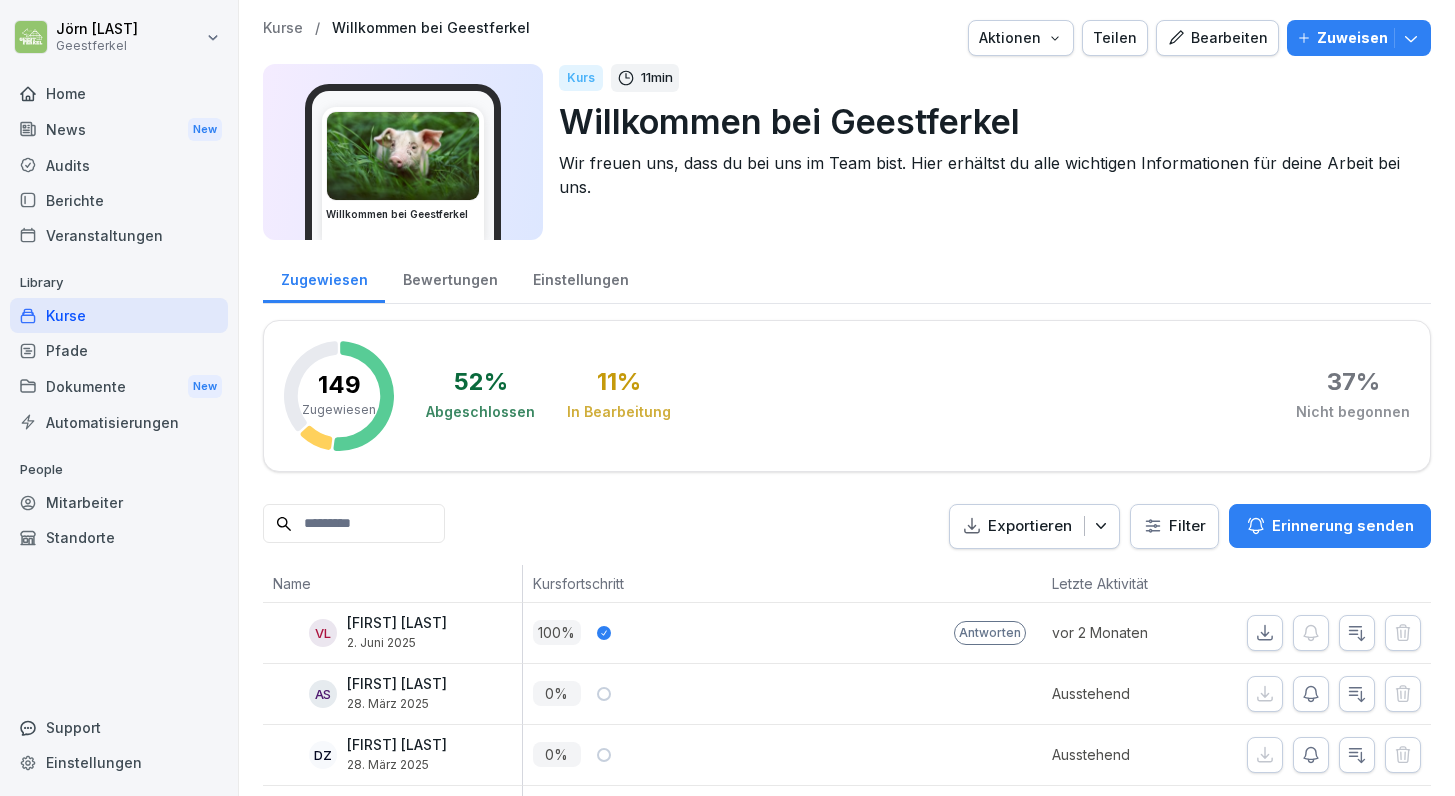 scroll, scrollTop: 0, scrollLeft: 0, axis: both 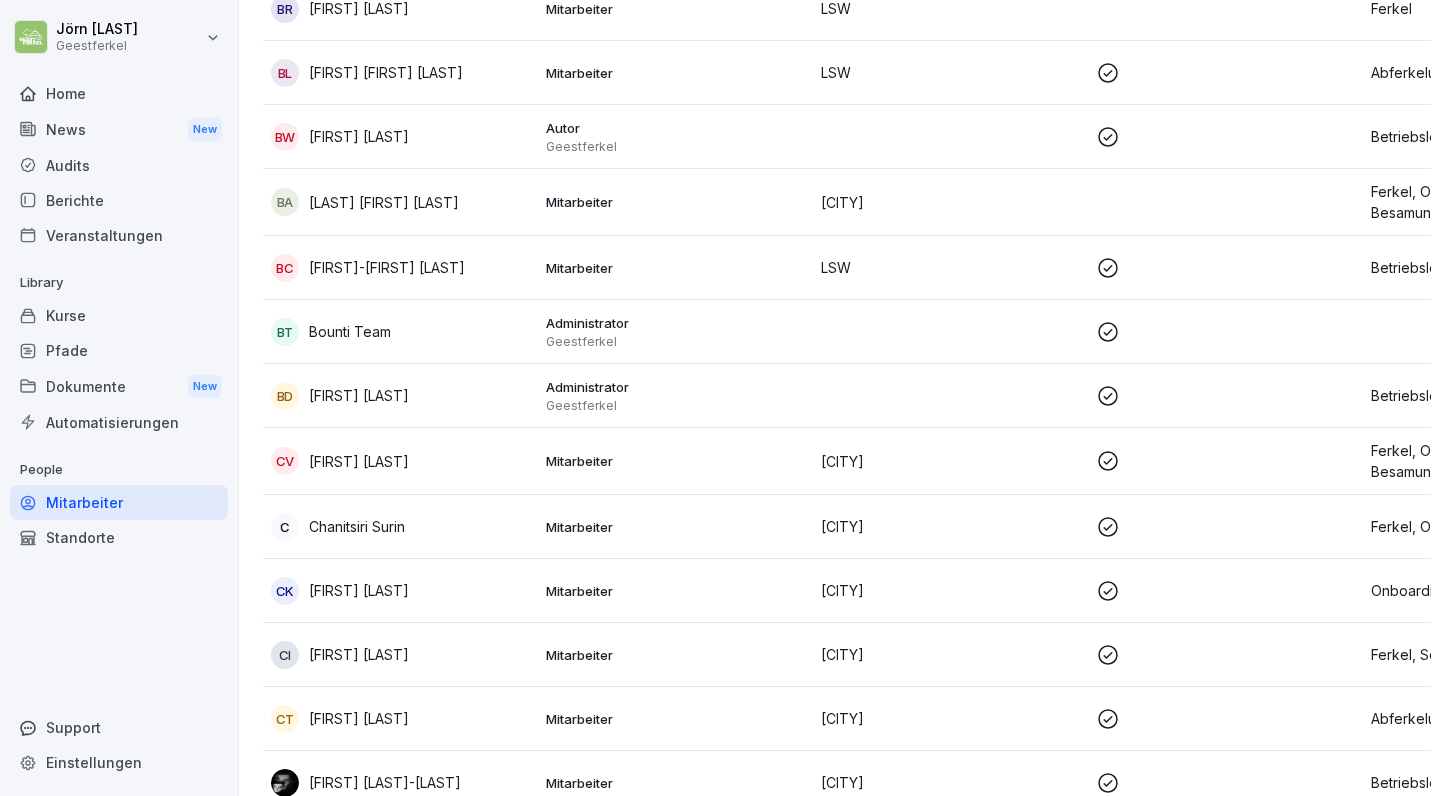 click on "Mitarbeiter" at bounding box center (675, 202) 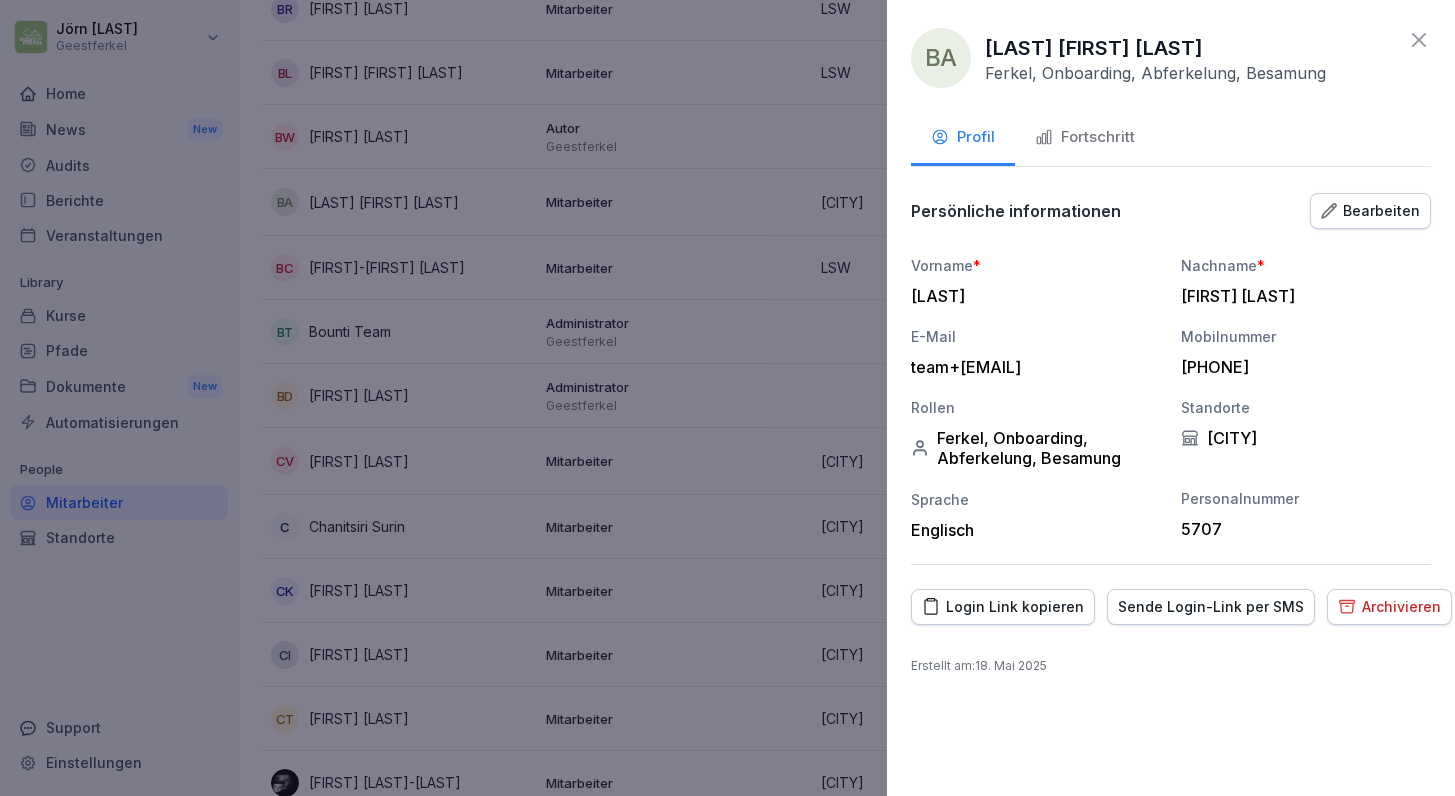 click 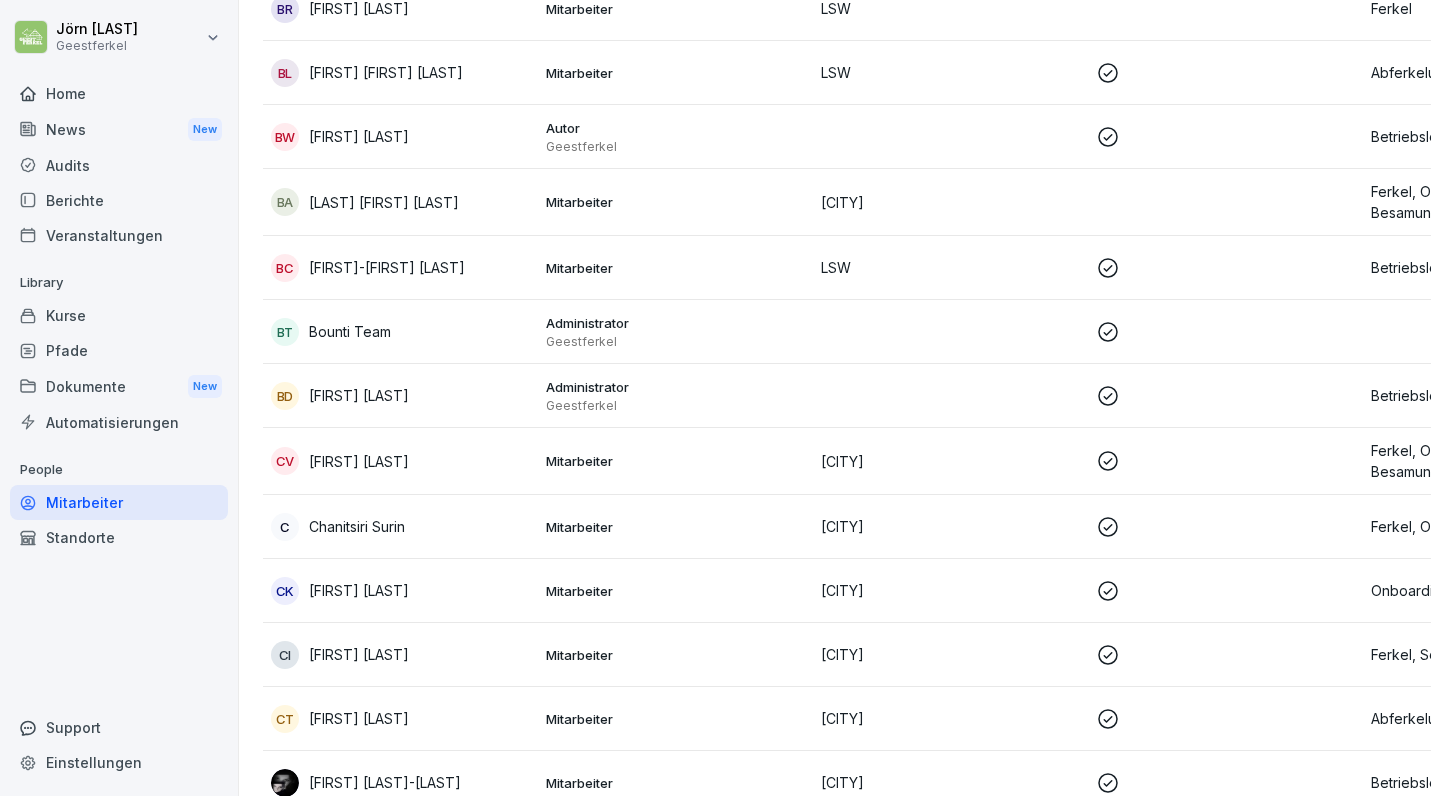 click on "Kurse" at bounding box center [119, 315] 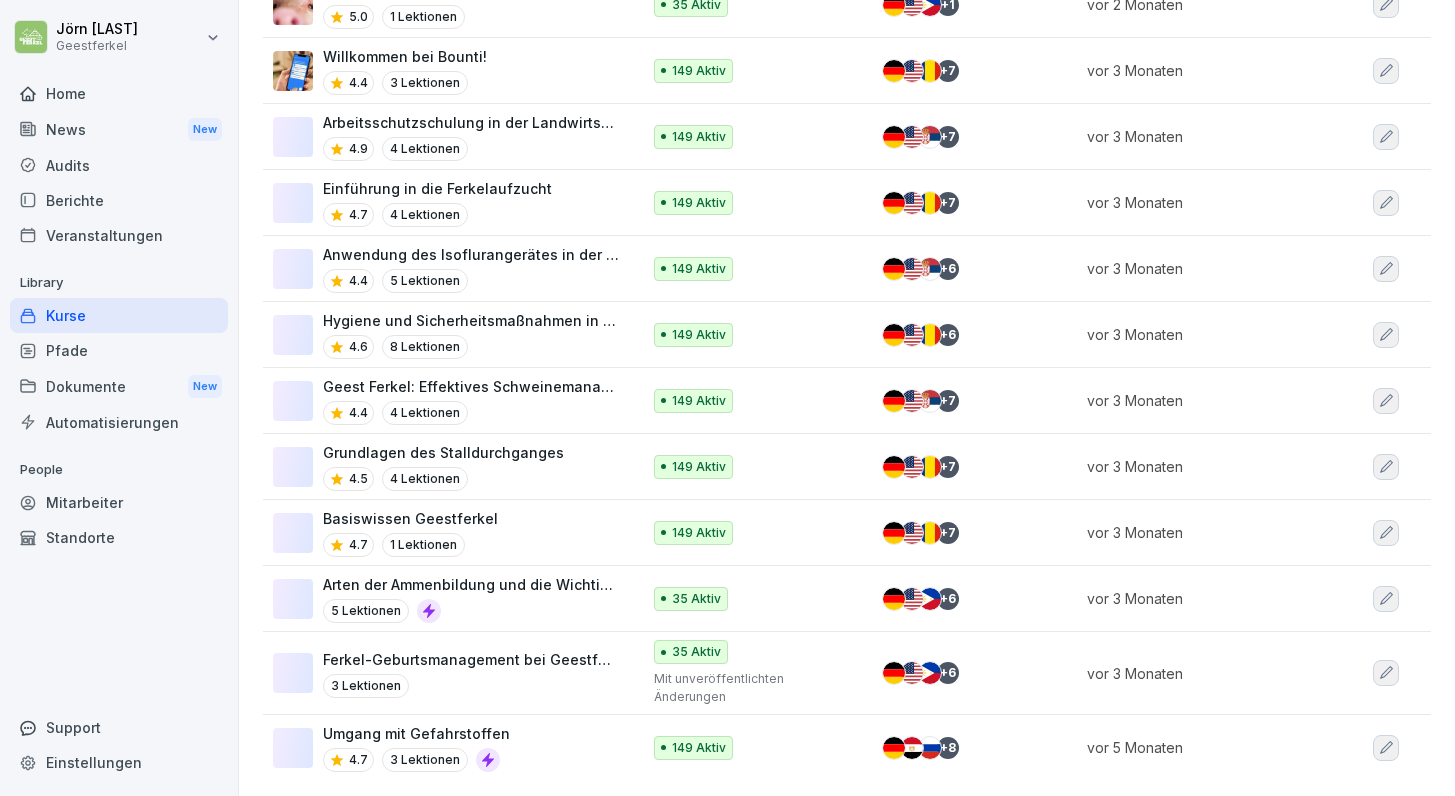 scroll, scrollTop: 0, scrollLeft: 0, axis: both 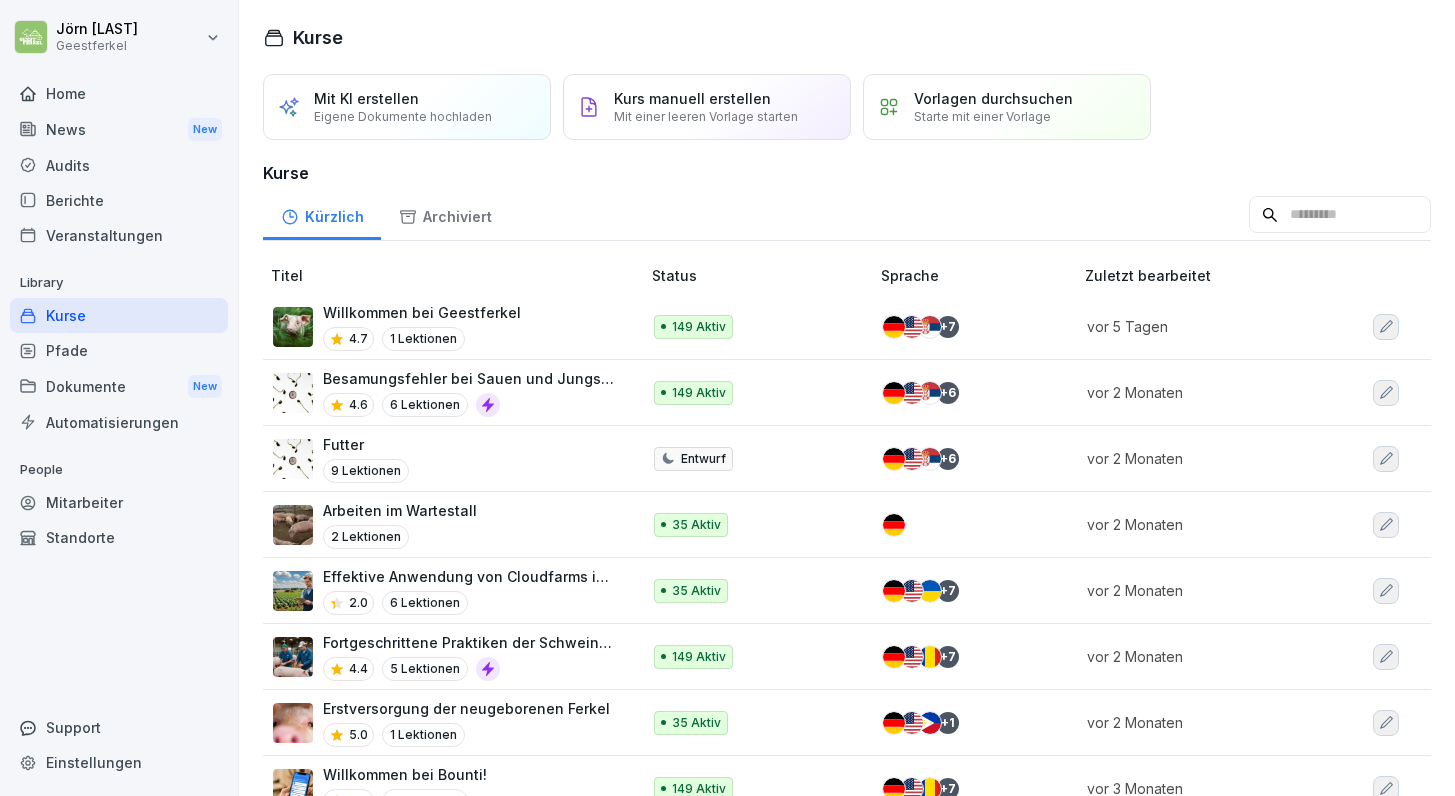click on "Willkommen bei Geestferkel 4.7 1 Lektionen" at bounding box center [446, 326] 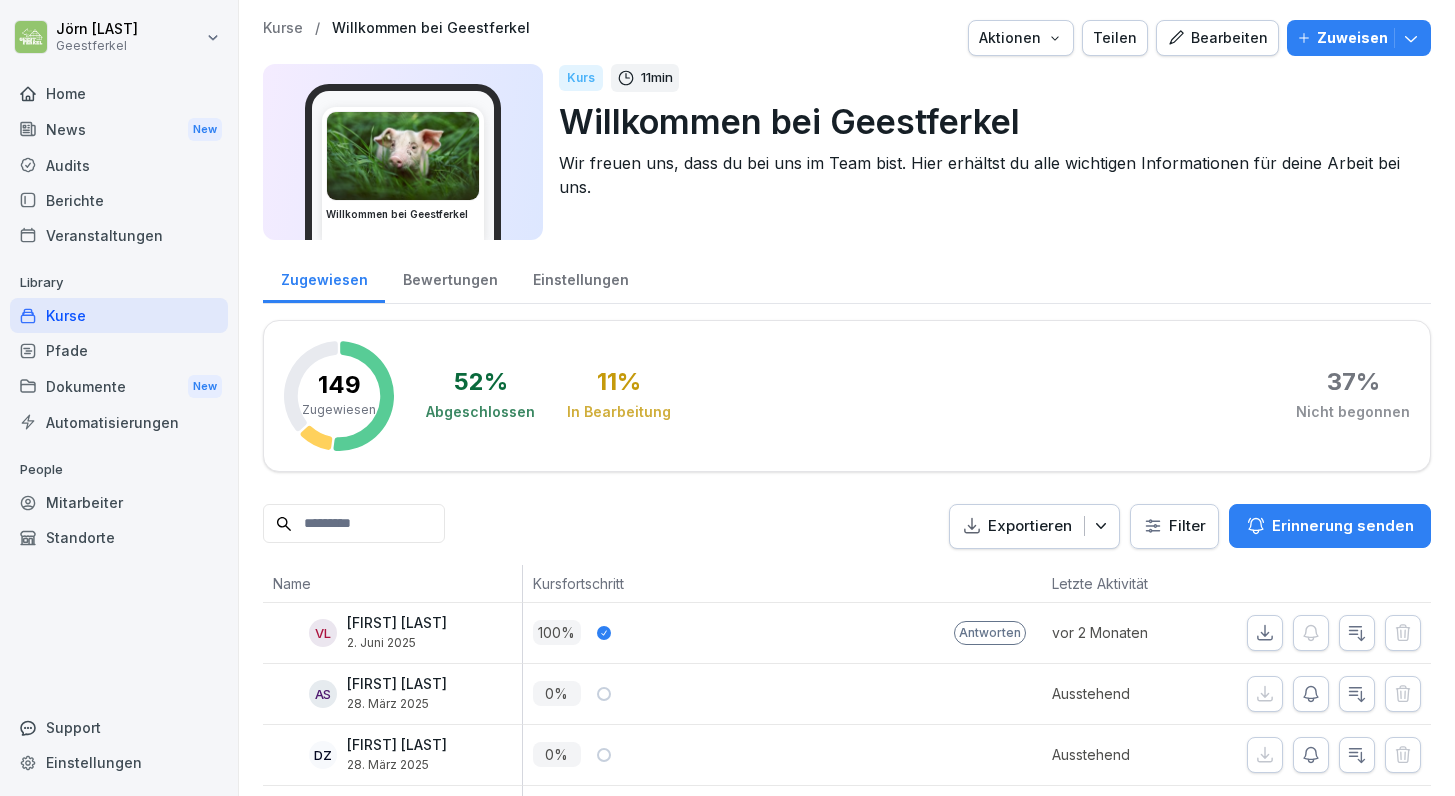 scroll, scrollTop: 0, scrollLeft: 0, axis: both 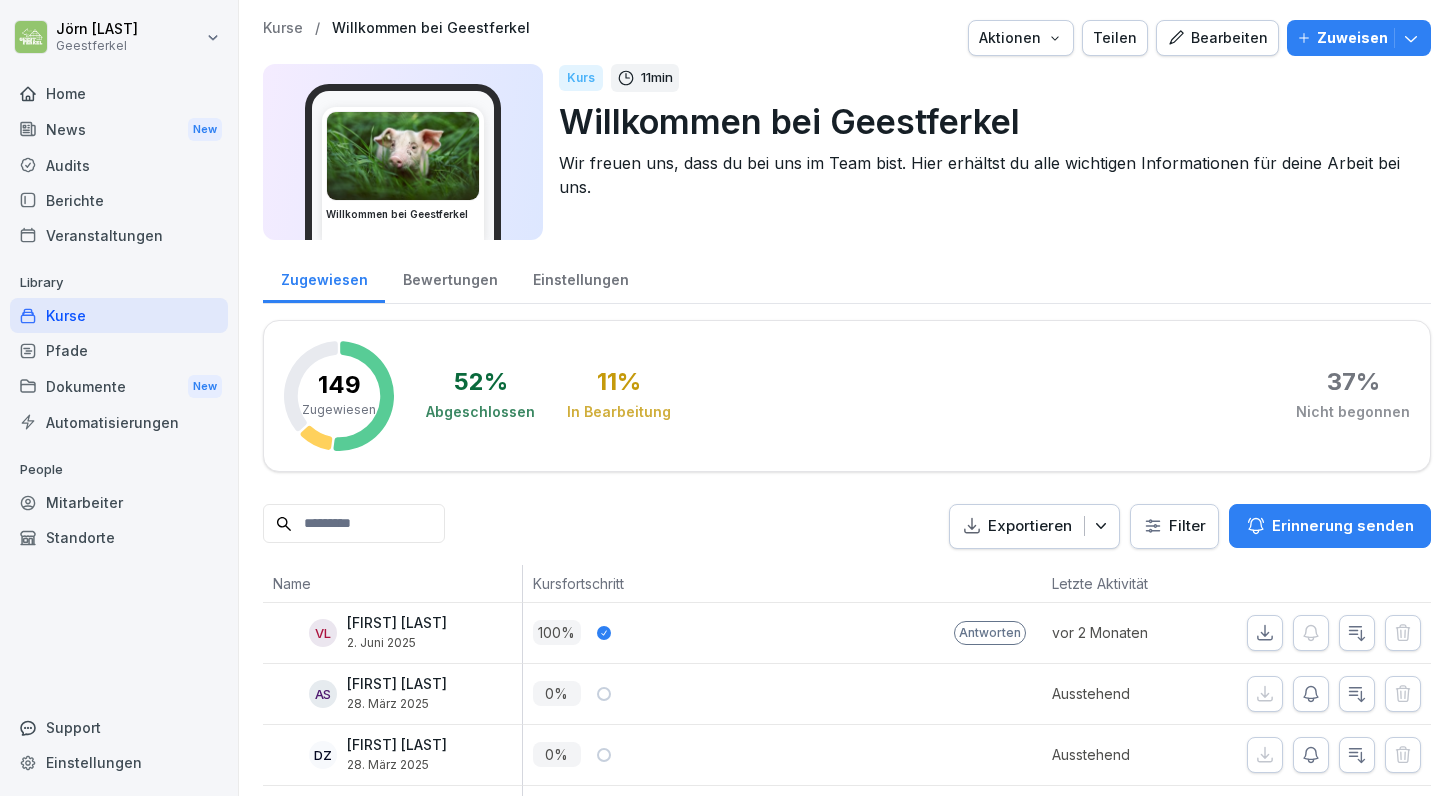 click on "Zuweisen" at bounding box center [1352, 38] 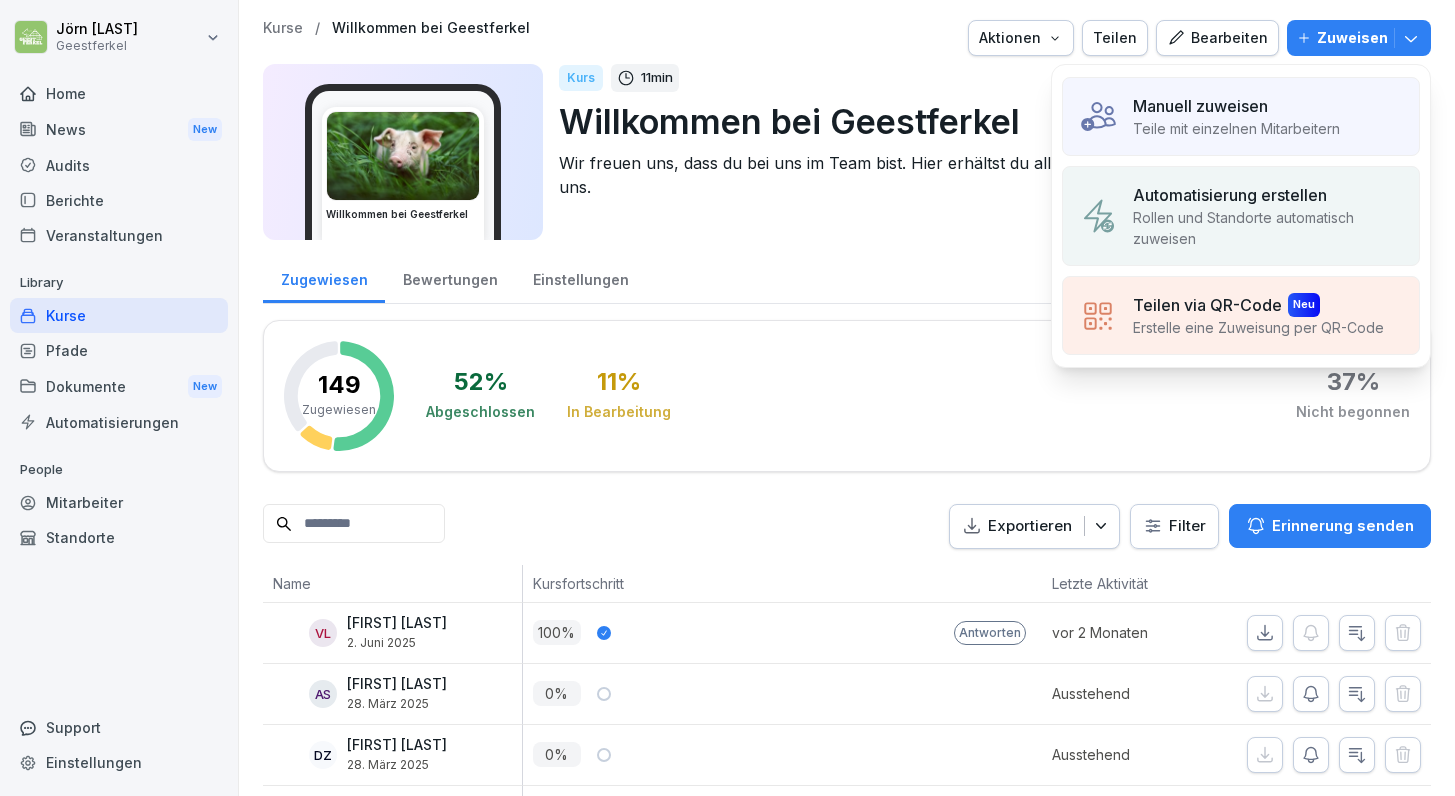 click on "Manuell zuweisen" at bounding box center [1236, 106] 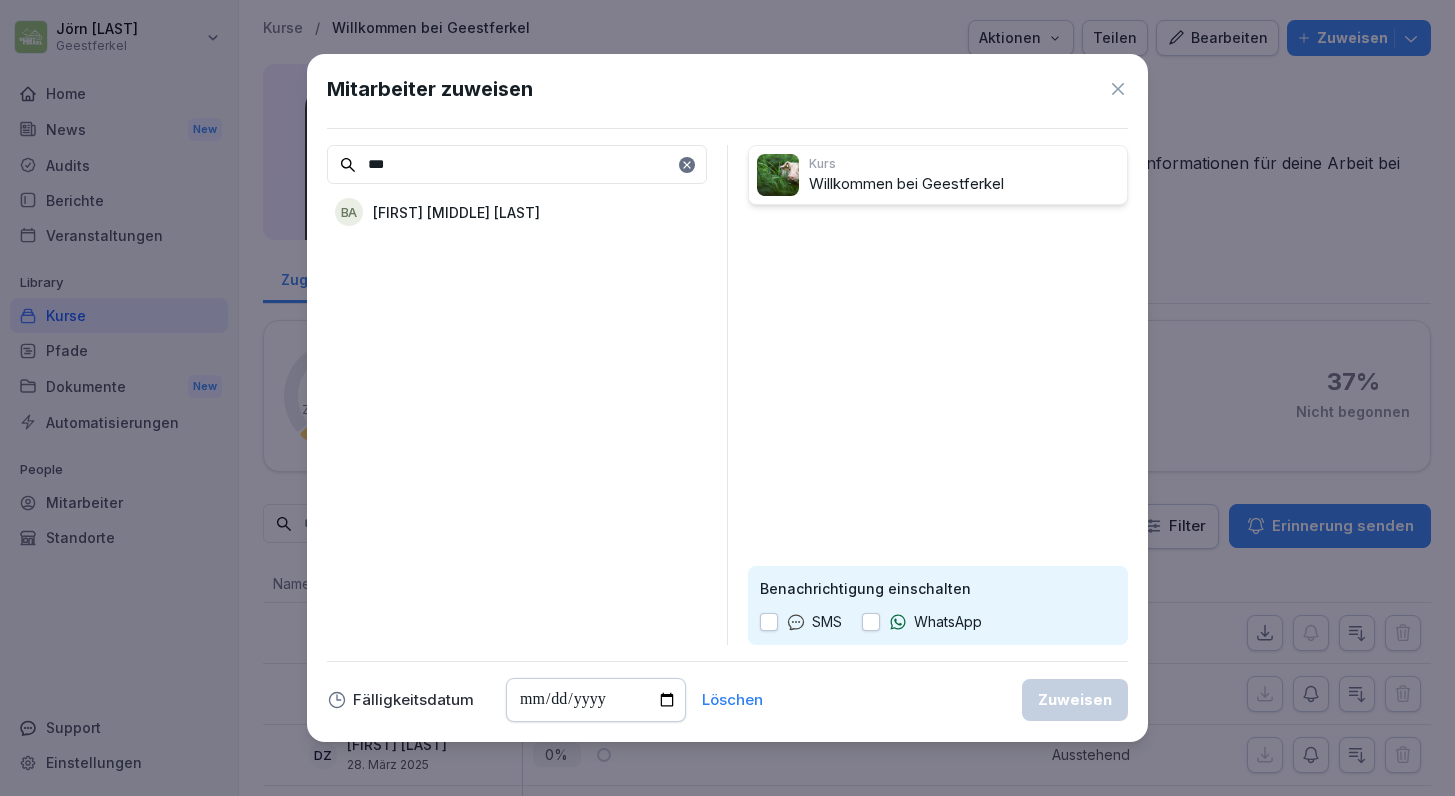 type on "***" 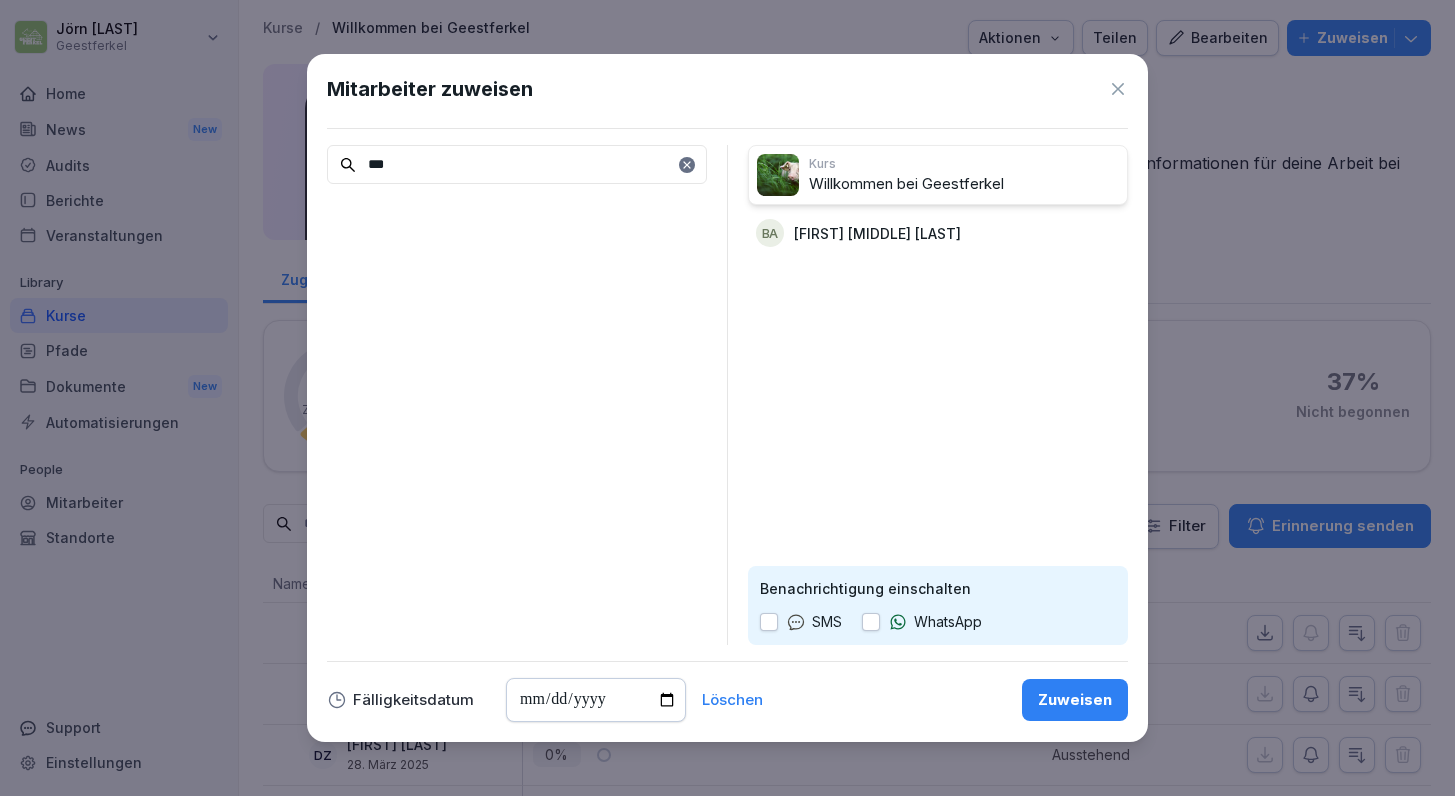 click 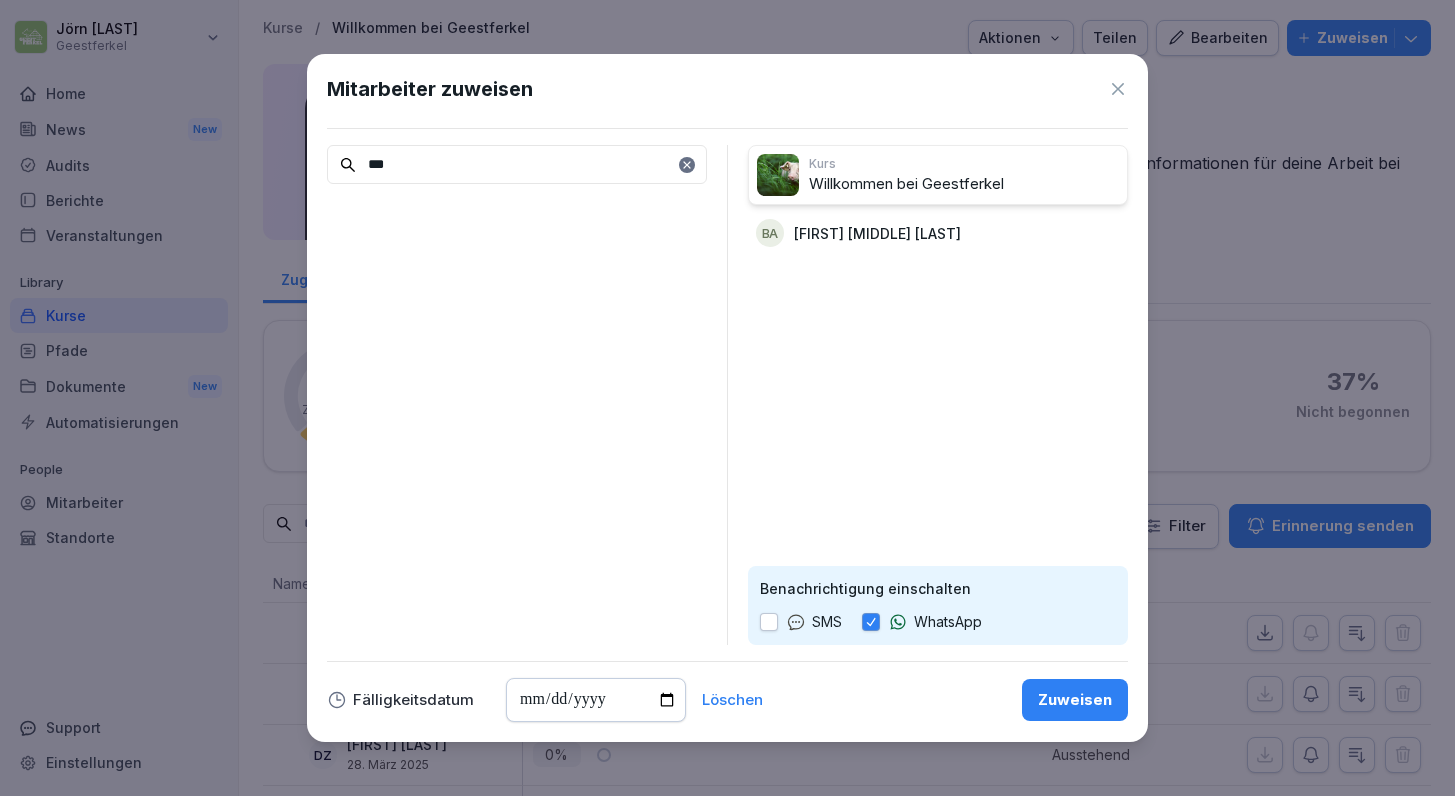 click on "Zuweisen" at bounding box center (1075, 700) 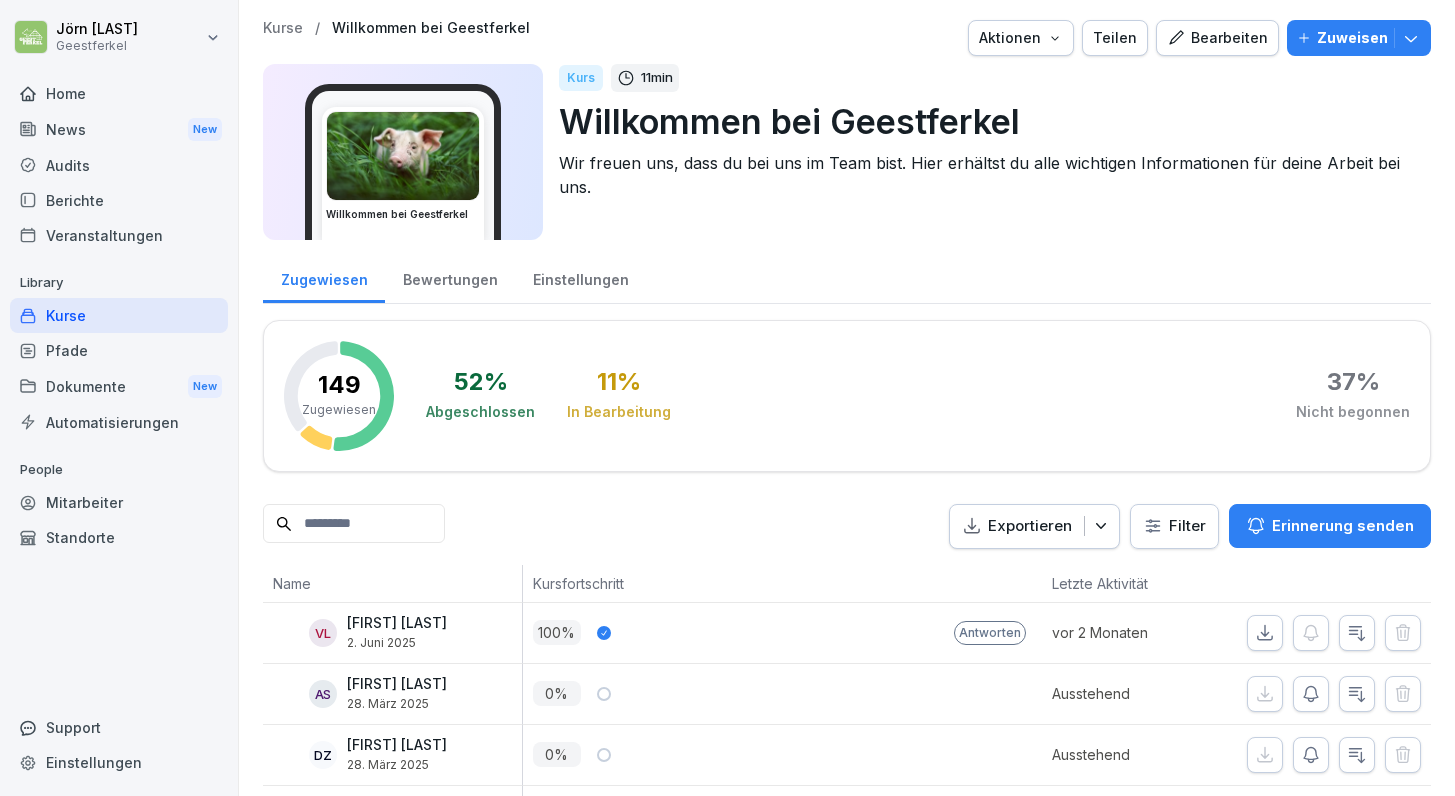 scroll, scrollTop: 0, scrollLeft: 0, axis: both 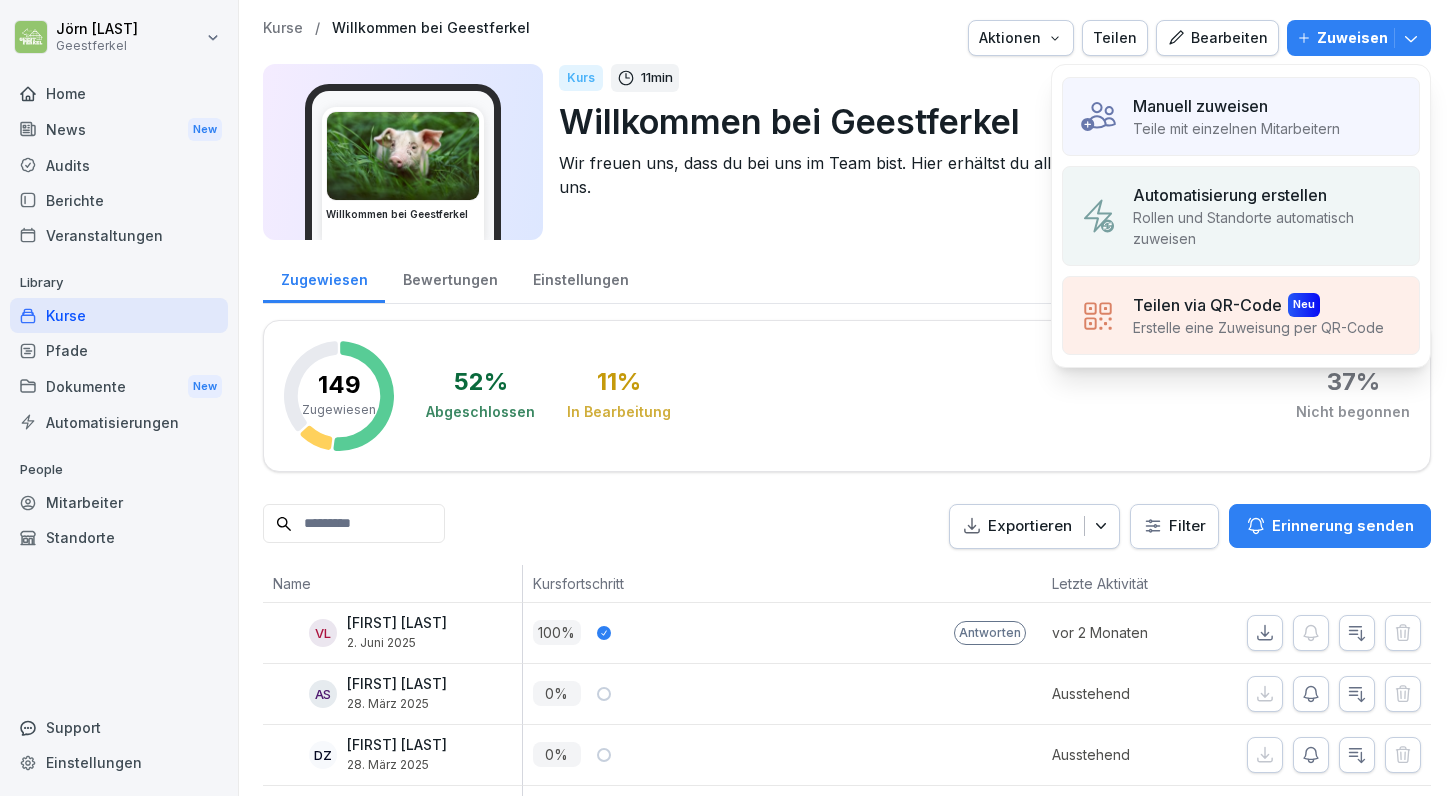 click on "Teile mit einzelnen Mitarbeitern" at bounding box center (1236, 128) 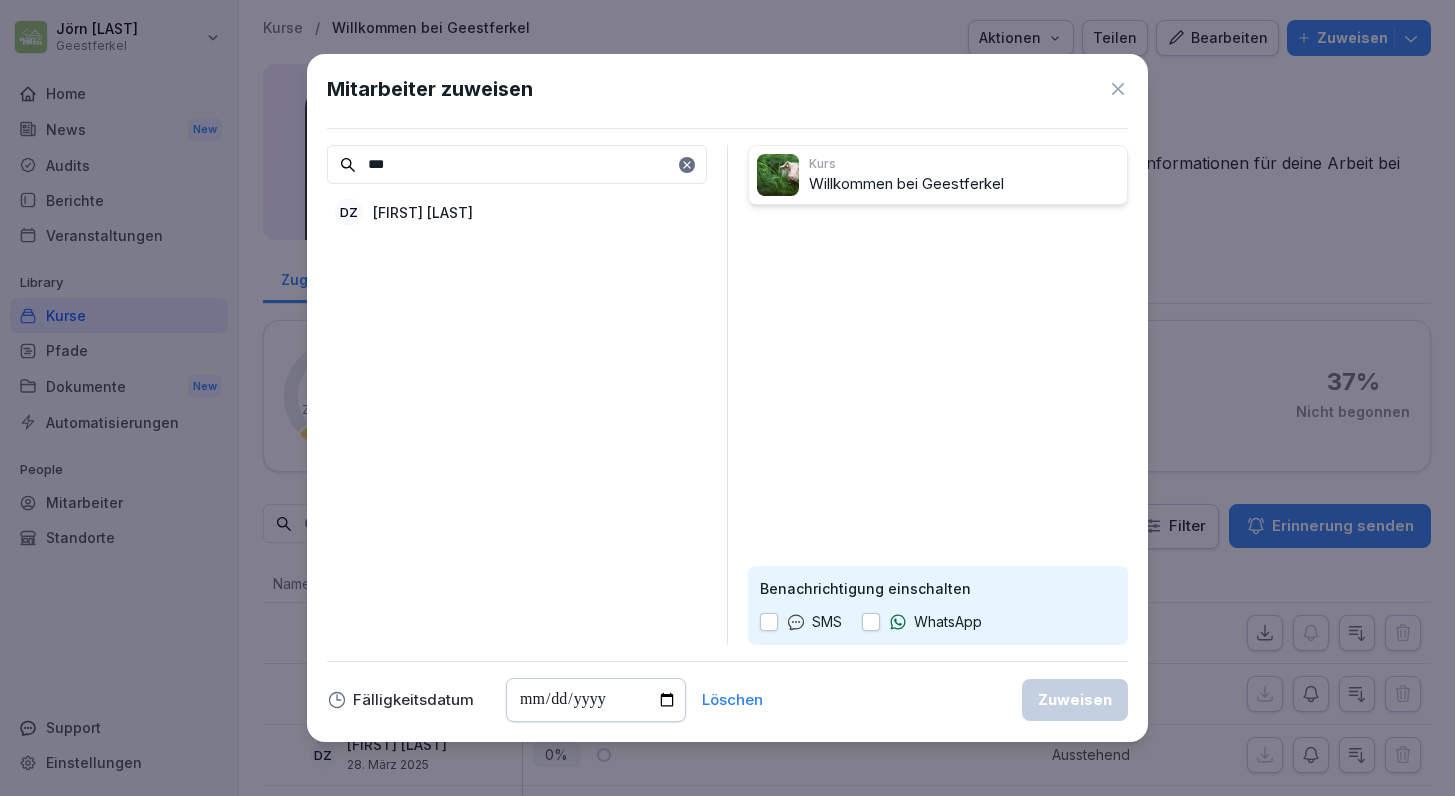 type on "***" 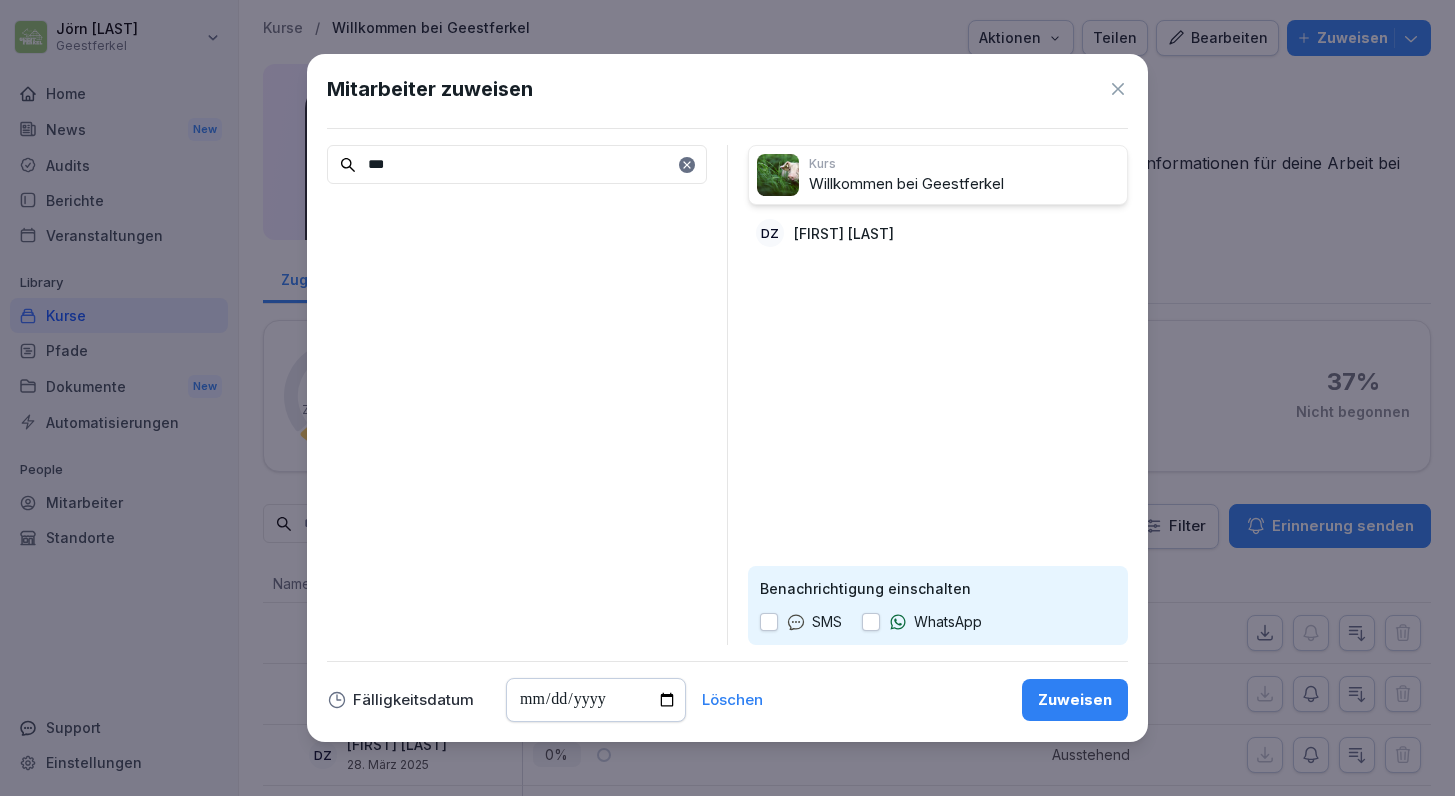 click at bounding box center [871, 622] 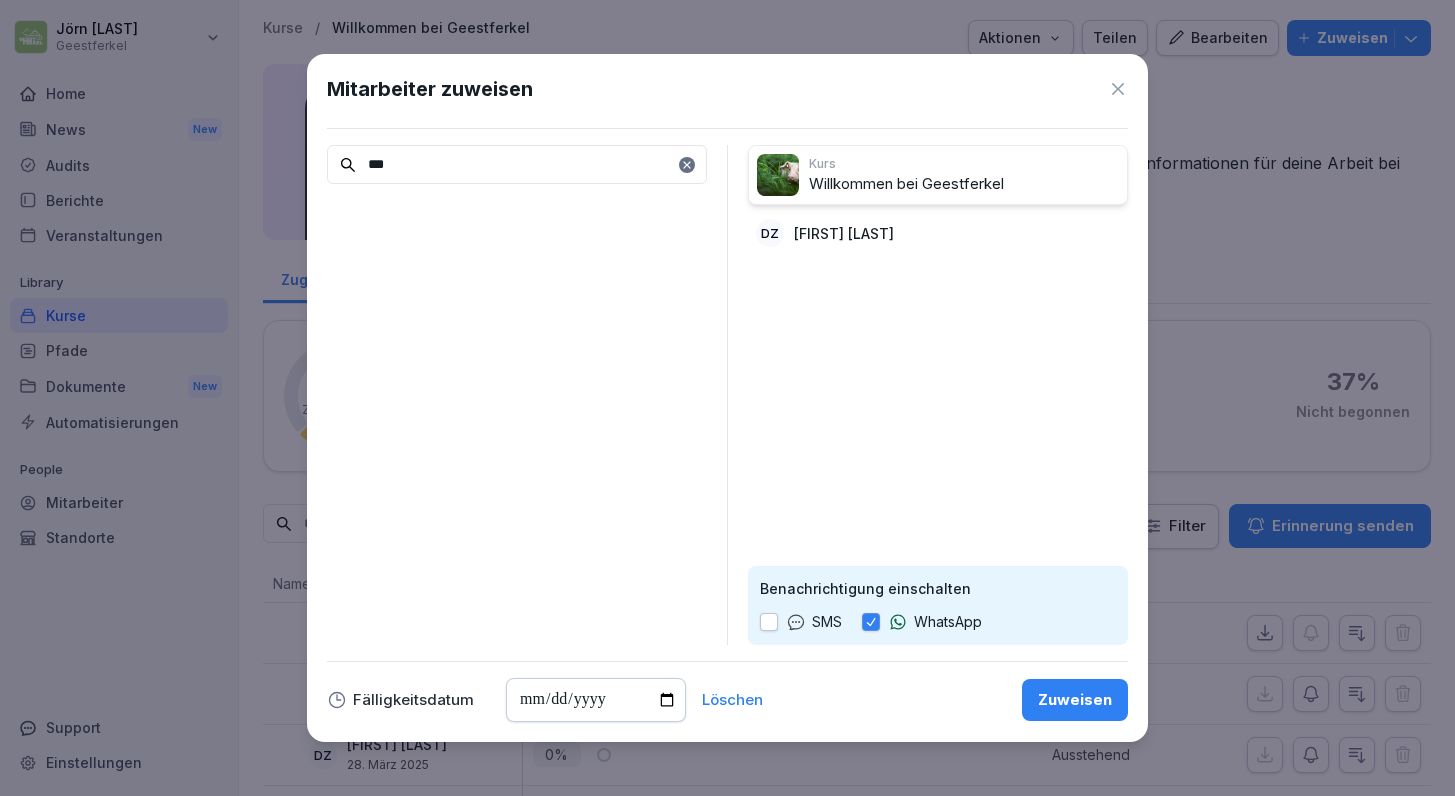 click on "Zuweisen" at bounding box center [1075, 700] 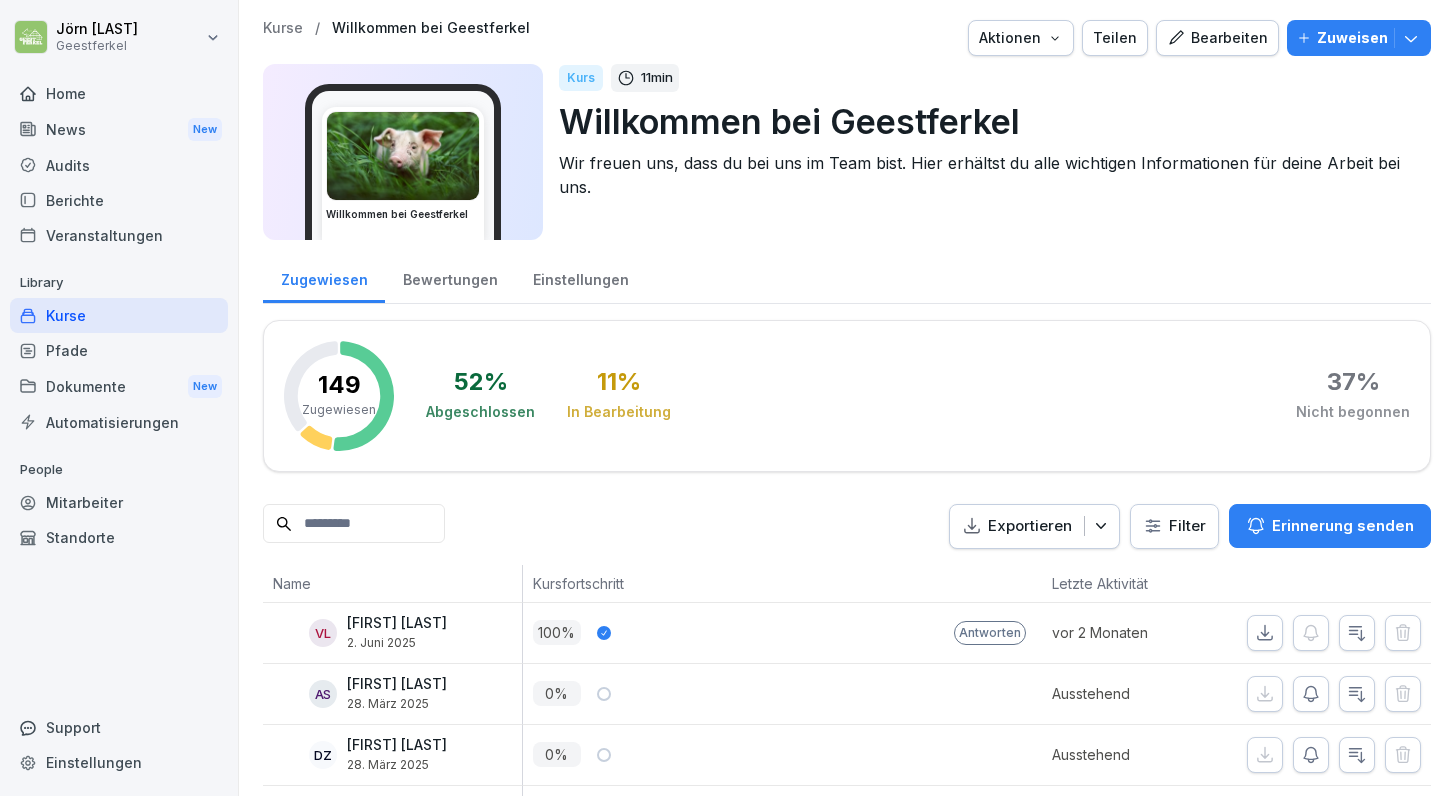 scroll, scrollTop: 0, scrollLeft: 0, axis: both 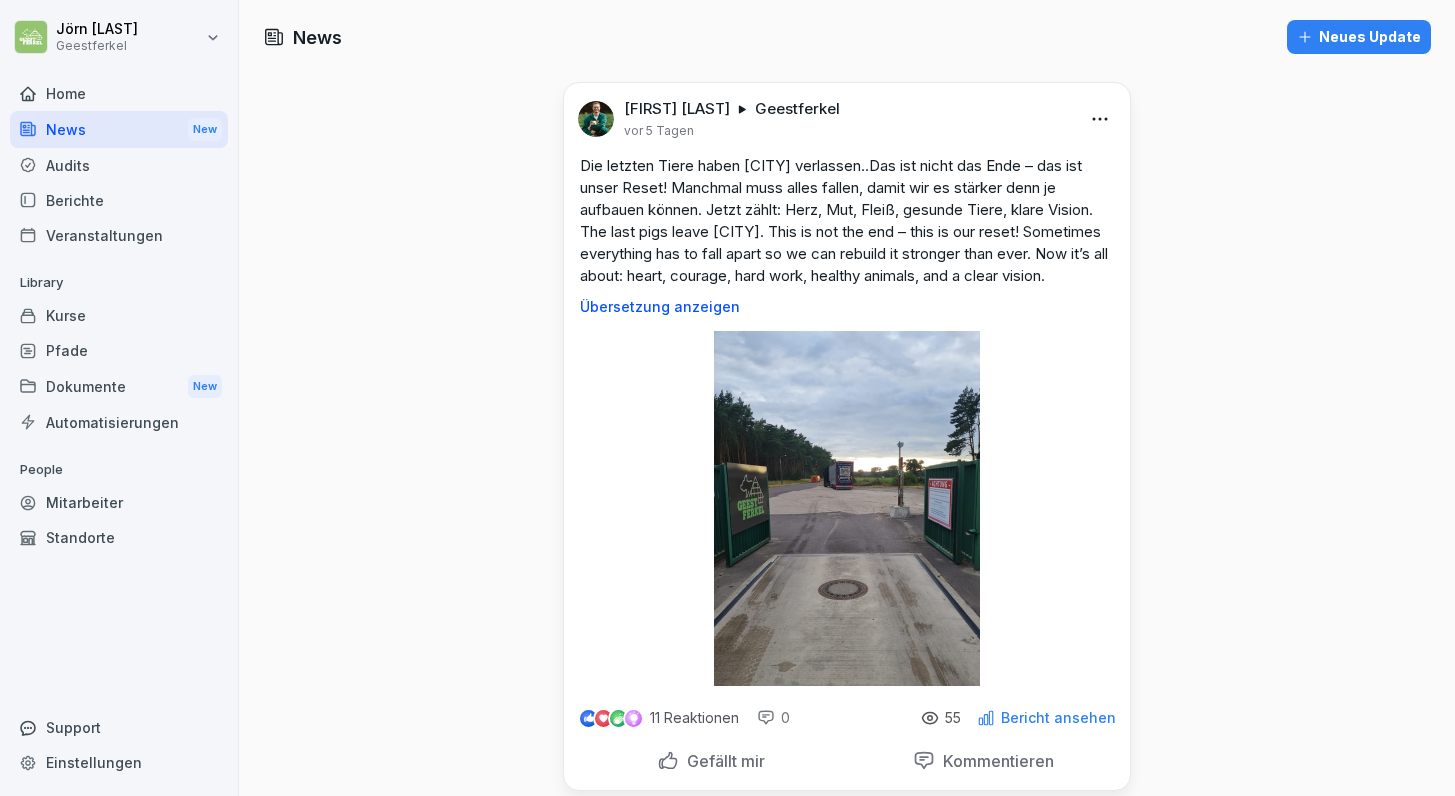 click on "Mitarbeiter" at bounding box center [119, 502] 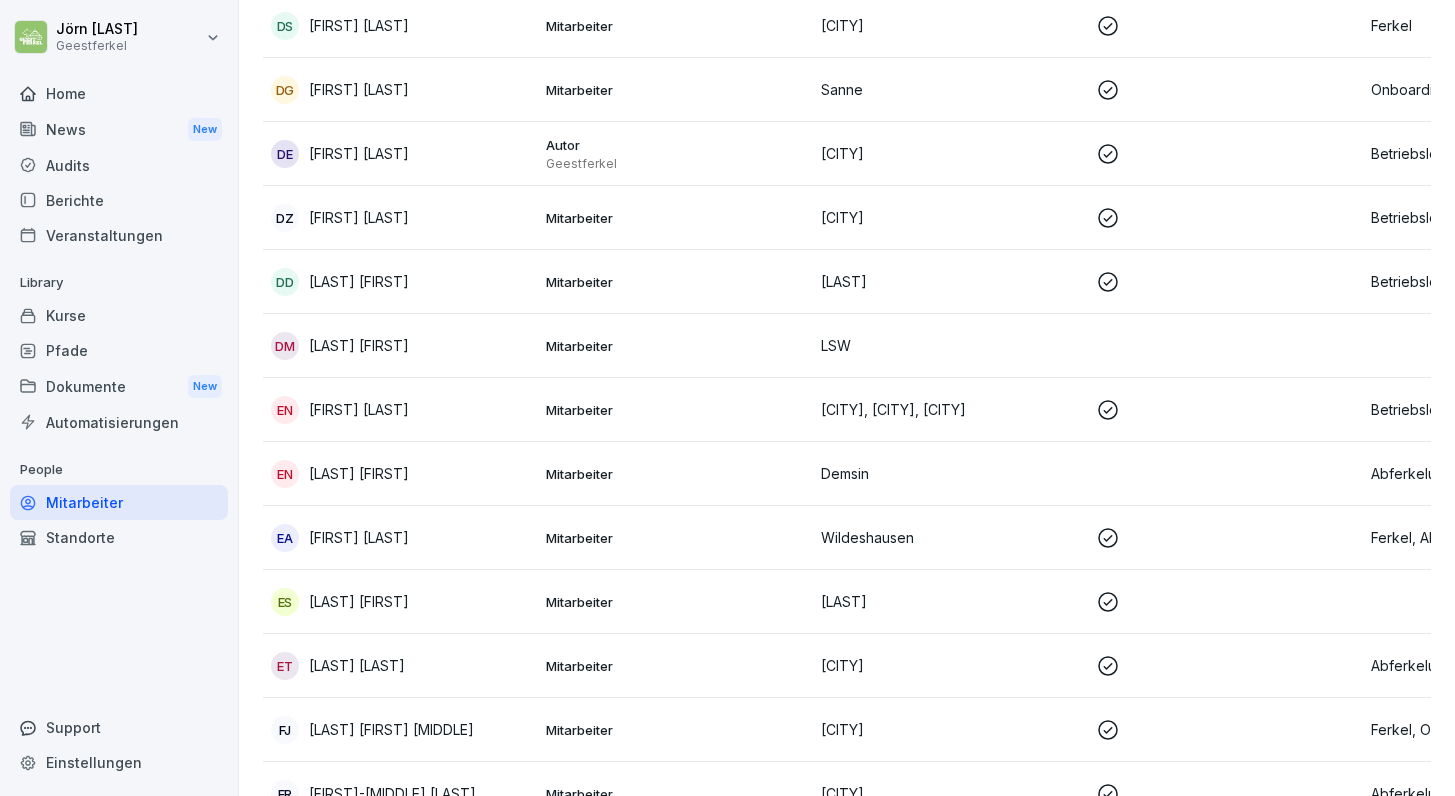 scroll, scrollTop: 1909, scrollLeft: 0, axis: vertical 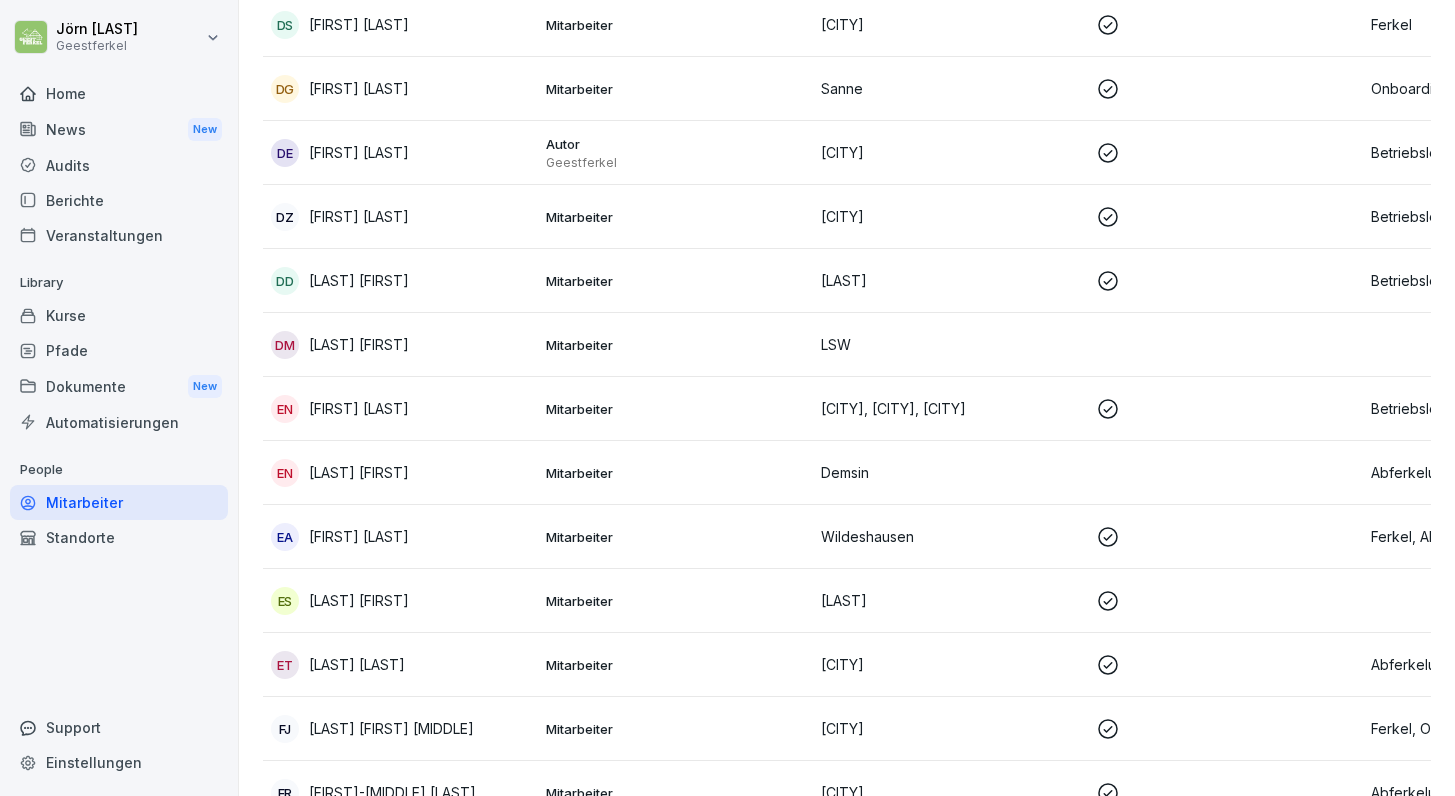click on "DM Dulgheru Marian" at bounding box center [400, 345] 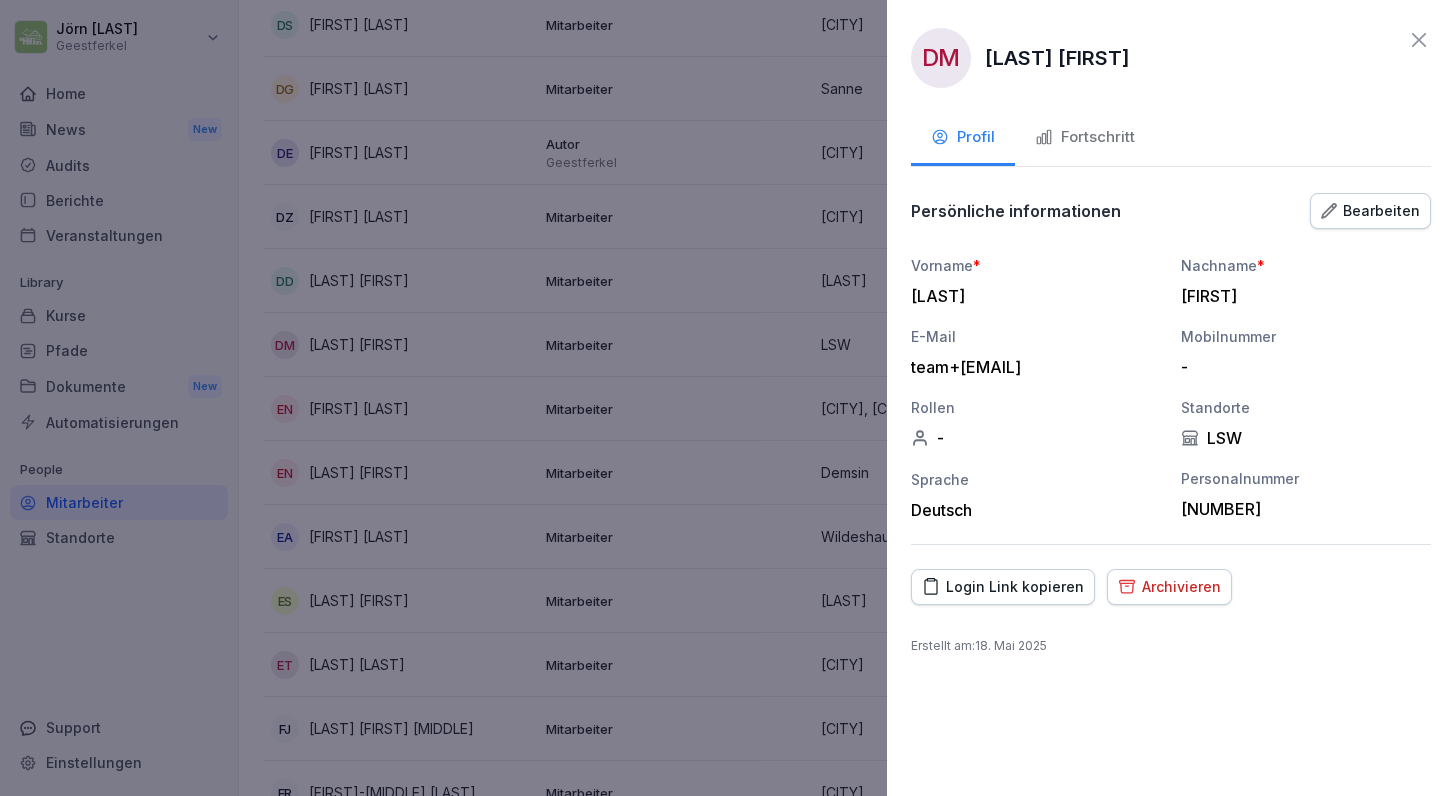 click 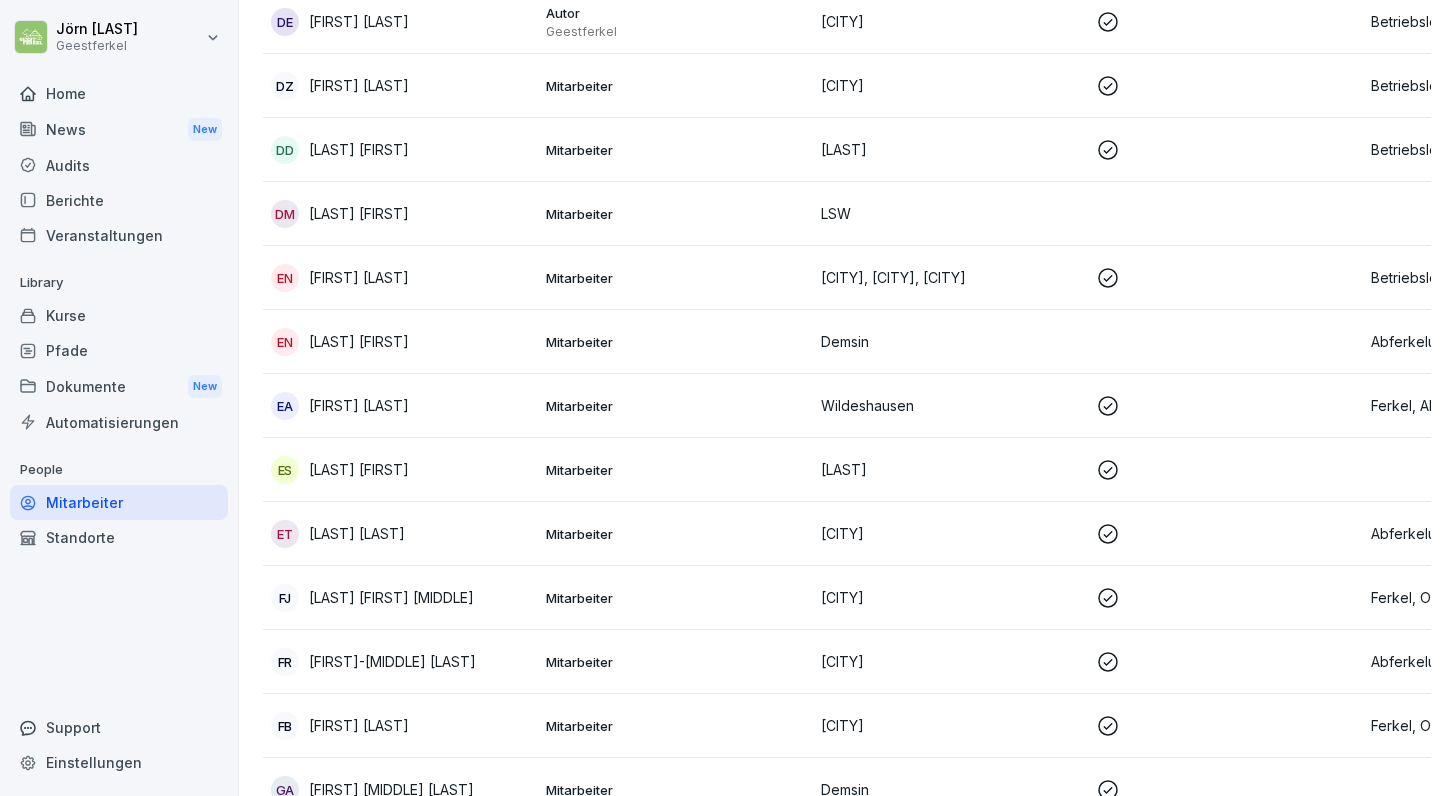 scroll, scrollTop: 2045, scrollLeft: 0, axis: vertical 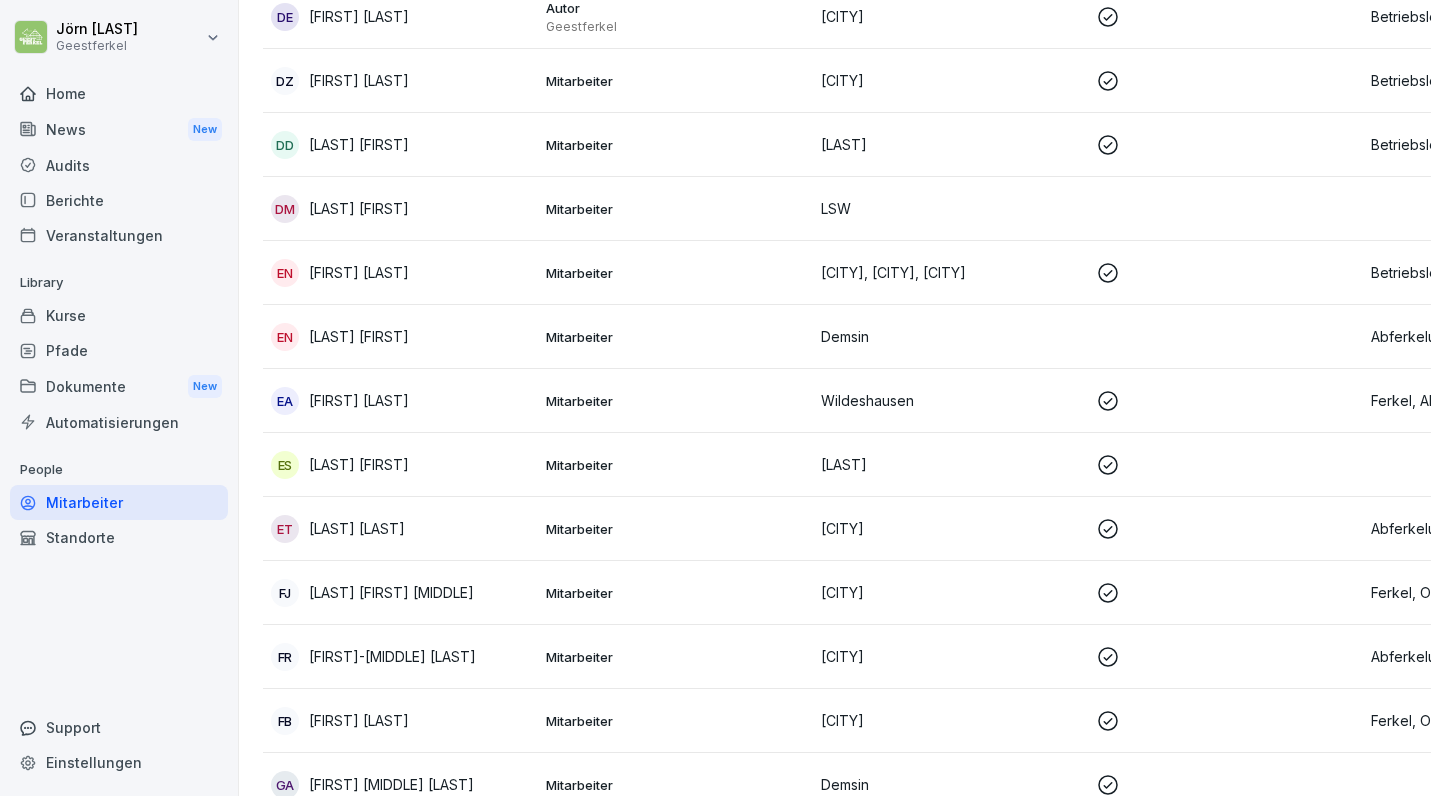 click on "Mitarbeiter" at bounding box center (675, 337) 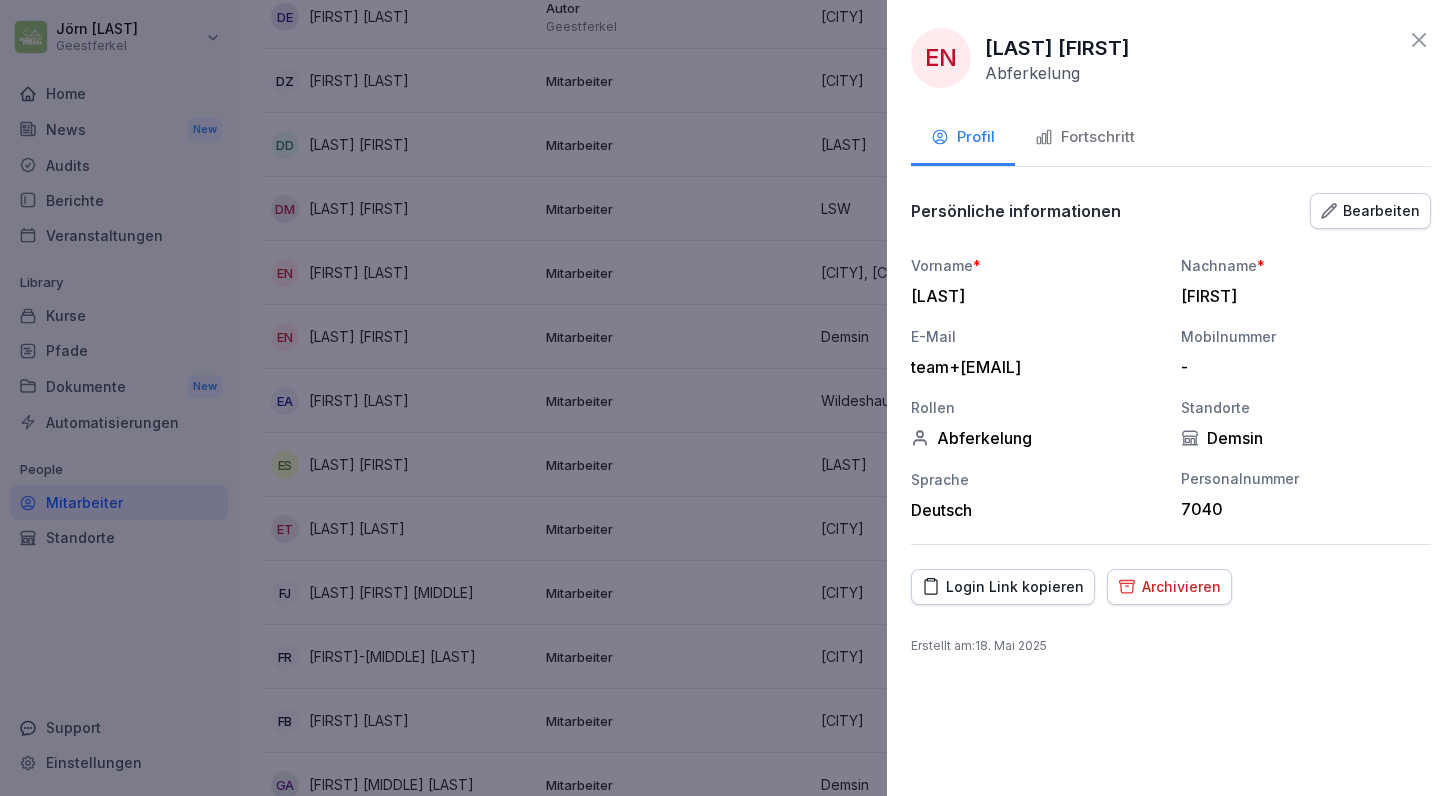click 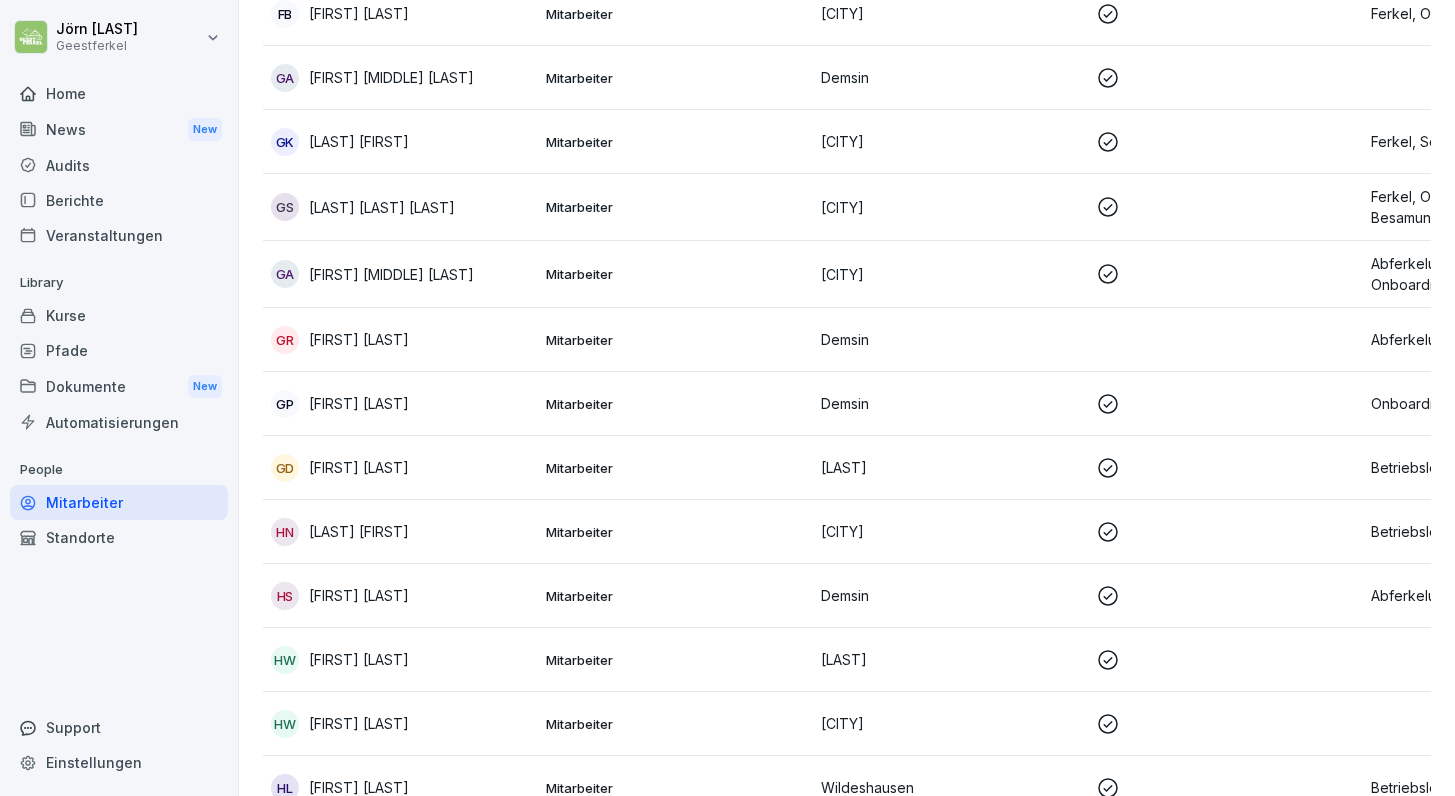 scroll, scrollTop: 2753, scrollLeft: 0, axis: vertical 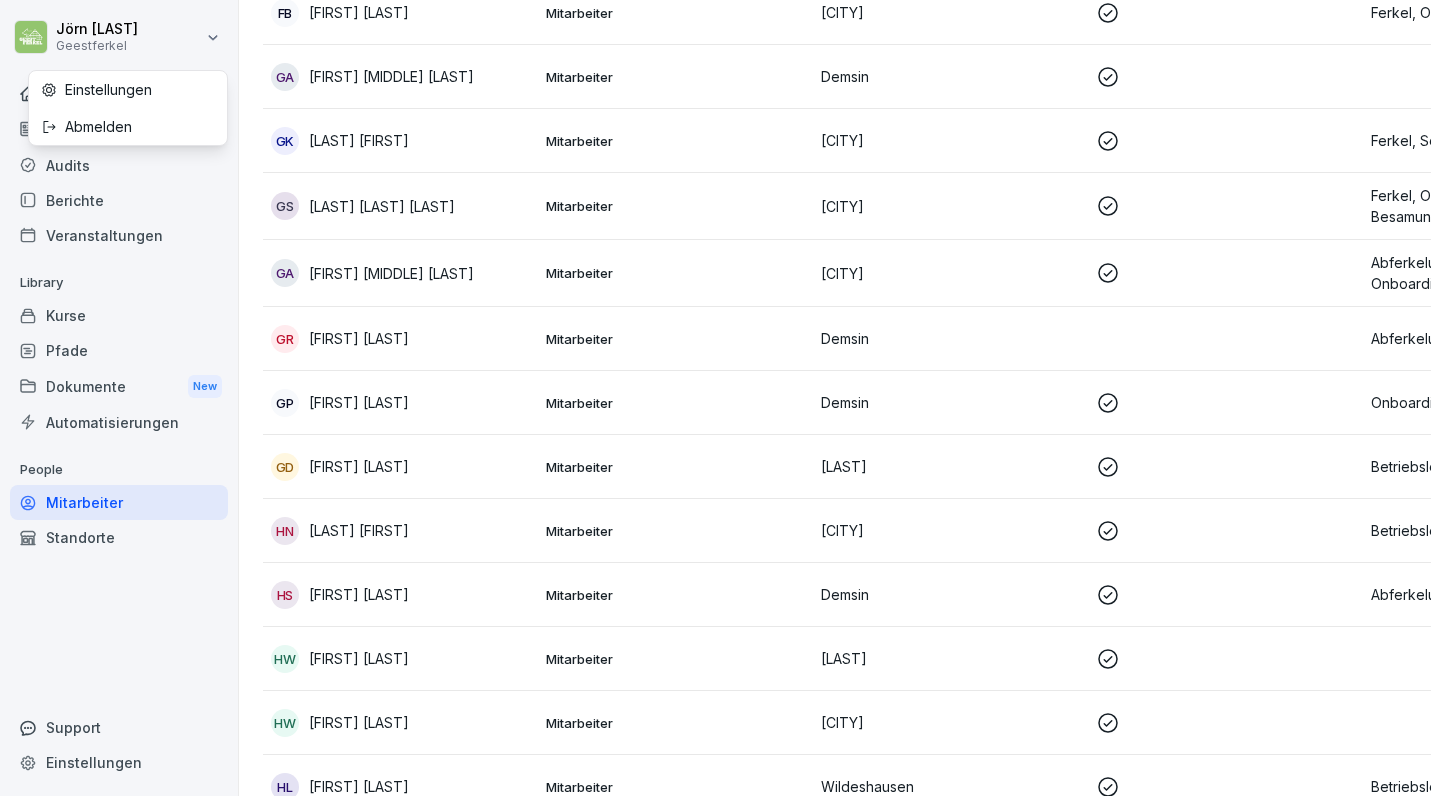 click on "Jörn   Ahlers Geestferkel Home News New Audits Berichte Veranstaltungen Library Kurse Pfade Dokumente New Automatisierungen People Mitarbeiter Standorte Support Einstellungen Mitarbeiter Mitarbeiter hinzufügen Mitarbeiter Rollen Archiviert Total:  149 Filter Name Berechtigungen Standort Erster Login Rolle AT Adrian Timaru Mitarbeiter Demsin Abferkelung AN Agnieszka Zofia Nowakowska Mitarbeiter Görmin Abferkelung AS Ahrendt  Sharleen Mitarbeiter Pinnow Abferkelung AL Anastasios Liotis Mitarbeiter Görmin Abferkelung AS Andrea Schulze Mitarbeiter LSW Ferkel, Abferkelung AW Anett Wilhelm Mitarbeiter Sandbeiendorf Betriebsleiter AS Anja Stier Mitarbeiter Elmenhorst Betriebsleiter, Onboarding AK Anke Kügler Mitarbeiter Wasmerslage Betriebsleiter, Abferkelung AC Antonio Christian Mitarbeiter Sandbeiendorf Ferkel, Onboarding, Abferkelung, Besamung AJ Antonio Eryl Jane Mitarbeiter Sandbeiendorf Ferkel, Onboarding, Abferkelung, Besamung BV Badil Veaceslav Mitarbeiter Kletzke Ferkel BR Bärbel Reichelt Mitarbeiter" at bounding box center [727, 398] 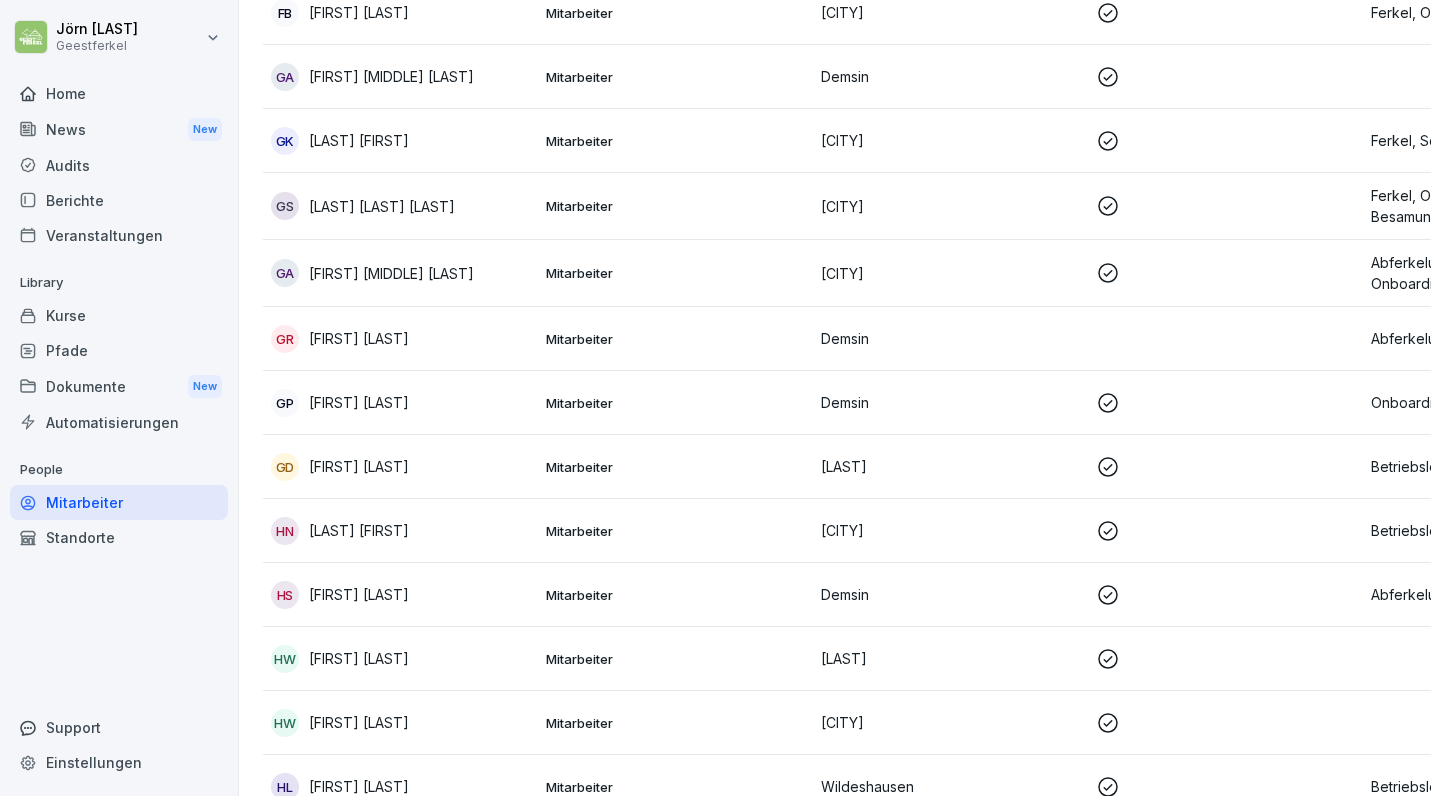 scroll, scrollTop: 0, scrollLeft: 0, axis: both 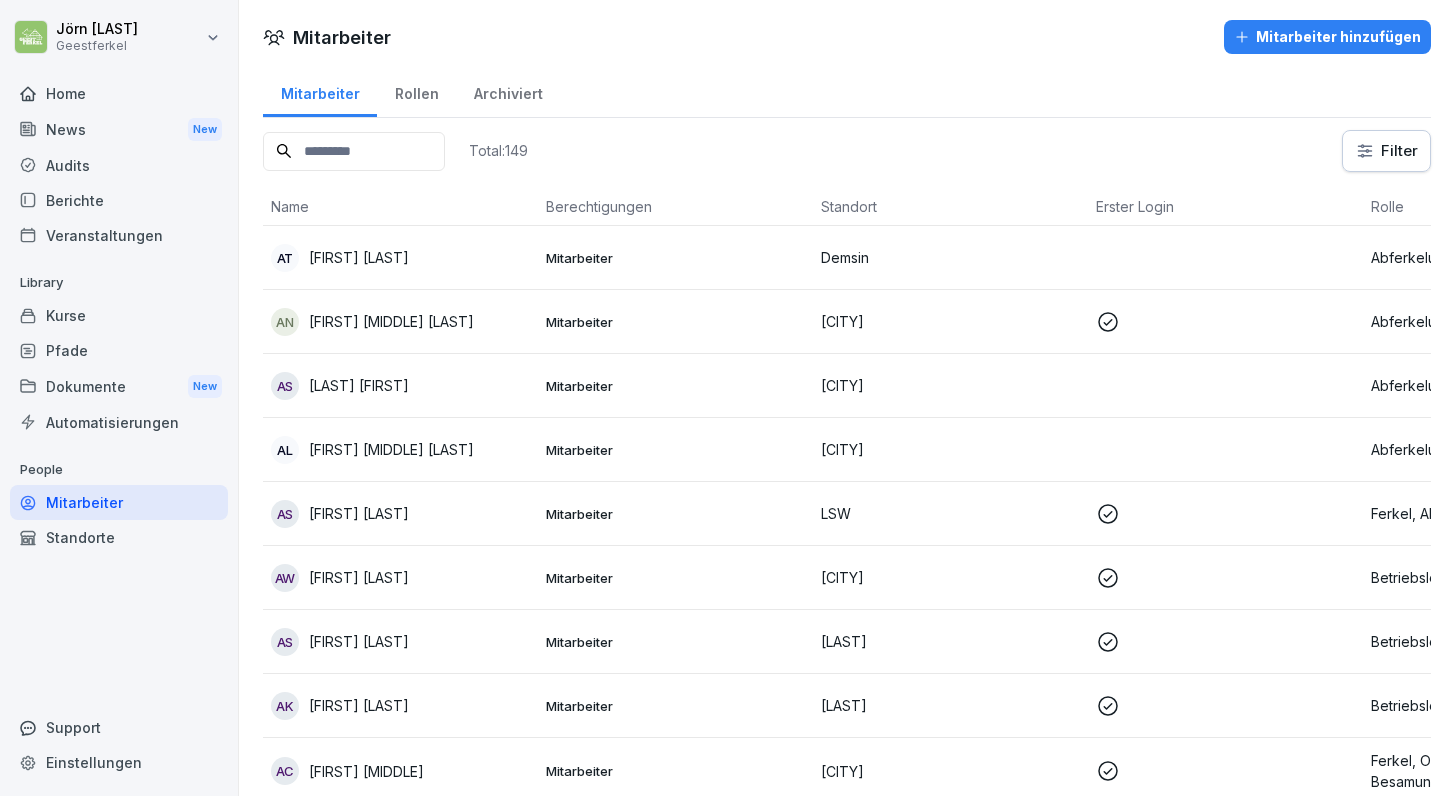 select on "**" 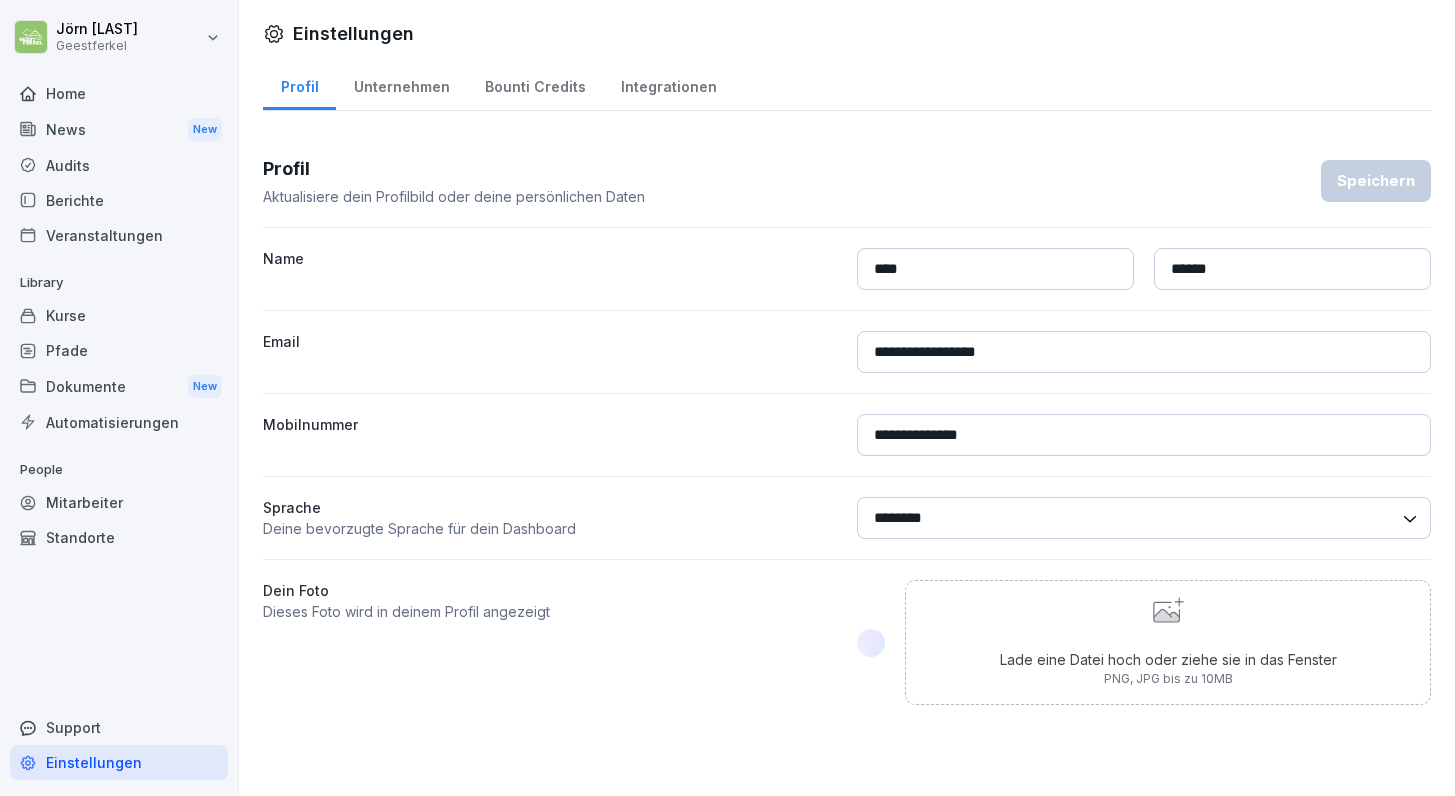 click on "Unternehmen" at bounding box center (401, 84) 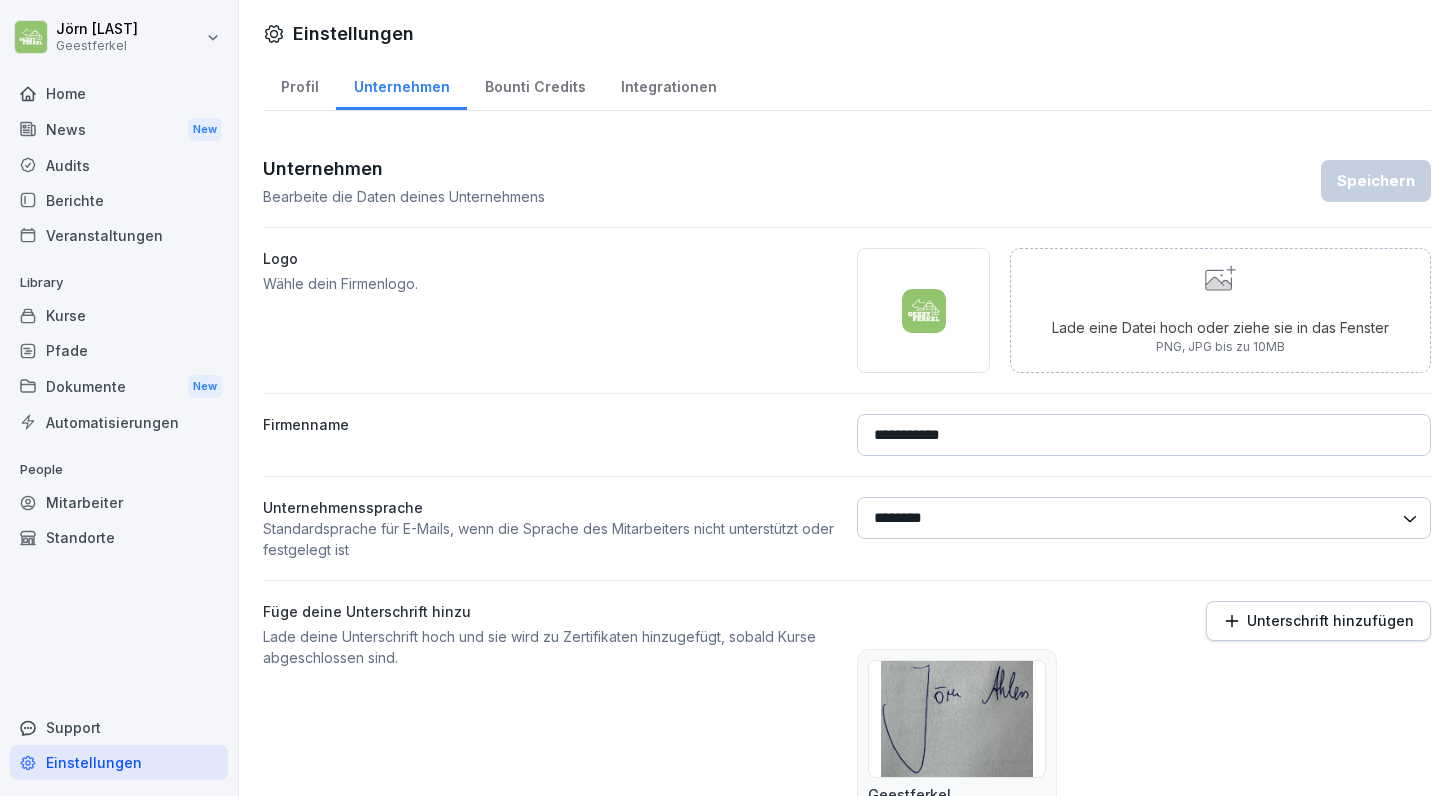 click on "Bounti Credits" at bounding box center (535, 84) 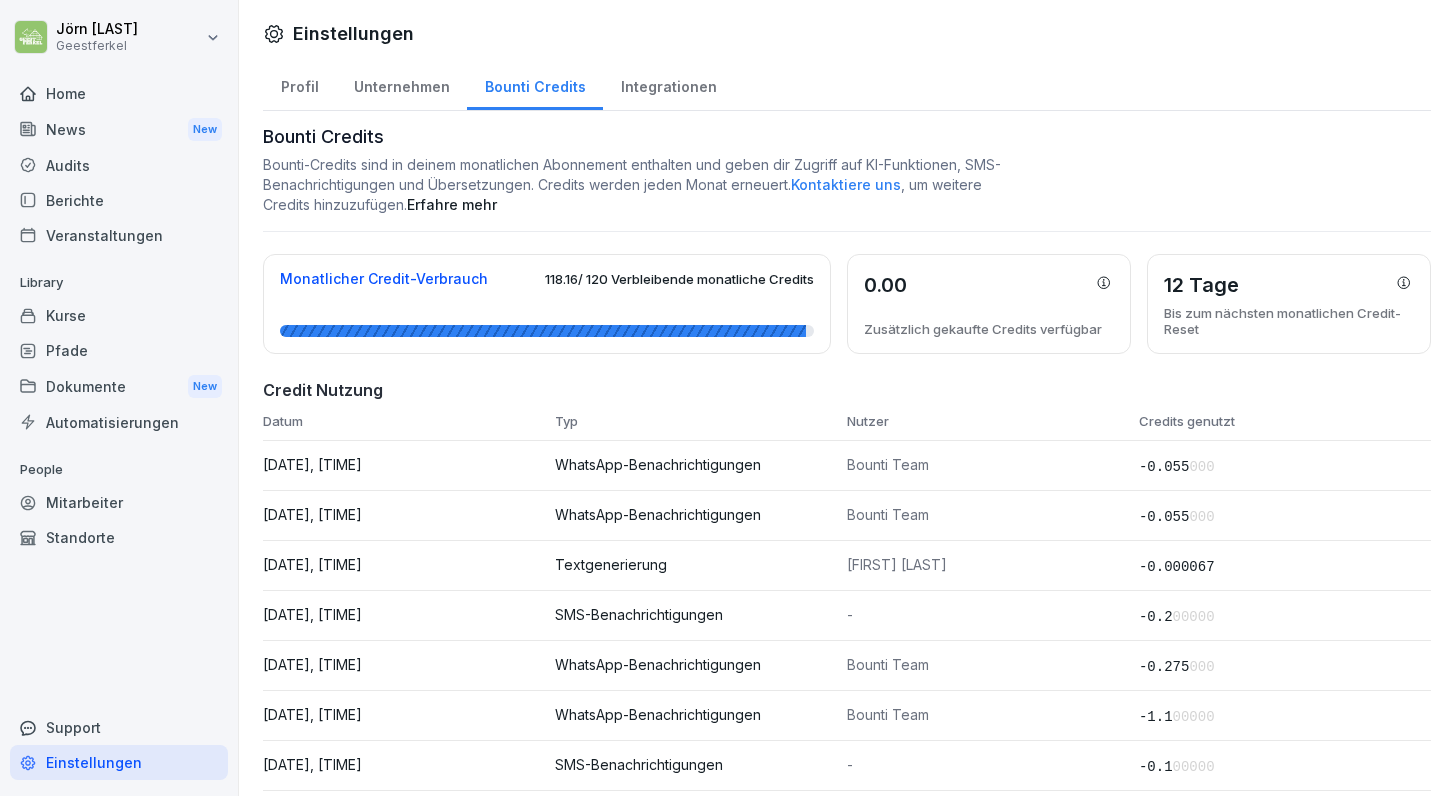scroll, scrollTop: 0, scrollLeft: 0, axis: both 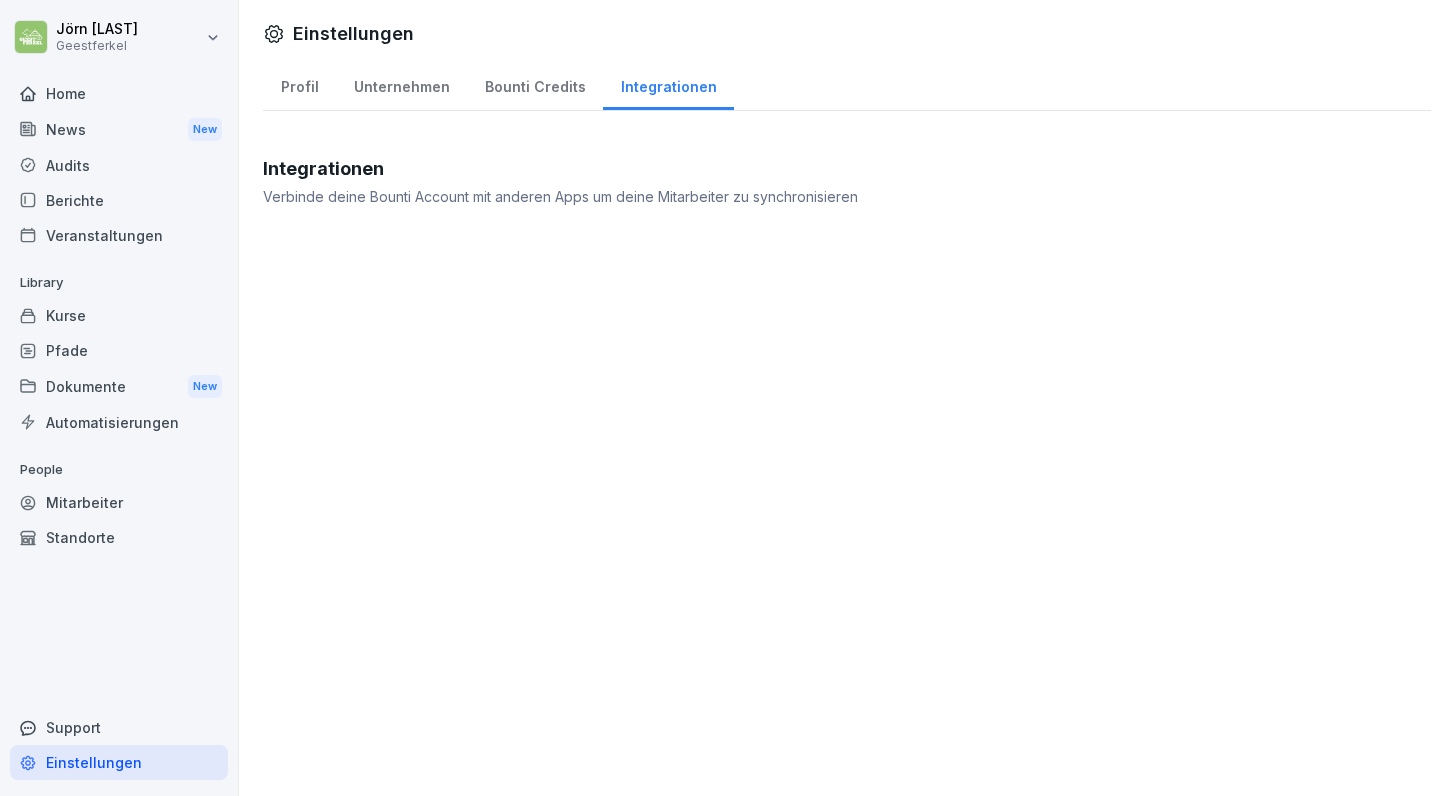 click on "Unternehmen" at bounding box center [401, 84] 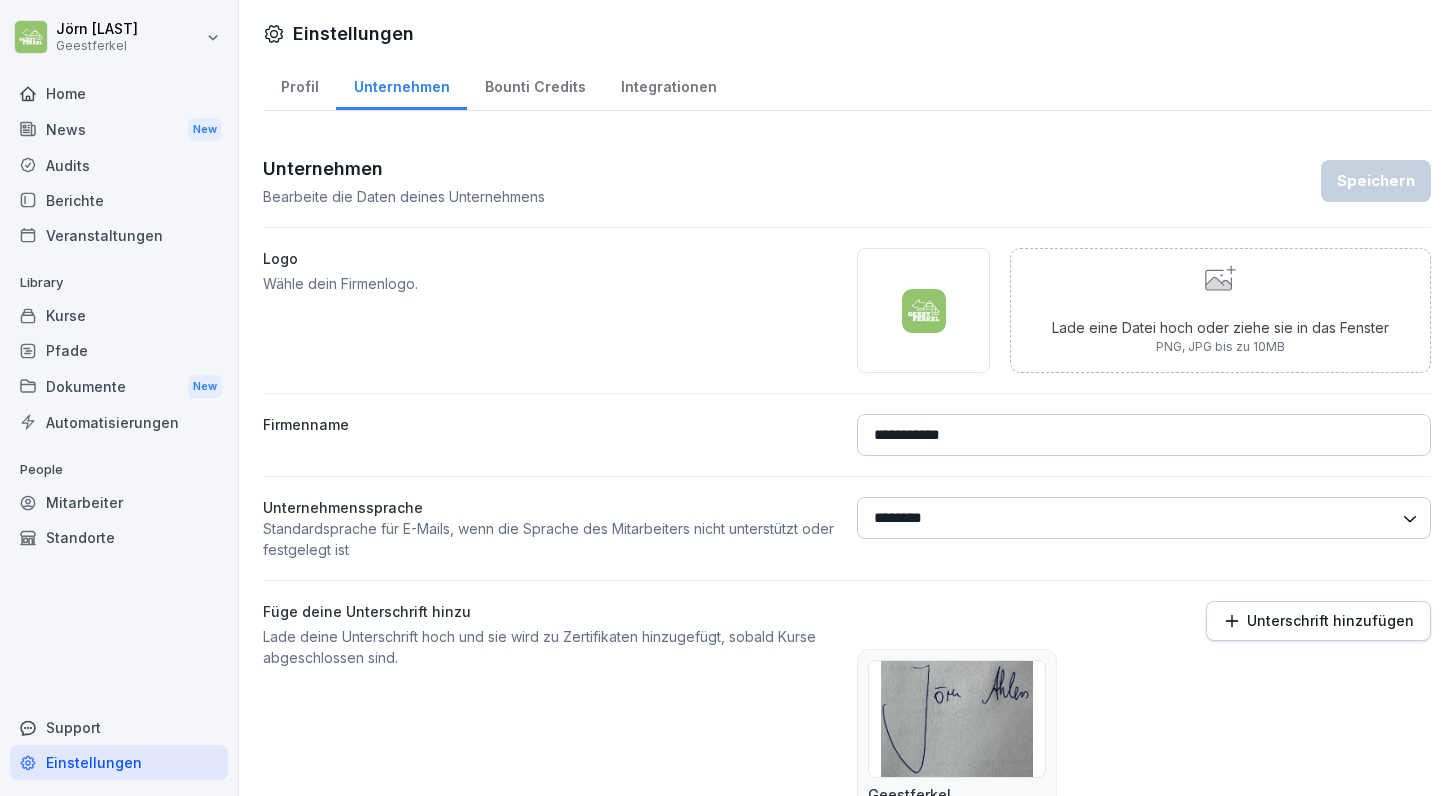 click on "Bounti Credits" at bounding box center (535, 84) 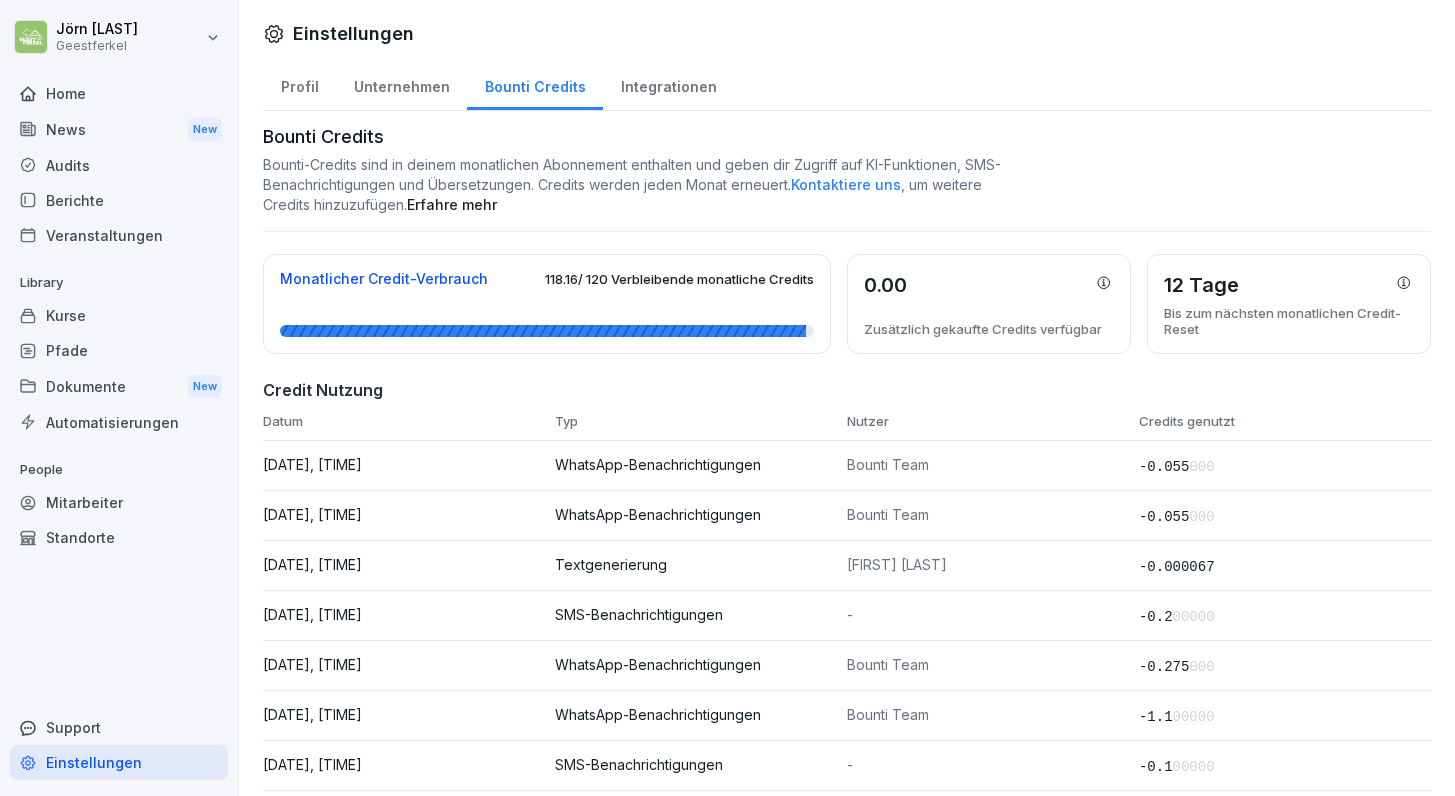 click on "Profil" at bounding box center [299, 84] 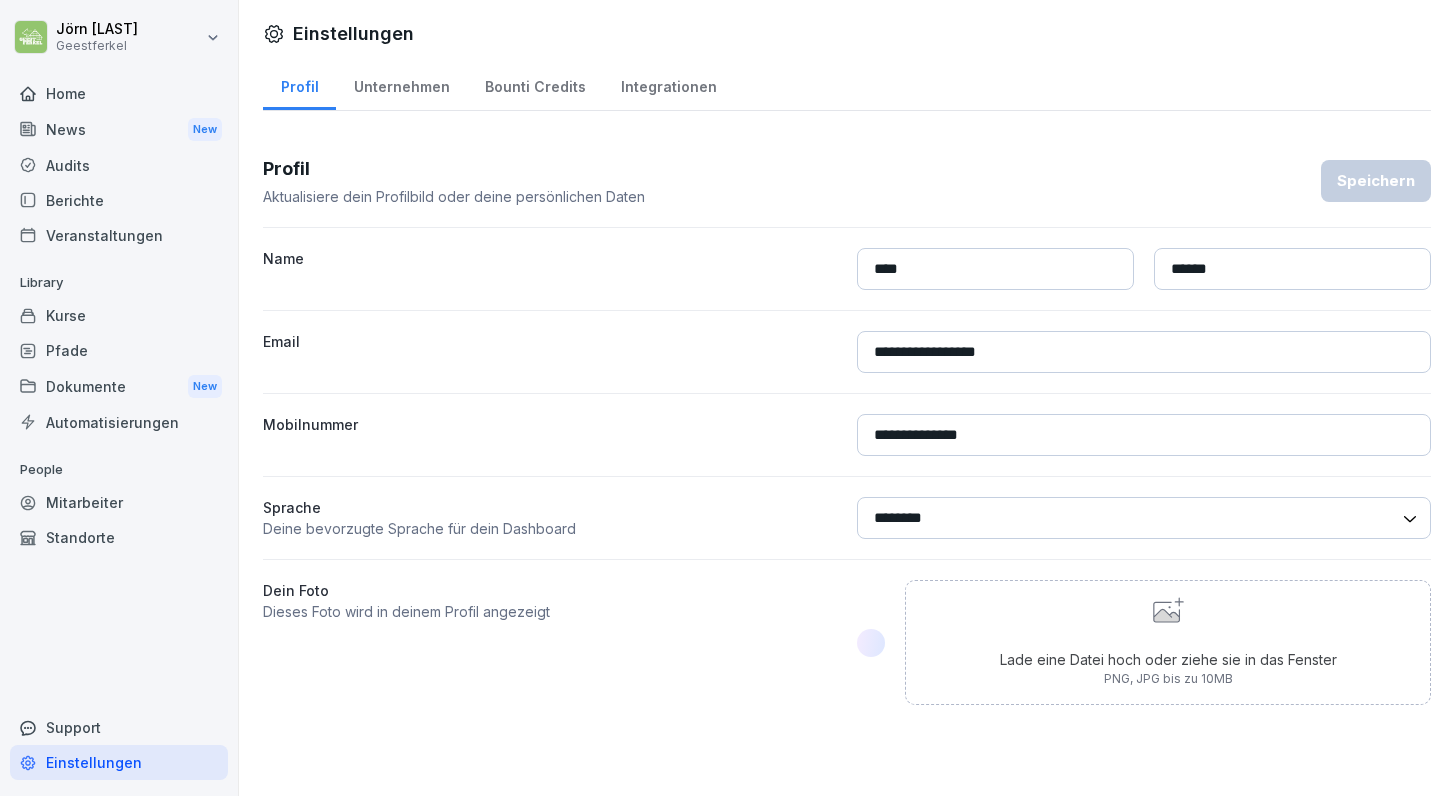 click on "**********" at bounding box center [727, 398] 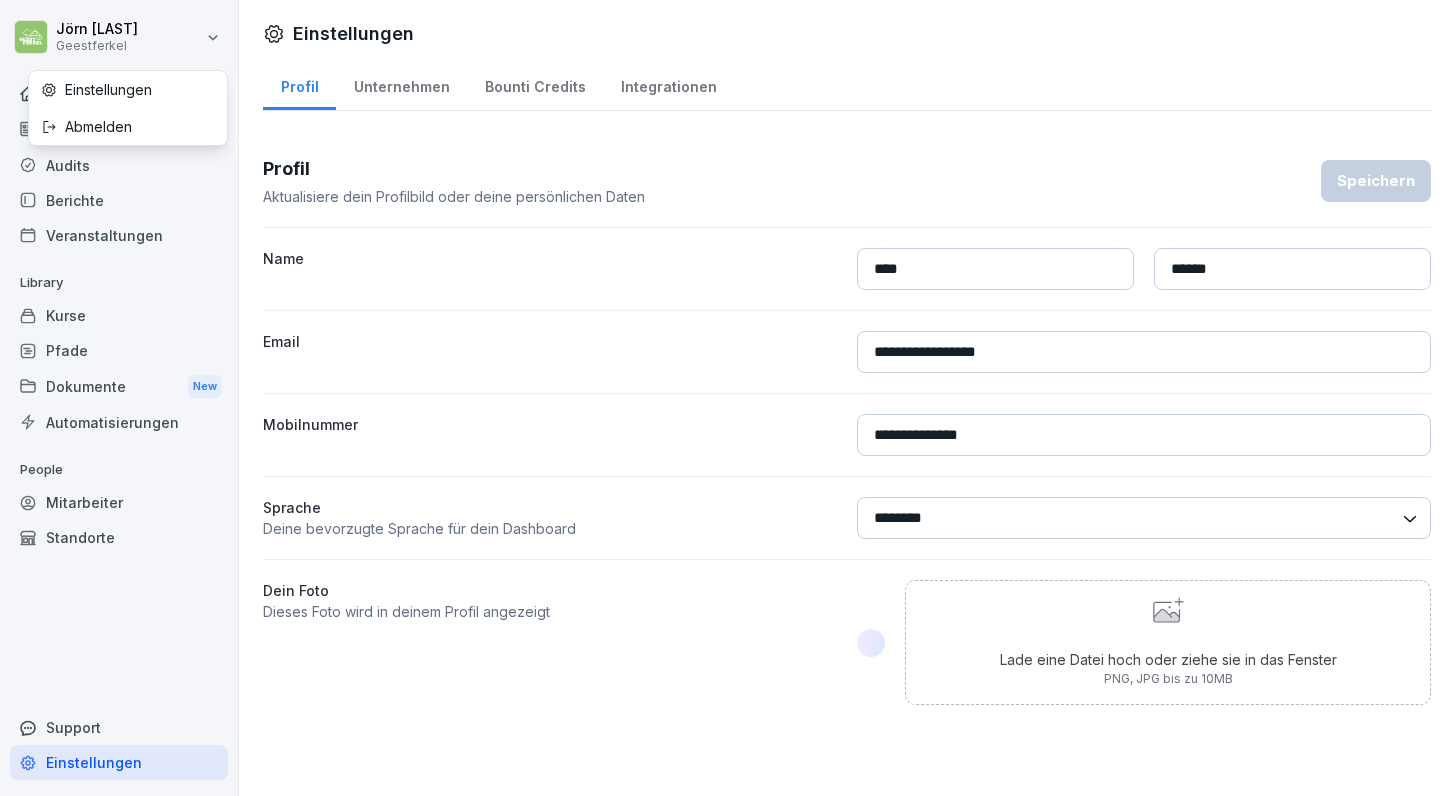 click on "Einstellungen" at bounding box center (128, 89) 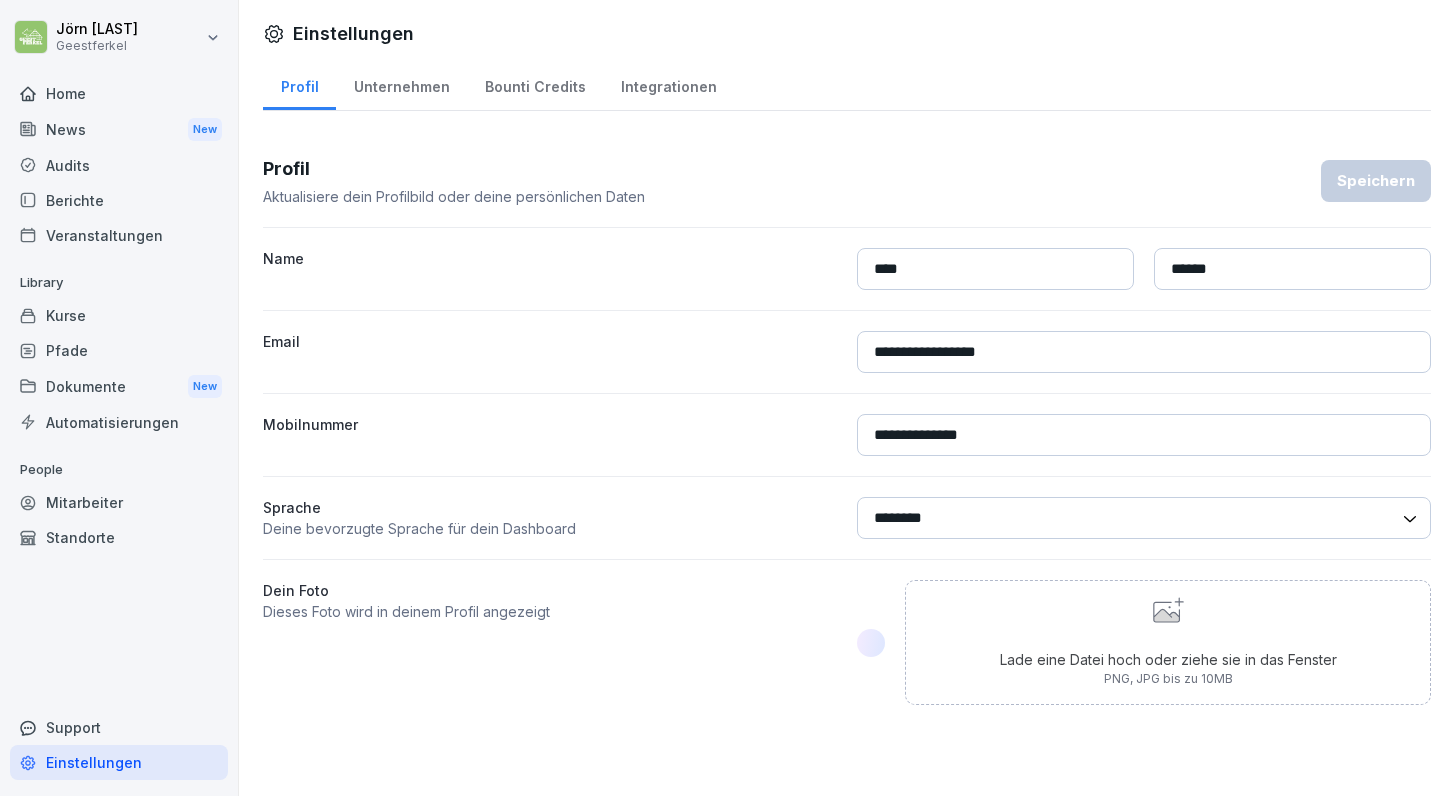 click on "Home" at bounding box center [119, 93] 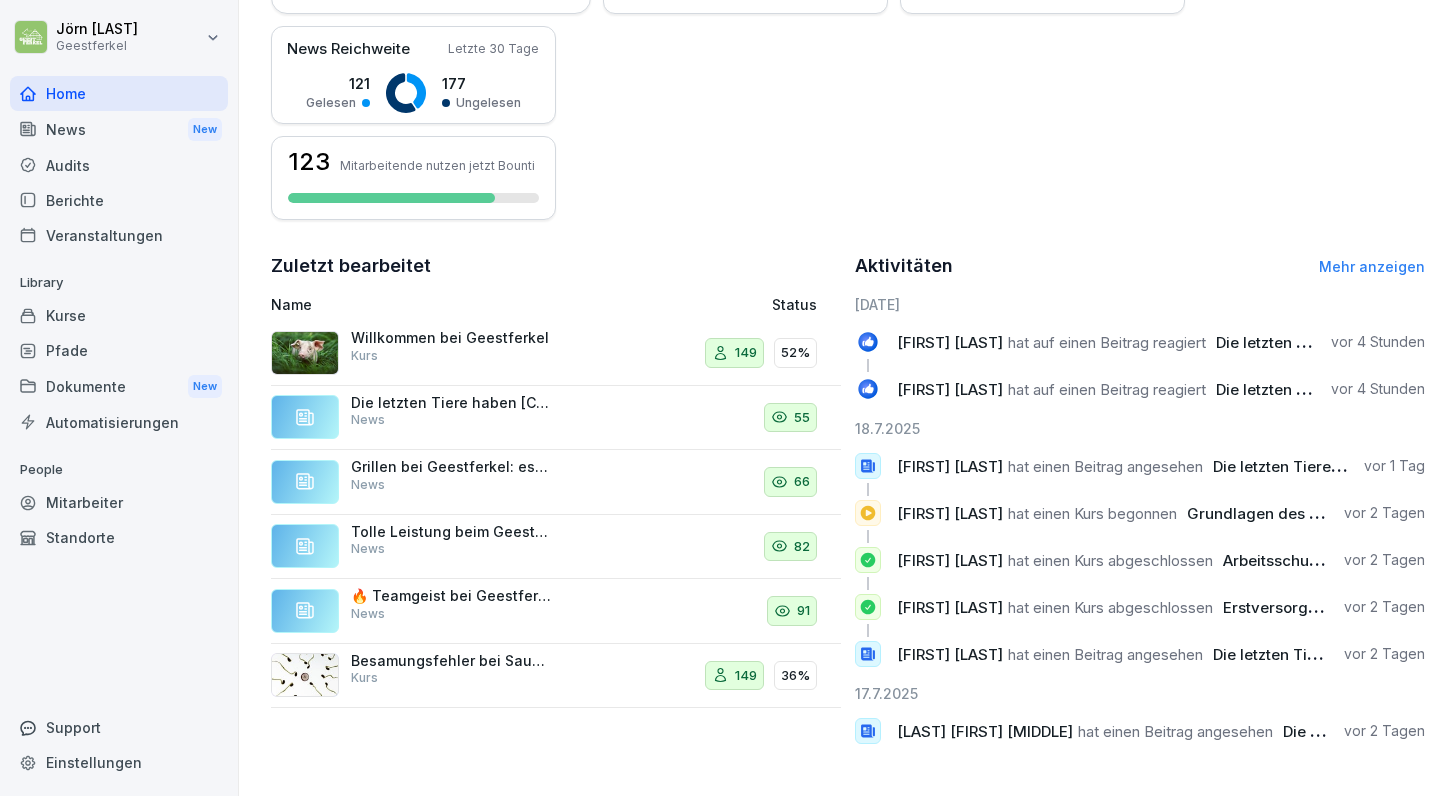 scroll, scrollTop: 477, scrollLeft: 0, axis: vertical 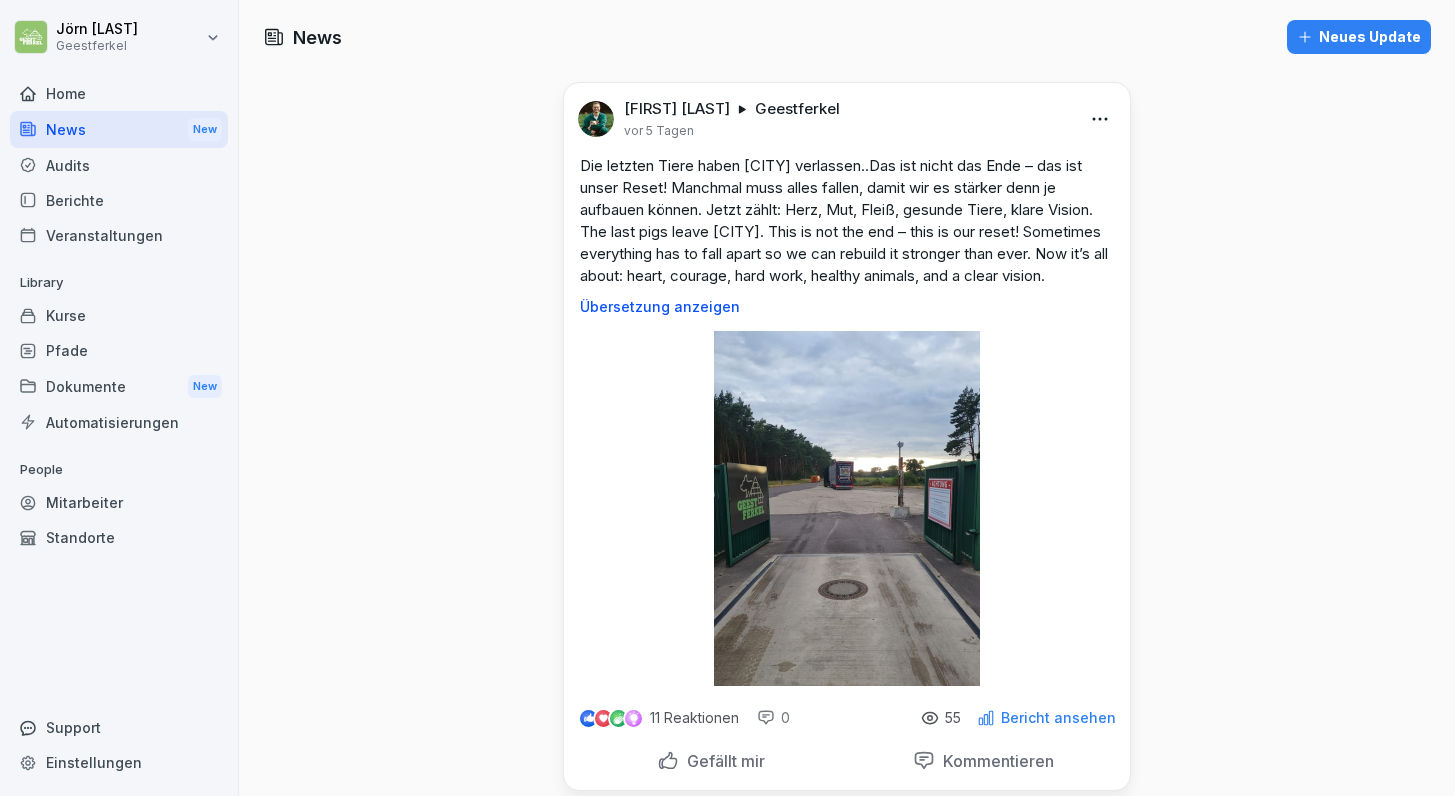 click on "Mitarbeiter" at bounding box center [119, 502] 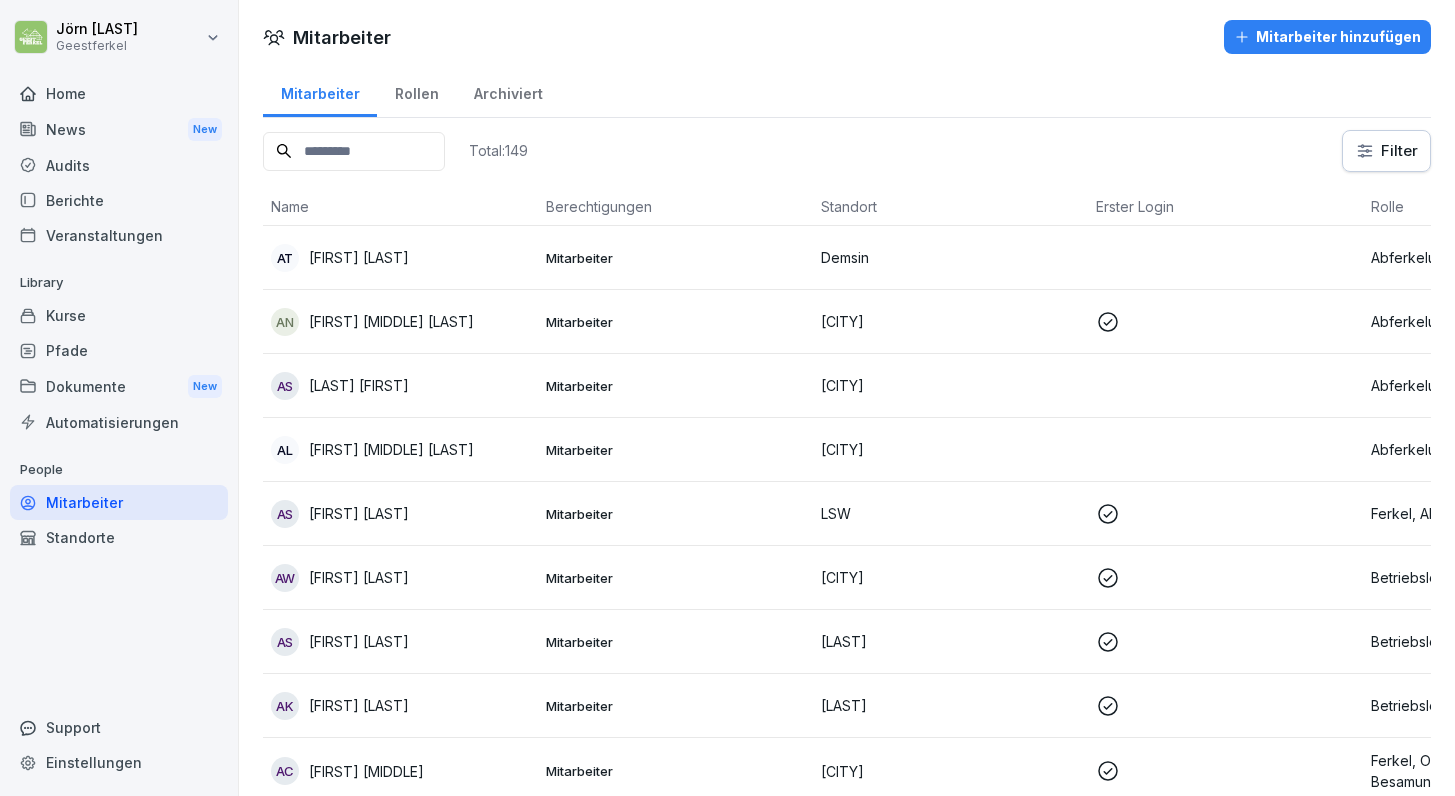 click on "Rollen" at bounding box center [416, 91] 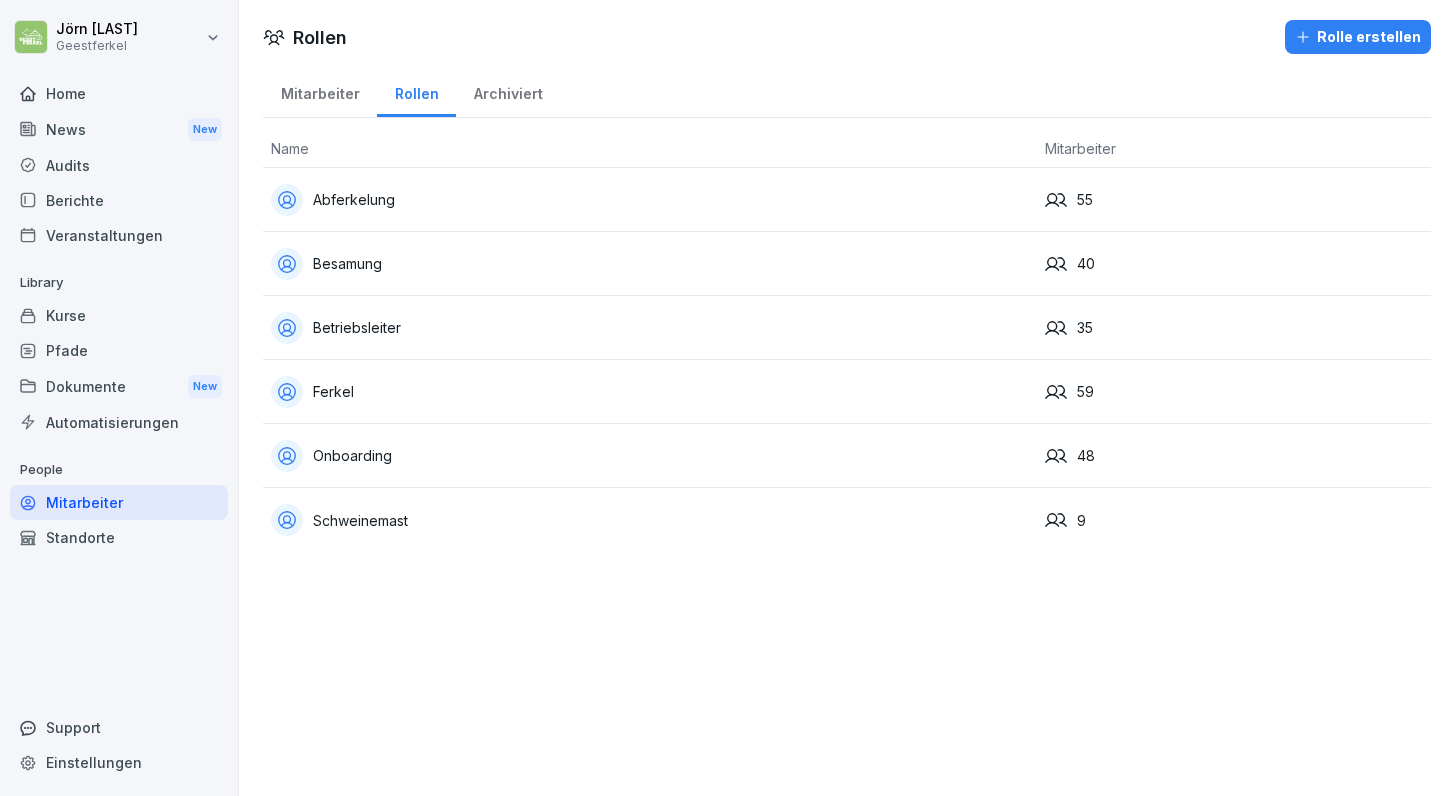 click on "Archiviert" at bounding box center (508, 91) 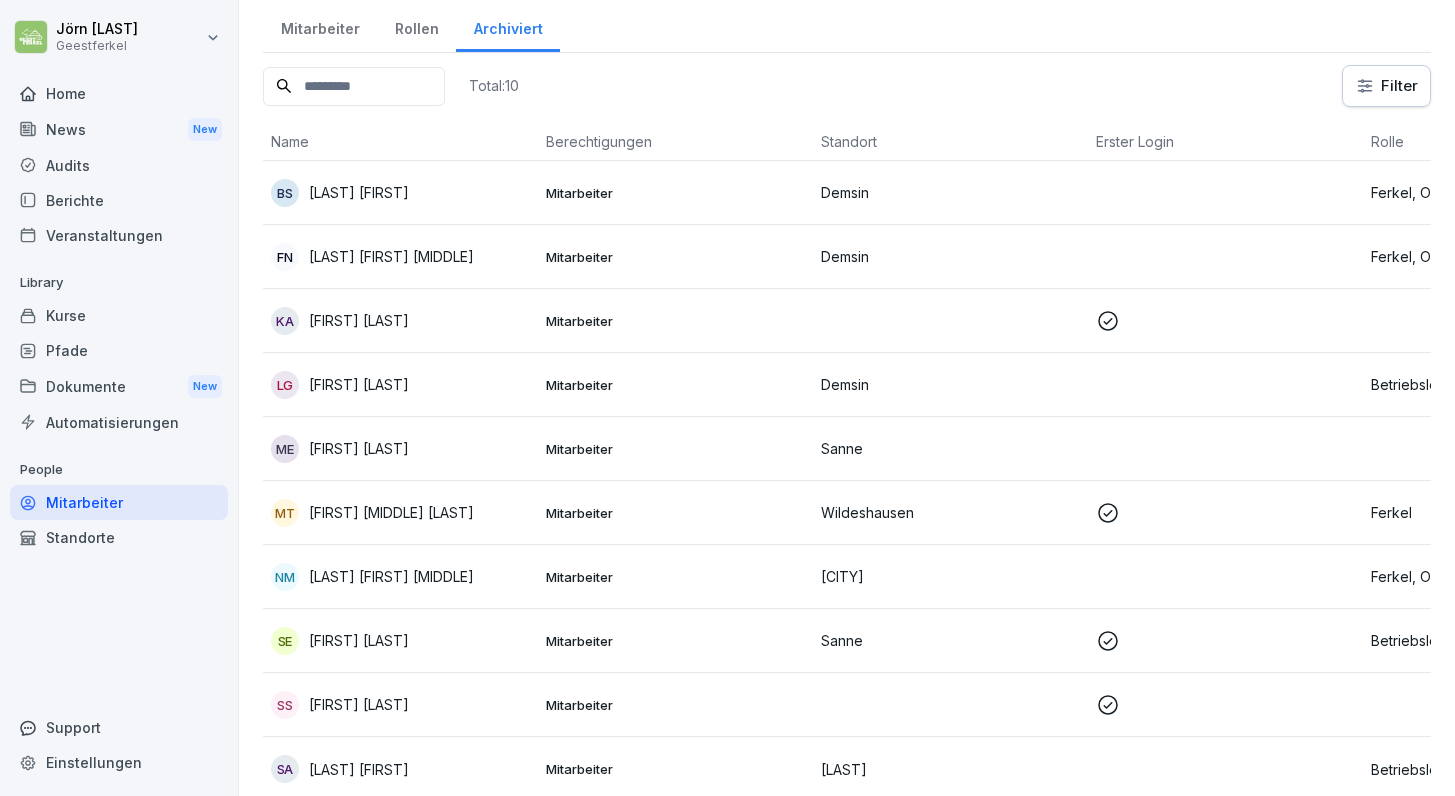scroll, scrollTop: 59, scrollLeft: 0, axis: vertical 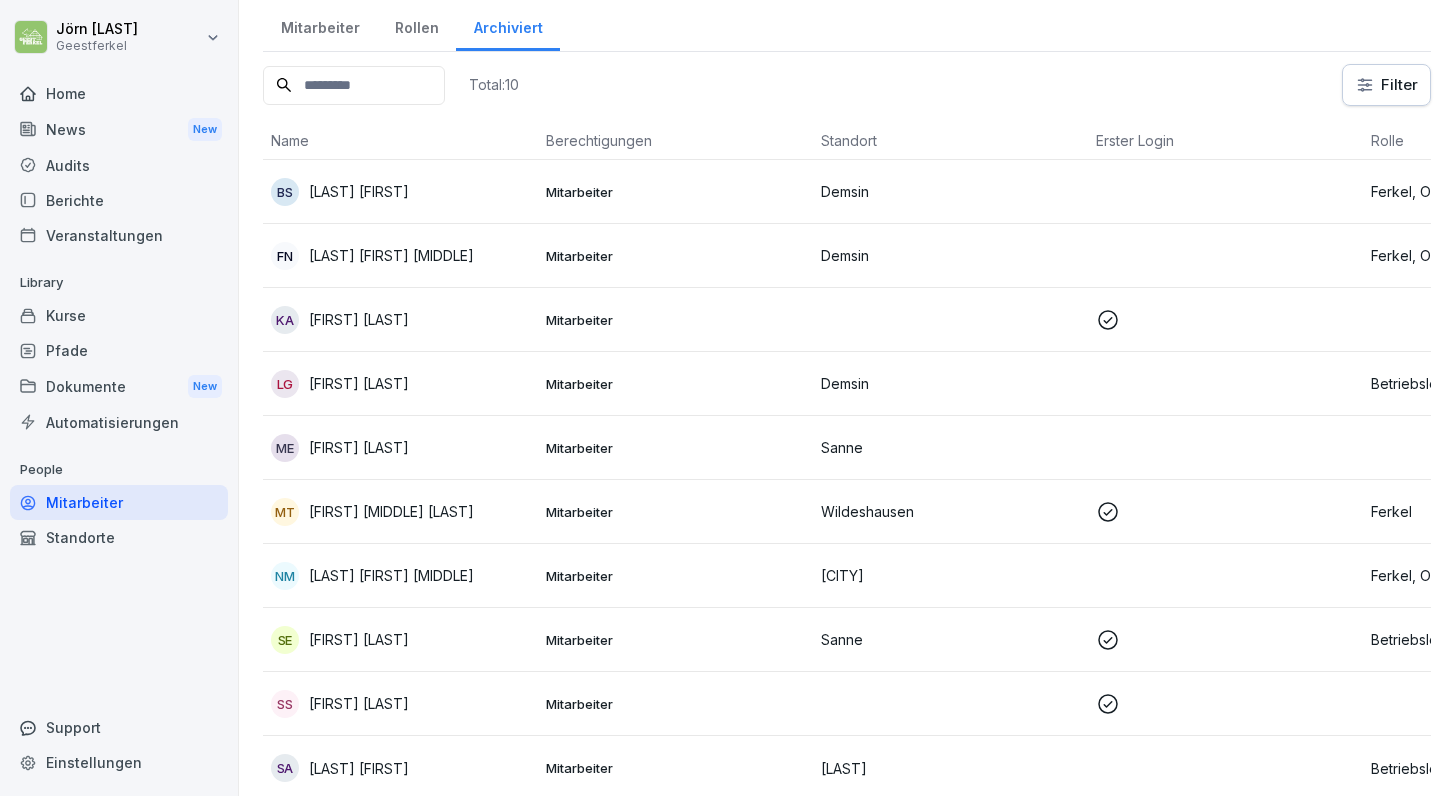 click on "KA Katrin Ahlers" at bounding box center [400, 320] 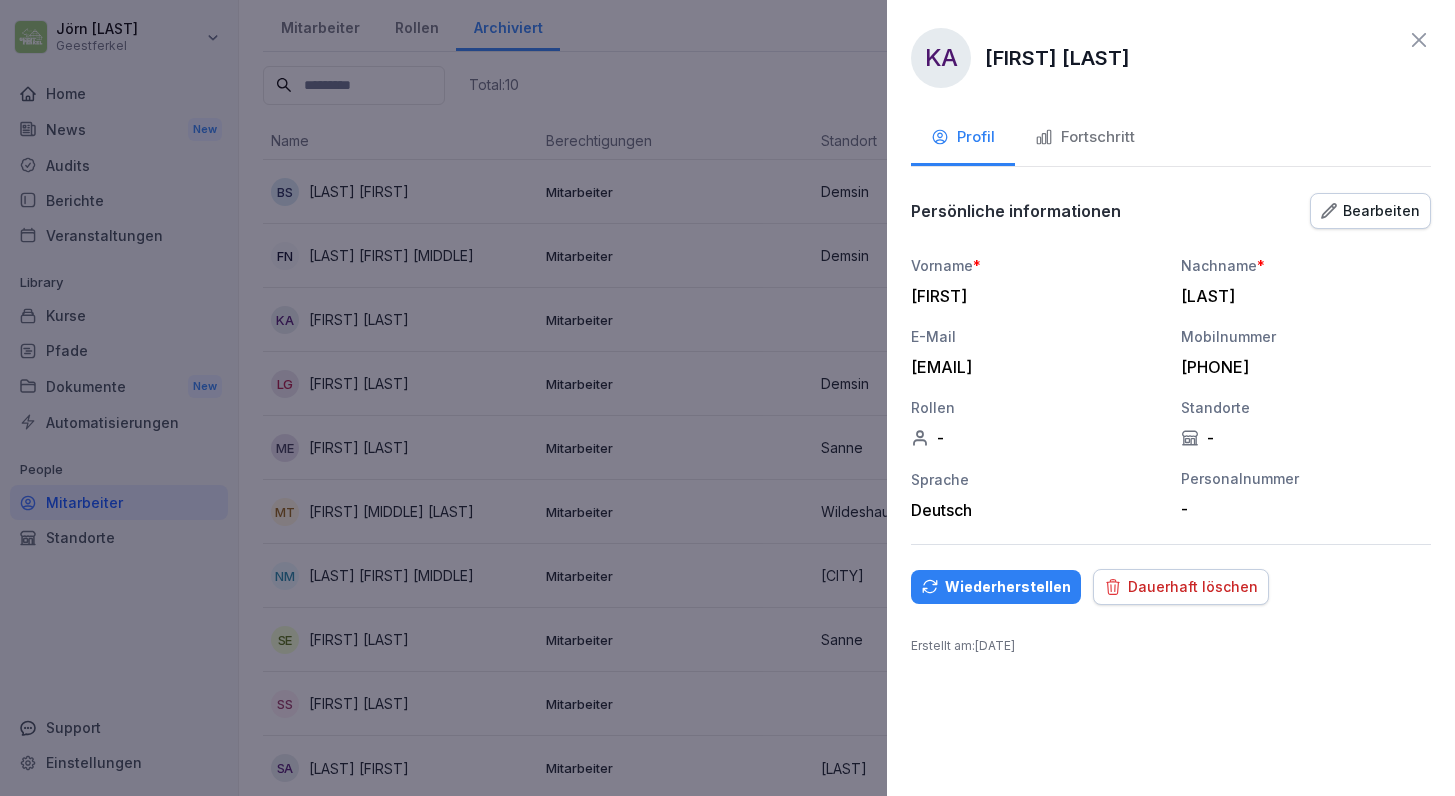 click on "ka@geestferkel.de" at bounding box center (1031, 367) 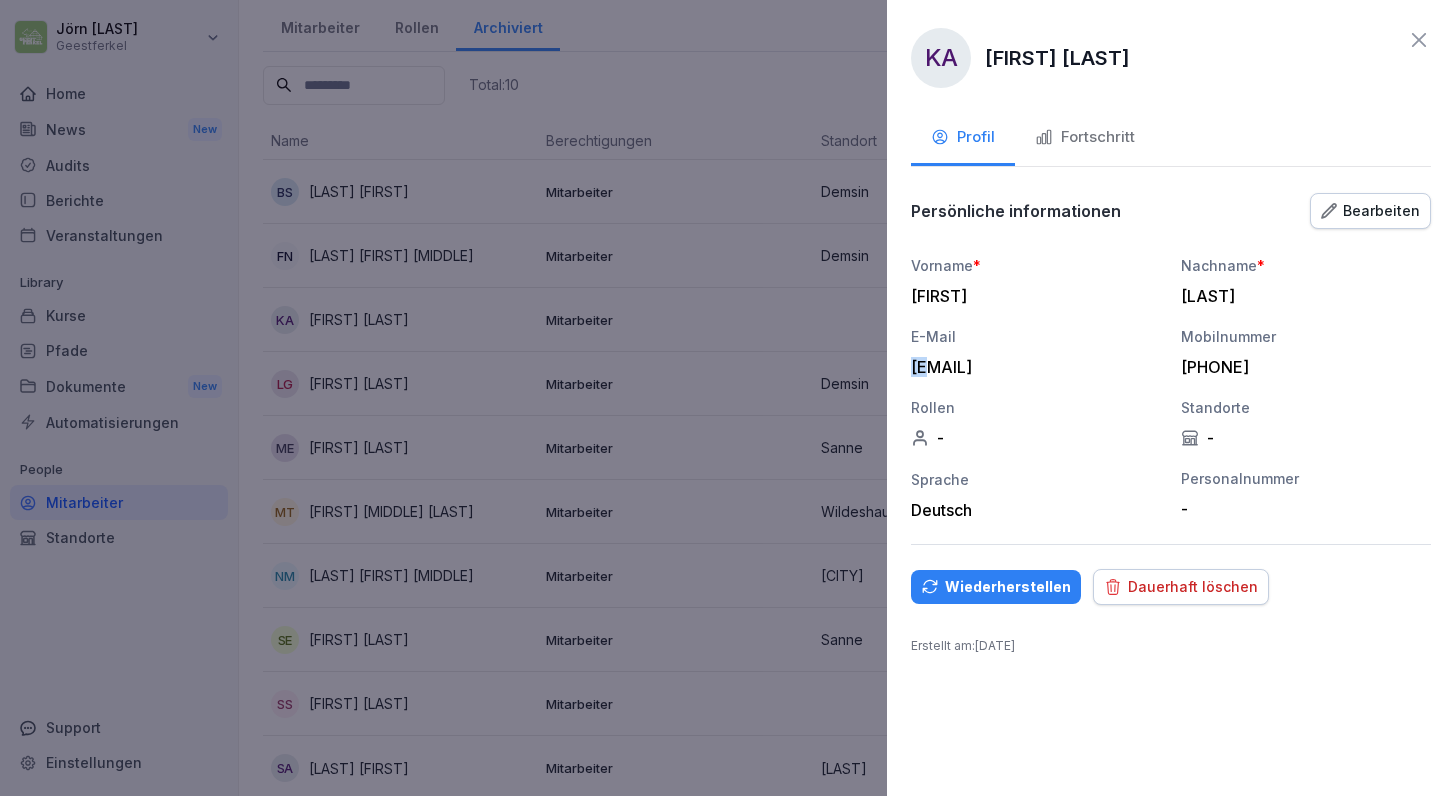 drag, startPoint x: 929, startPoint y: 370, endPoint x: 887, endPoint y: 370, distance: 42 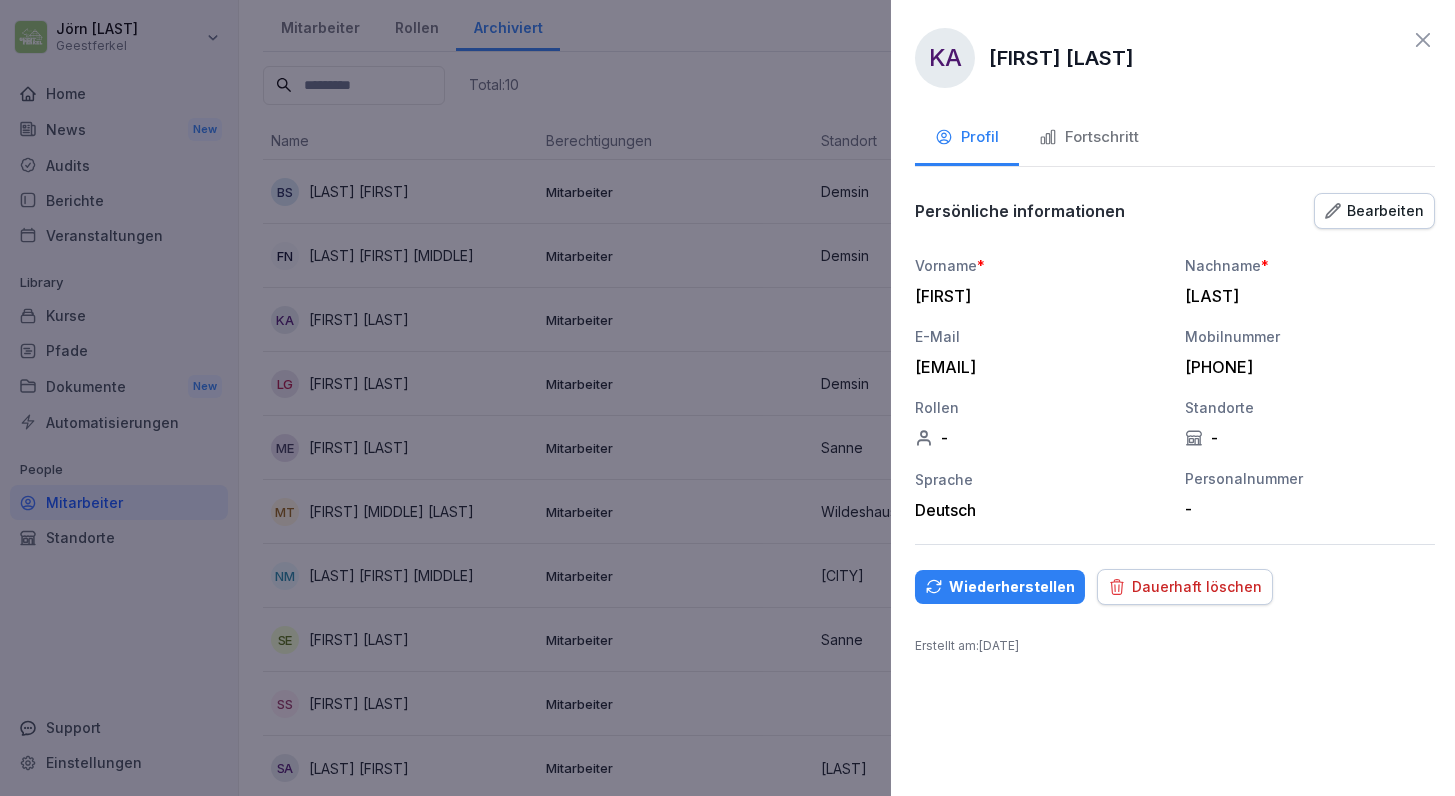 click at bounding box center (727, 398) 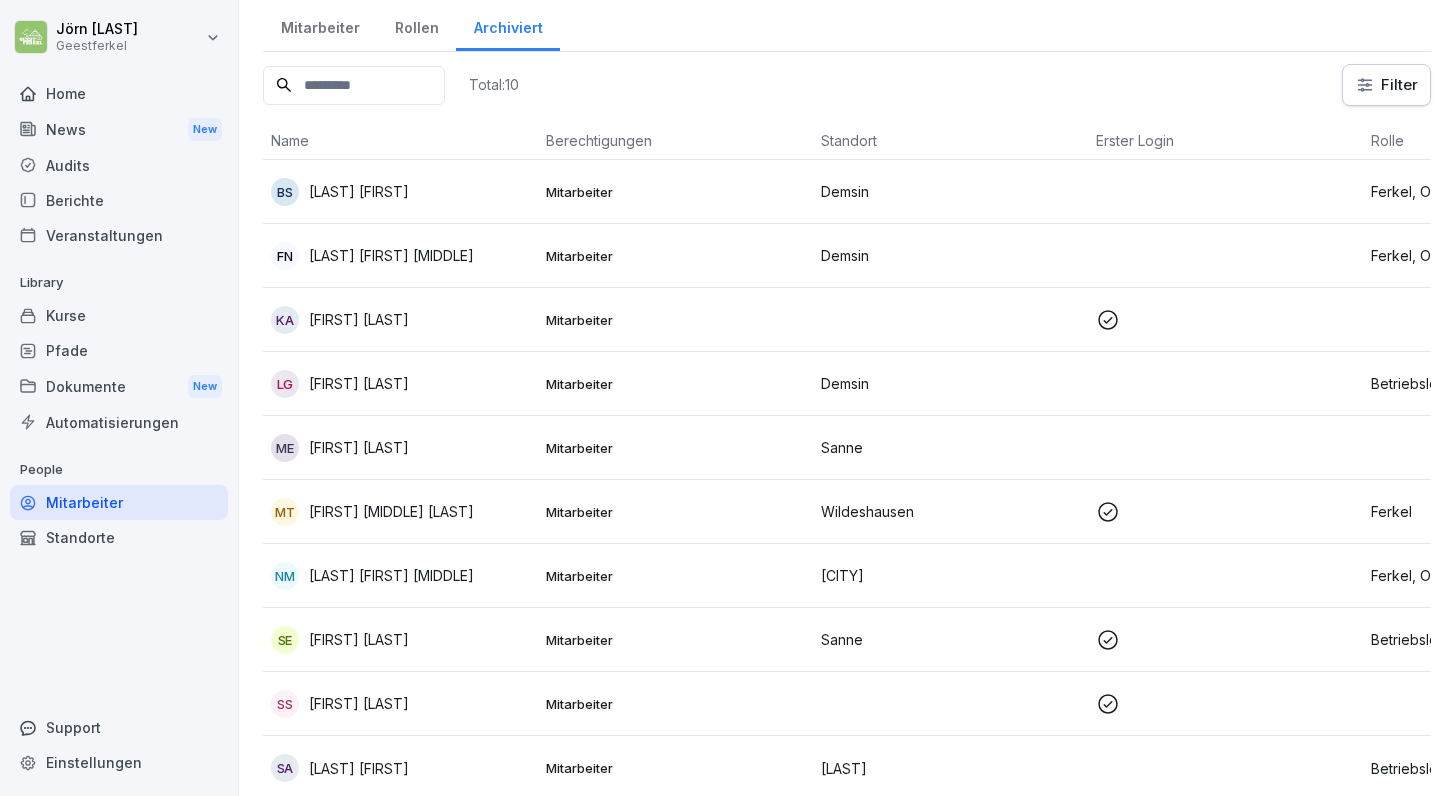 click on "Mitarbeiter" at bounding box center (675, 320) 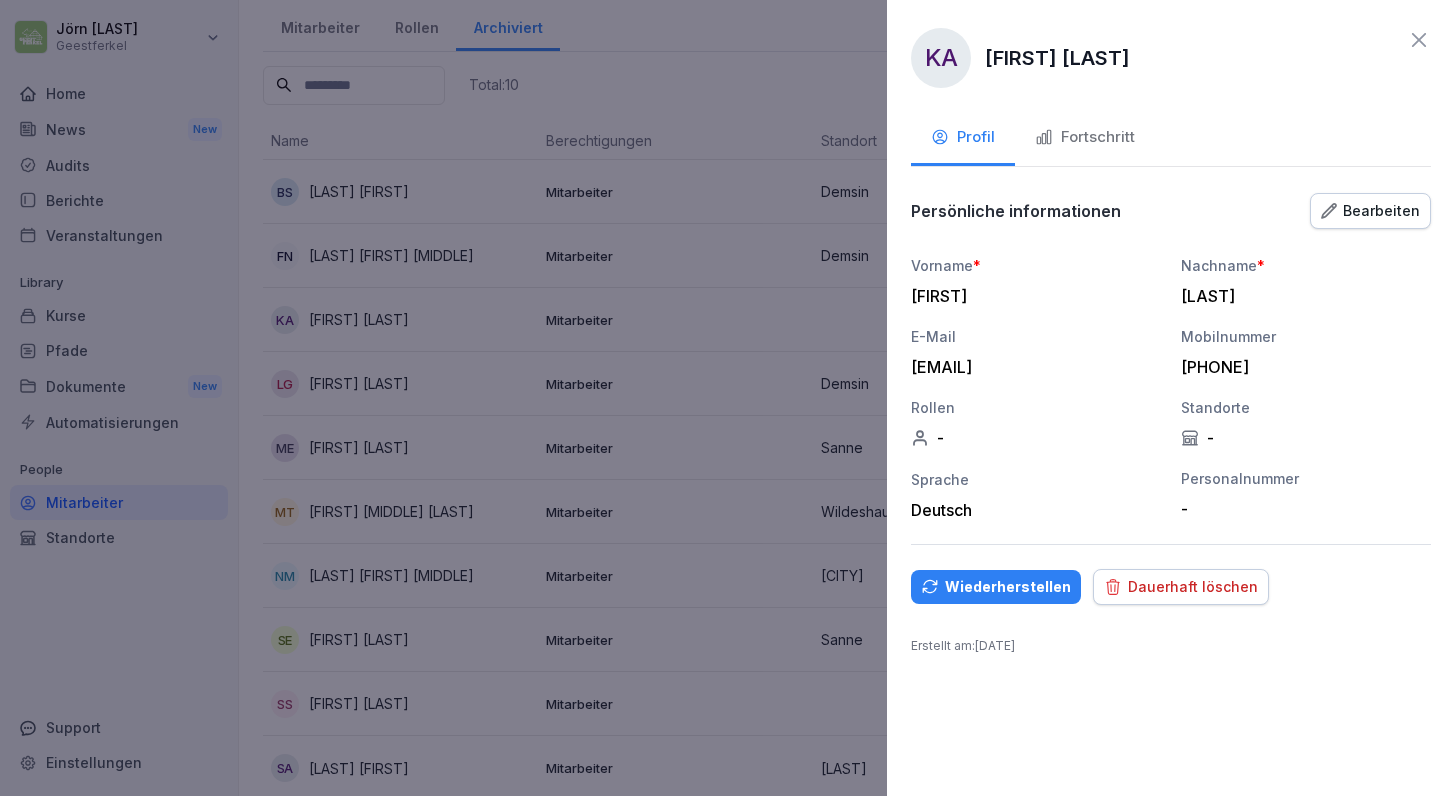 click 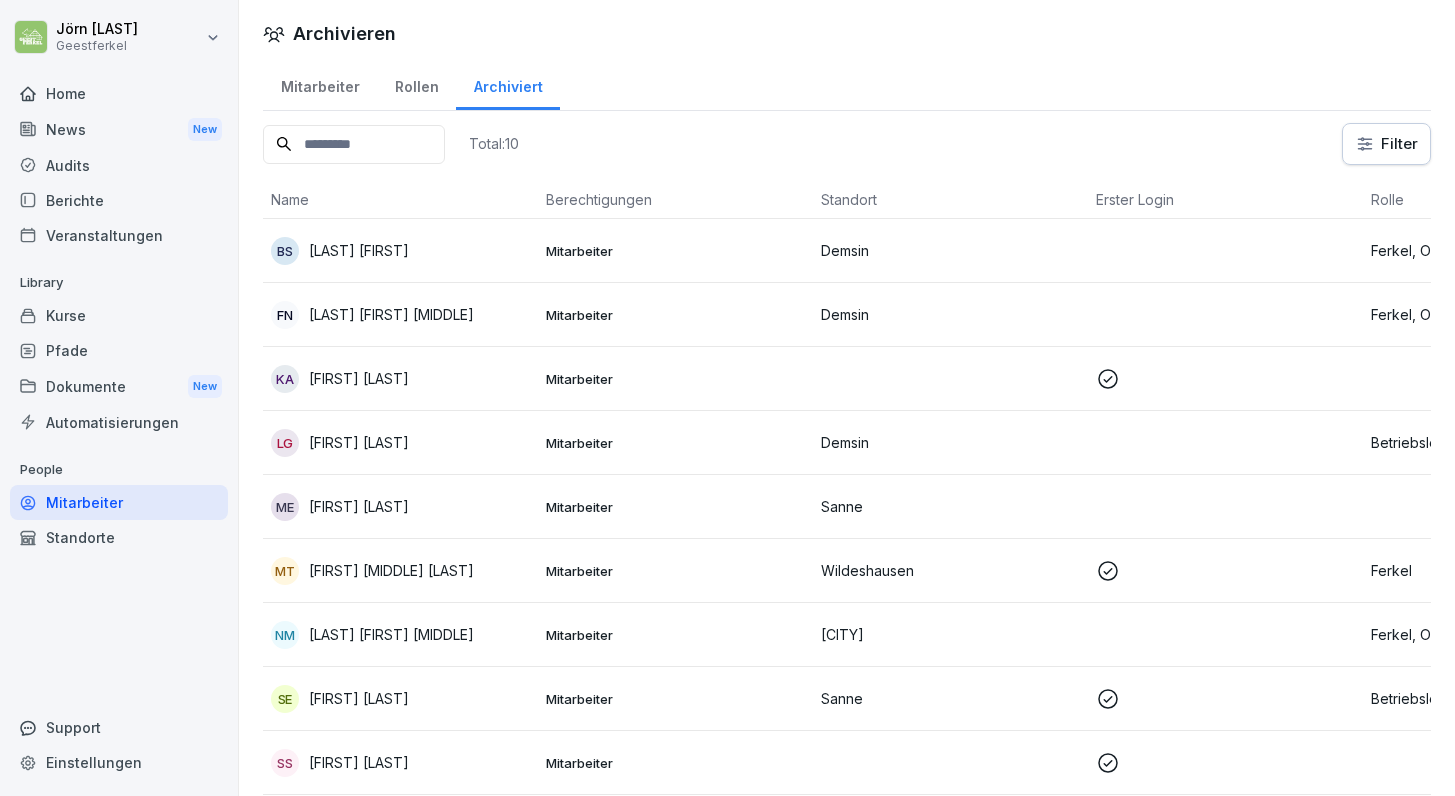 scroll, scrollTop: 0, scrollLeft: 0, axis: both 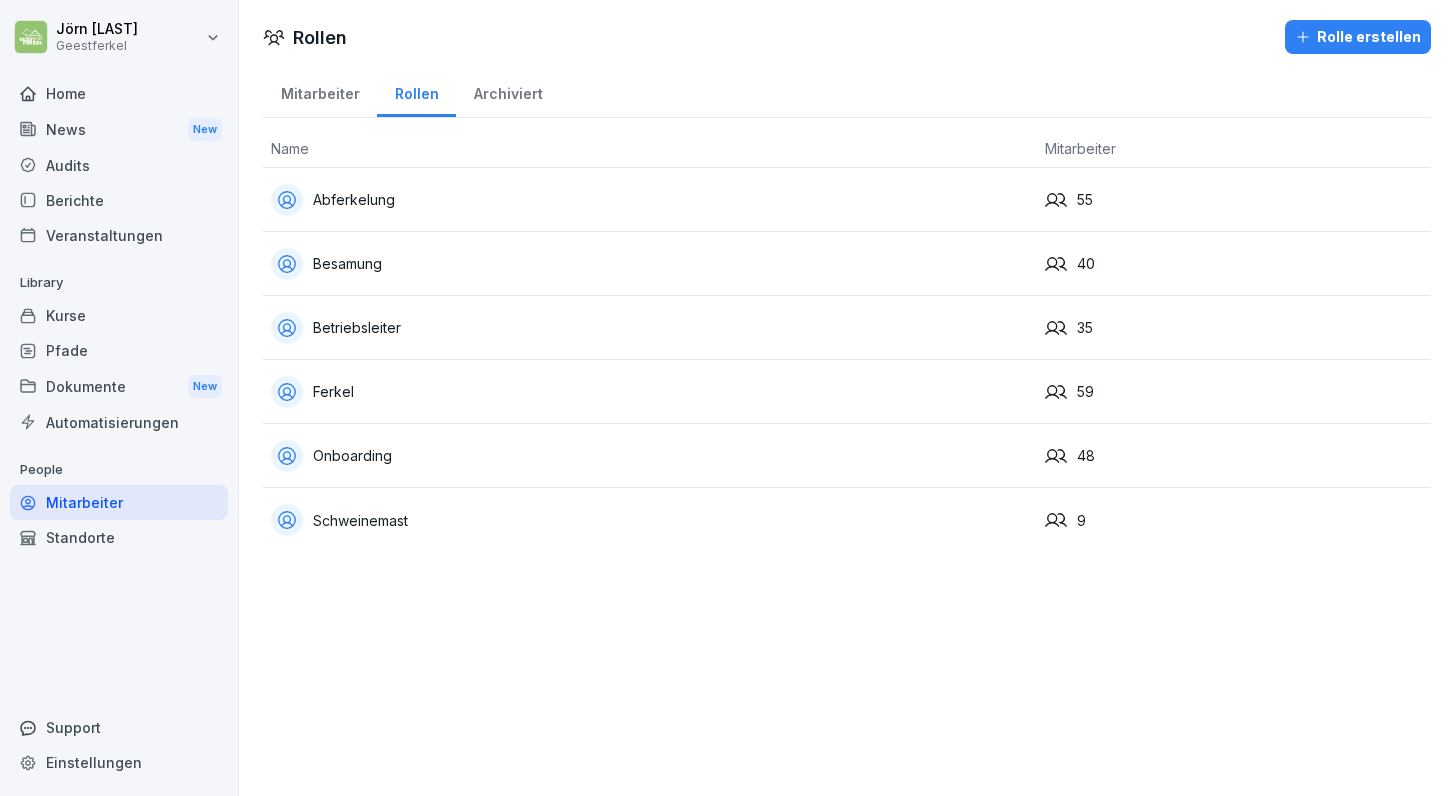 click on "Mitarbeiter" at bounding box center [320, 91] 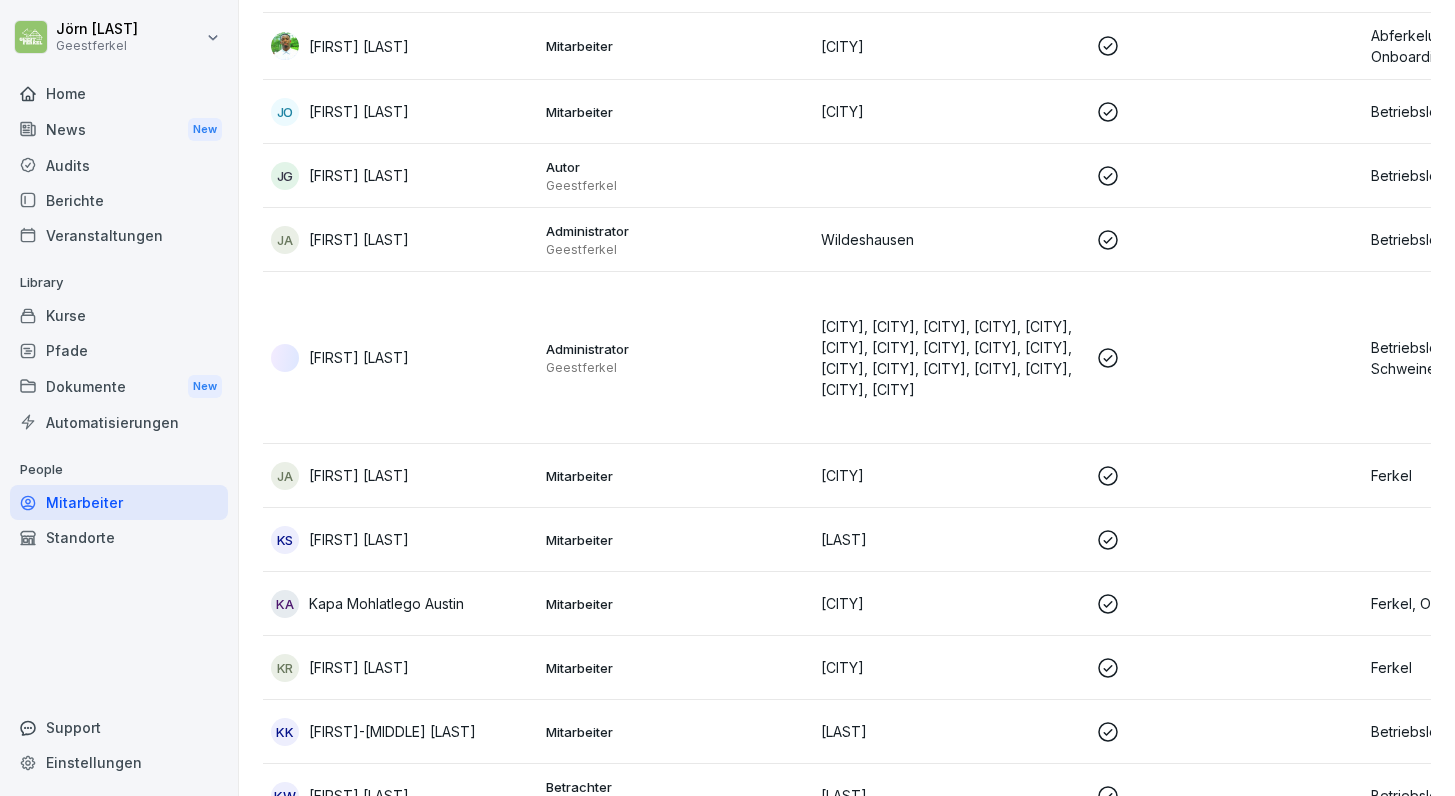 scroll, scrollTop: 4205, scrollLeft: 0, axis: vertical 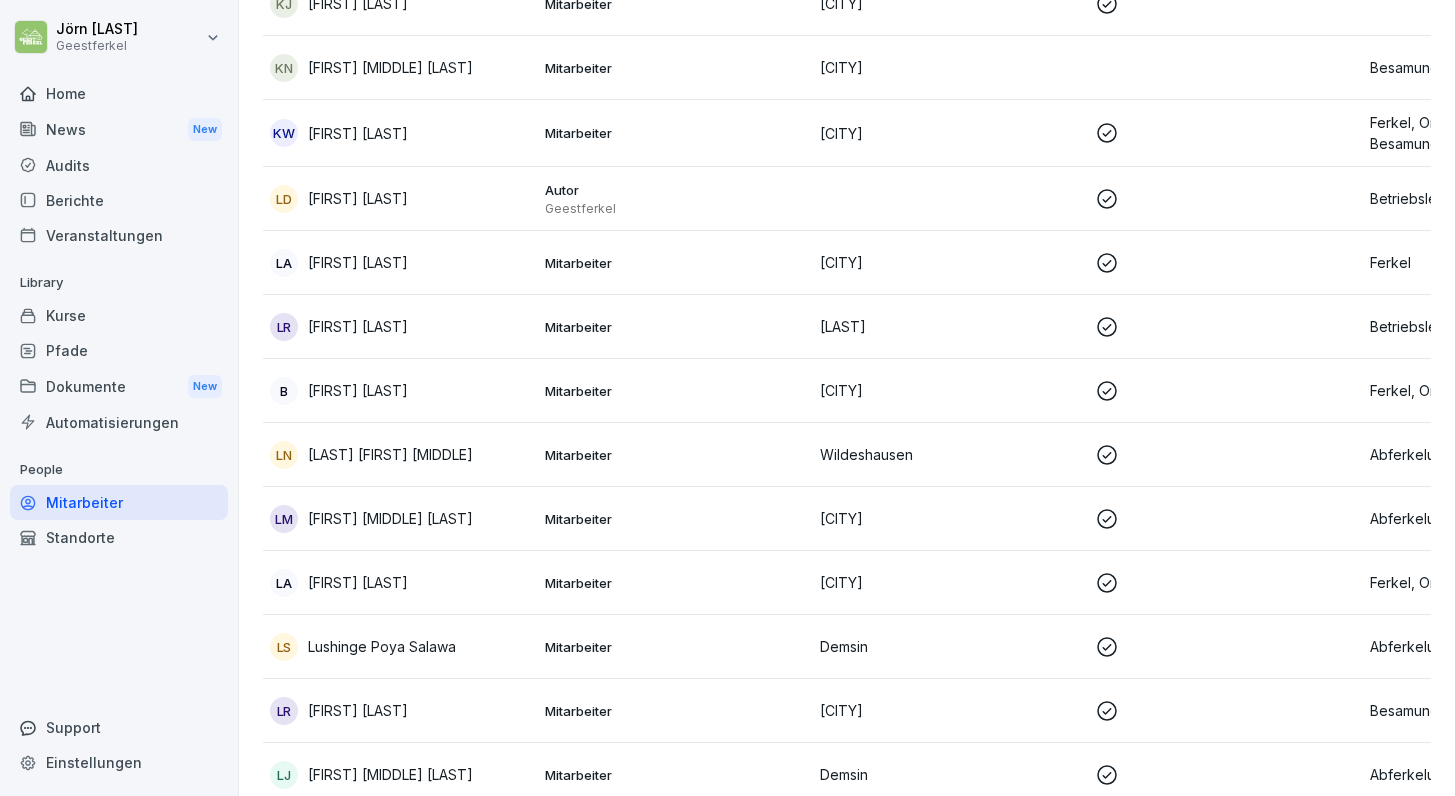 click on "Autor" at bounding box center (674, 190) 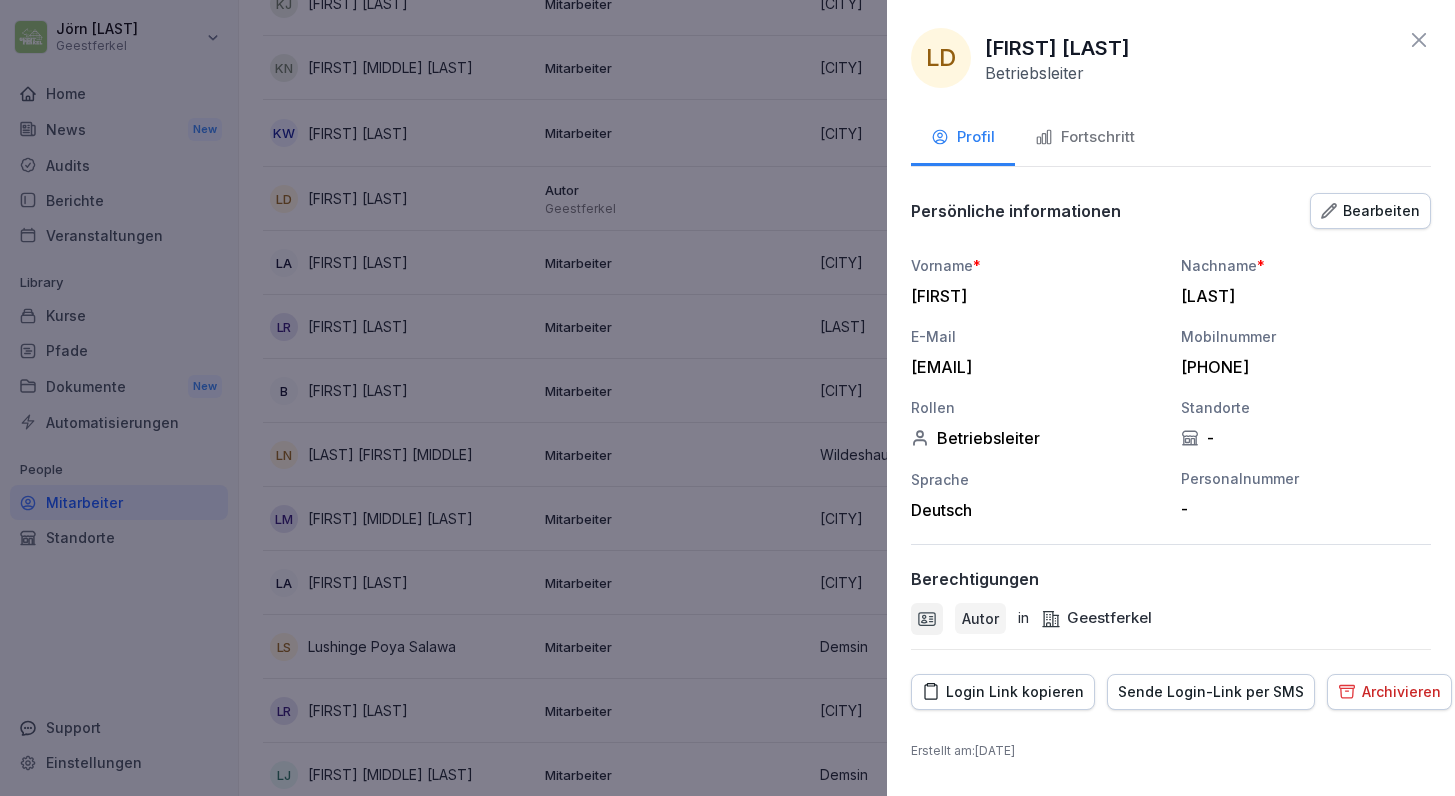 click on "Archivieren" at bounding box center [1389, 692] 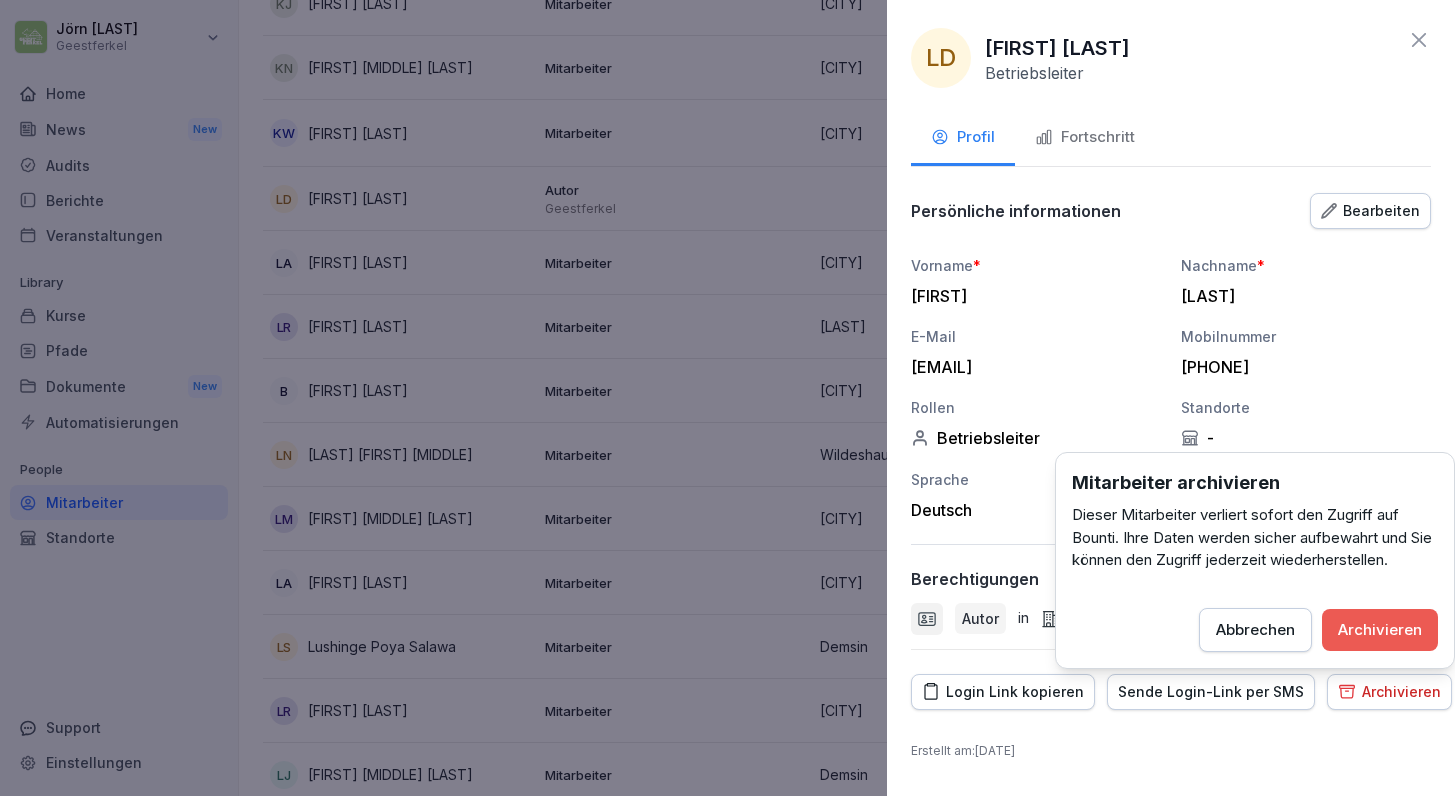 click on "Archivieren" at bounding box center (1380, 630) 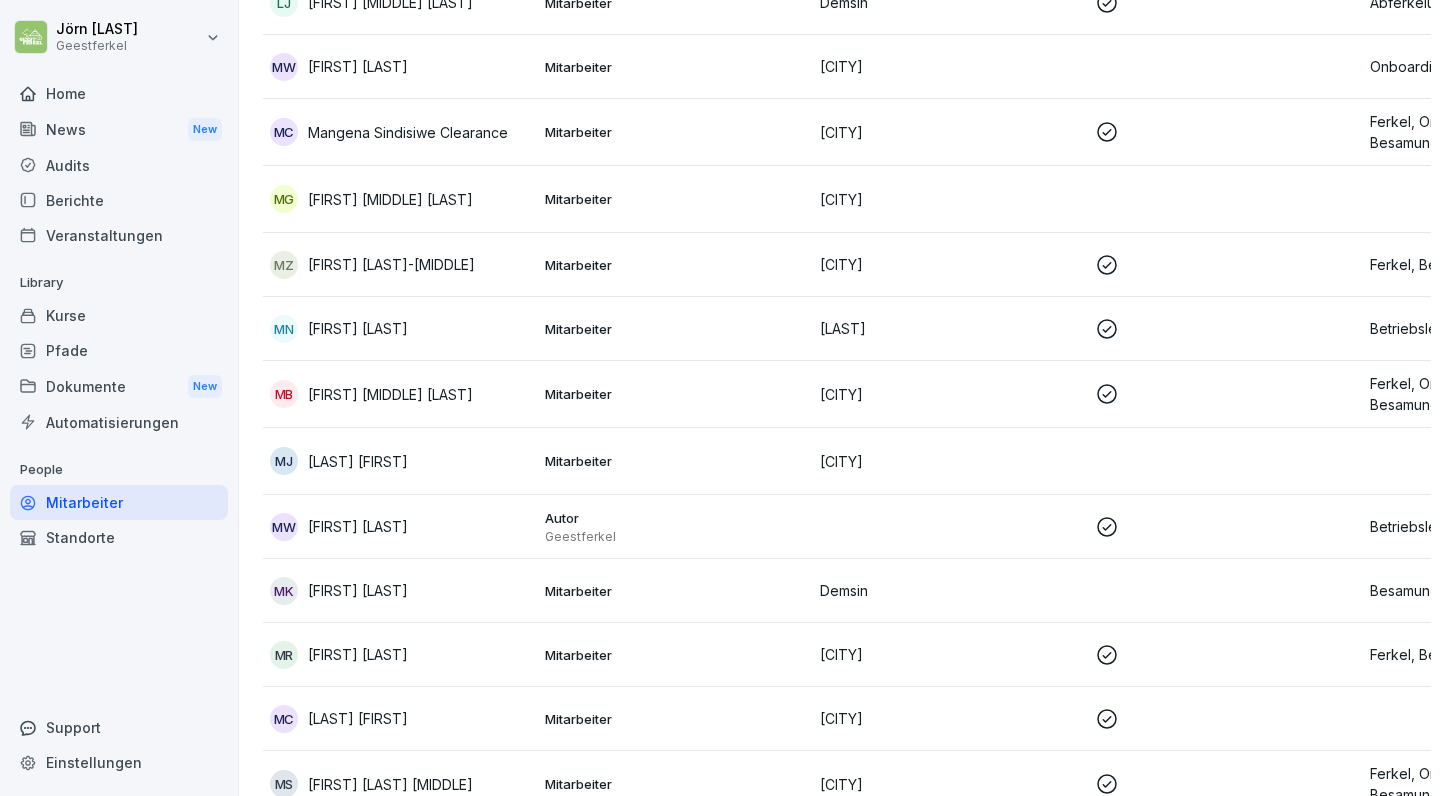 scroll, scrollTop: 5898, scrollLeft: 0, axis: vertical 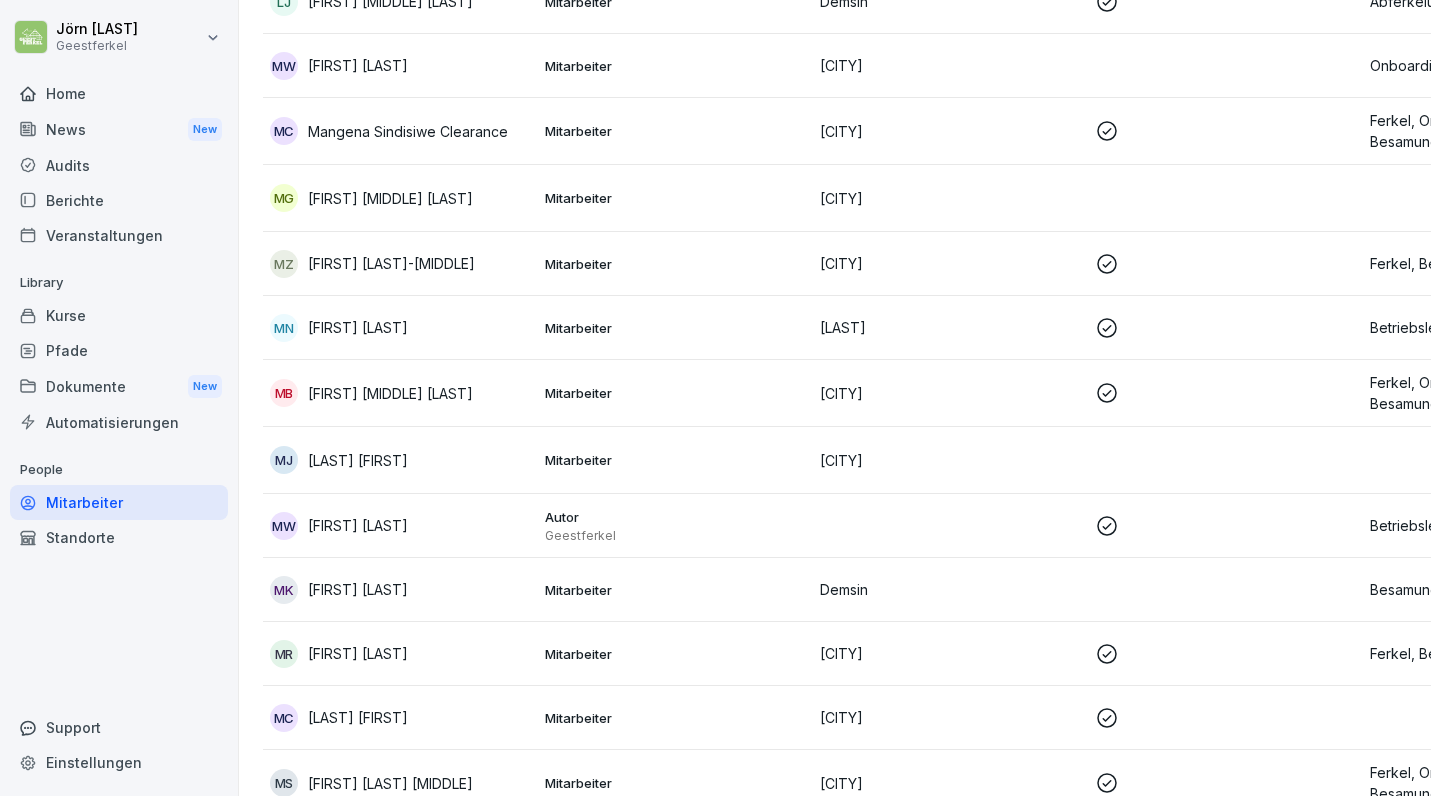 click on "Mitarbeiter" at bounding box center [674, 460] 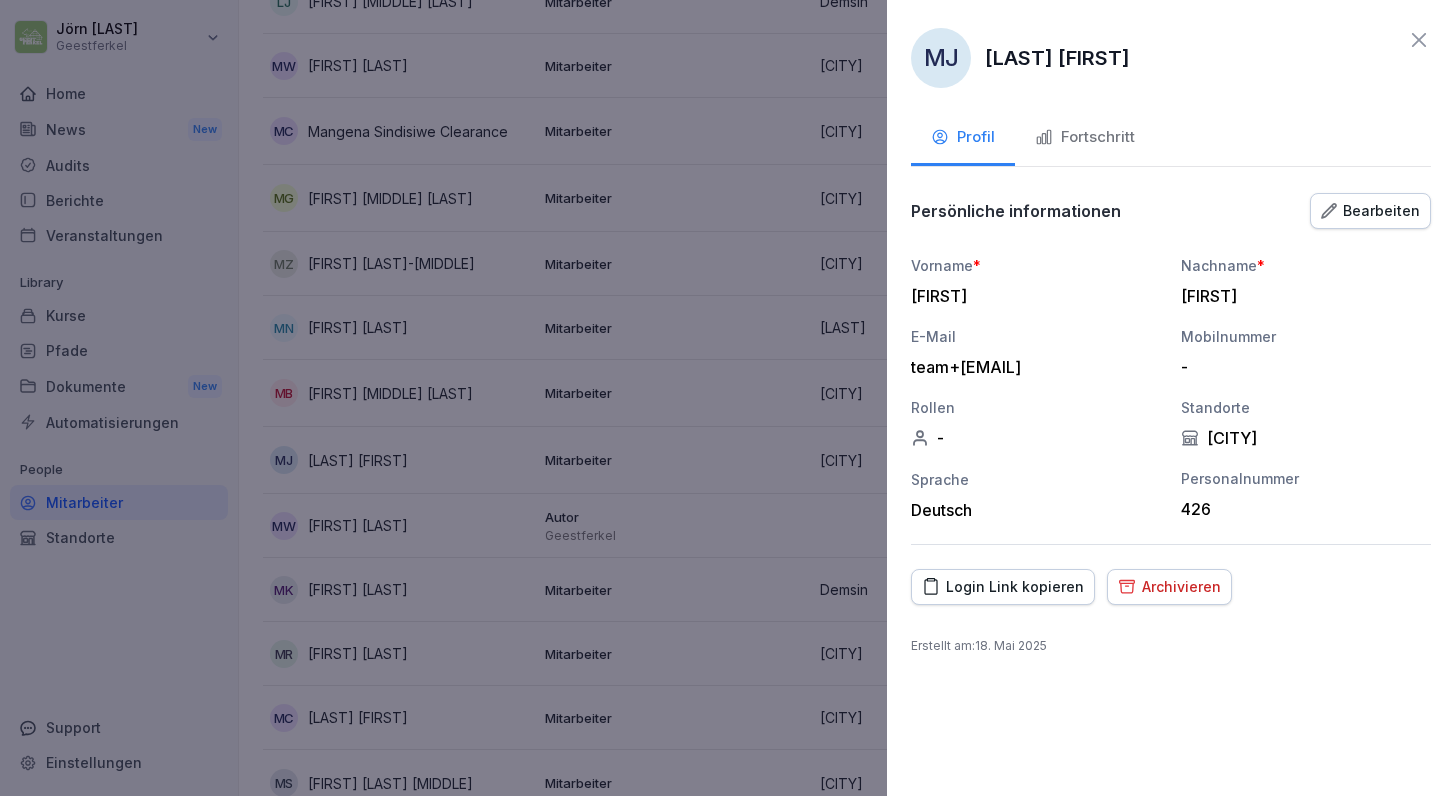 click 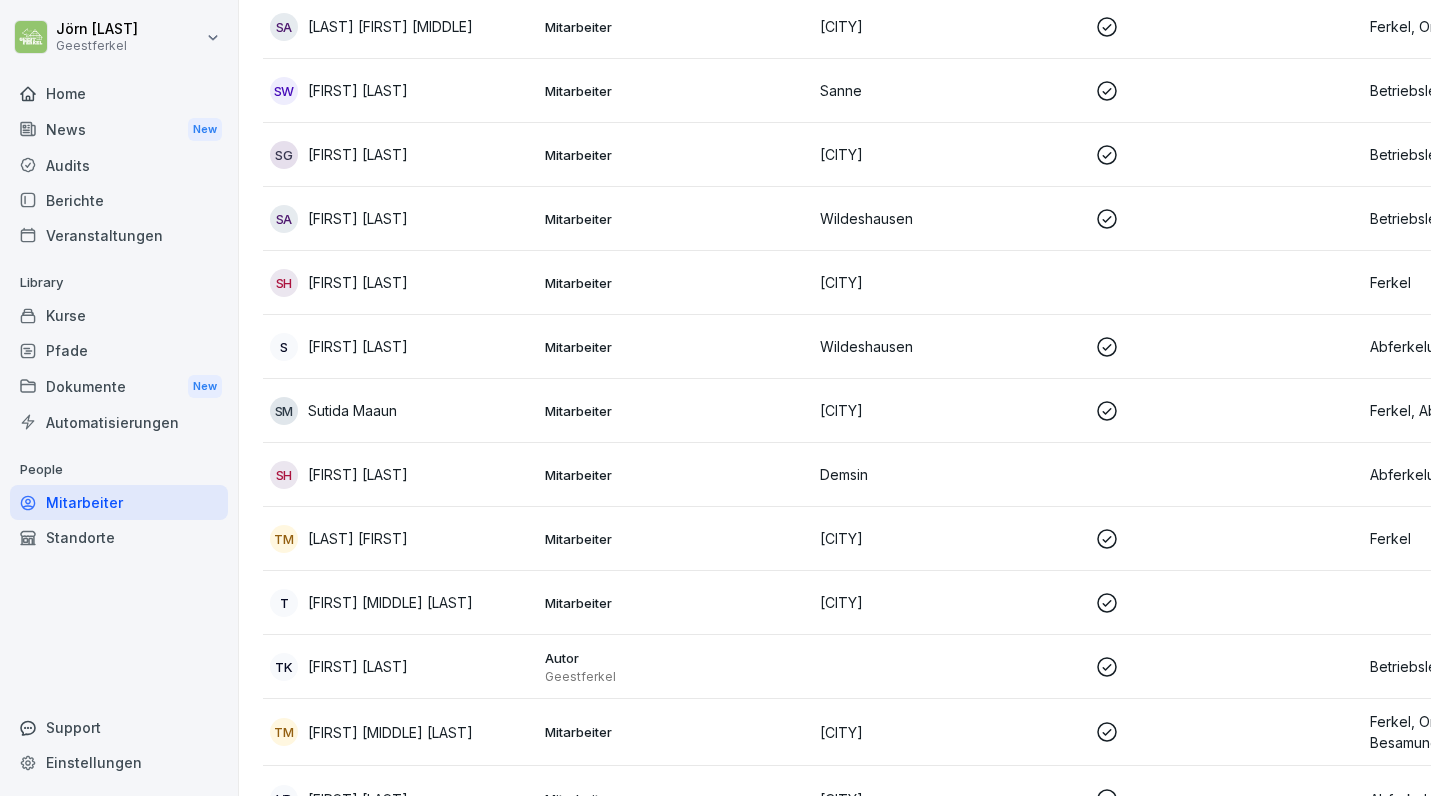 scroll, scrollTop: 8513, scrollLeft: 0, axis: vertical 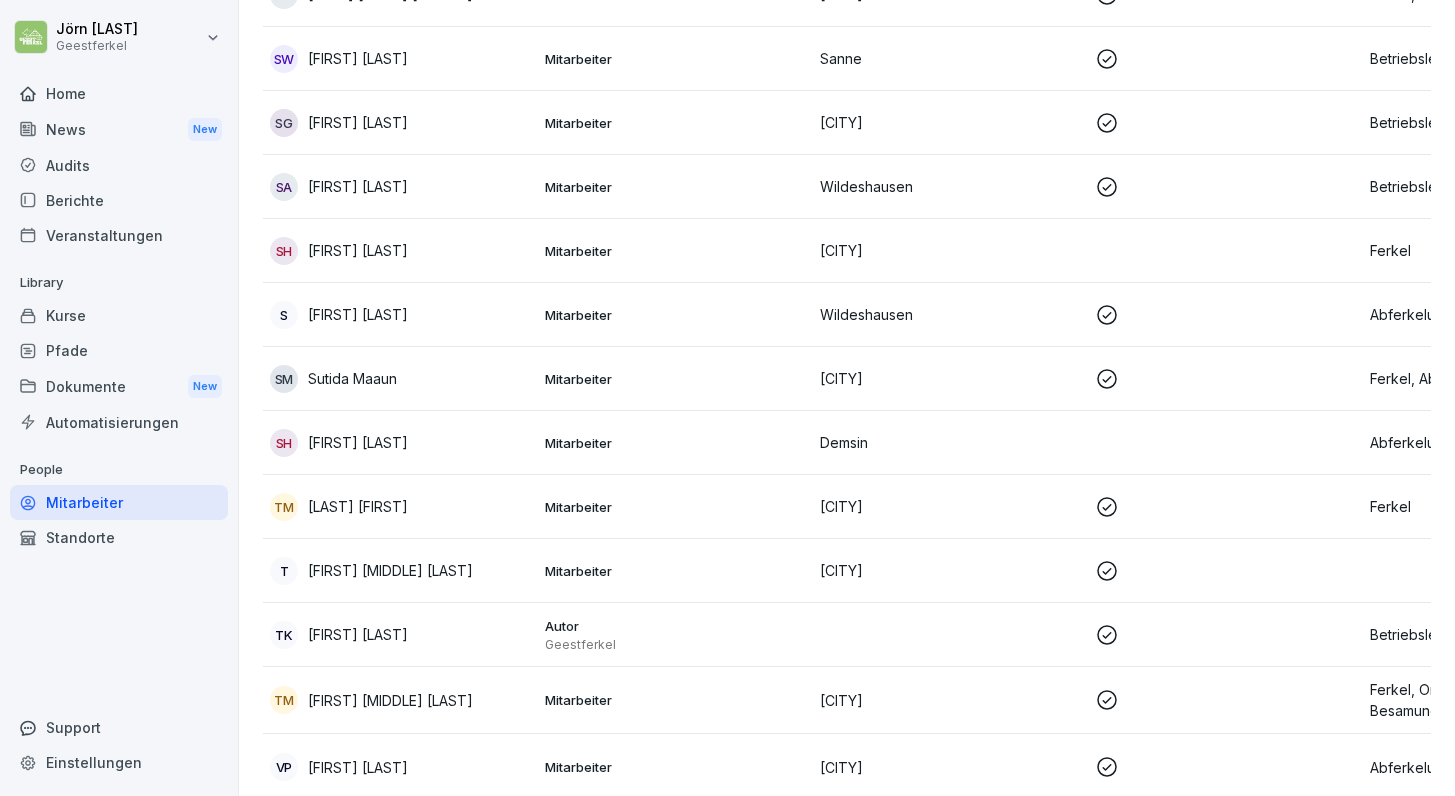 click on "Mitarbeiter" at bounding box center (674, 443) 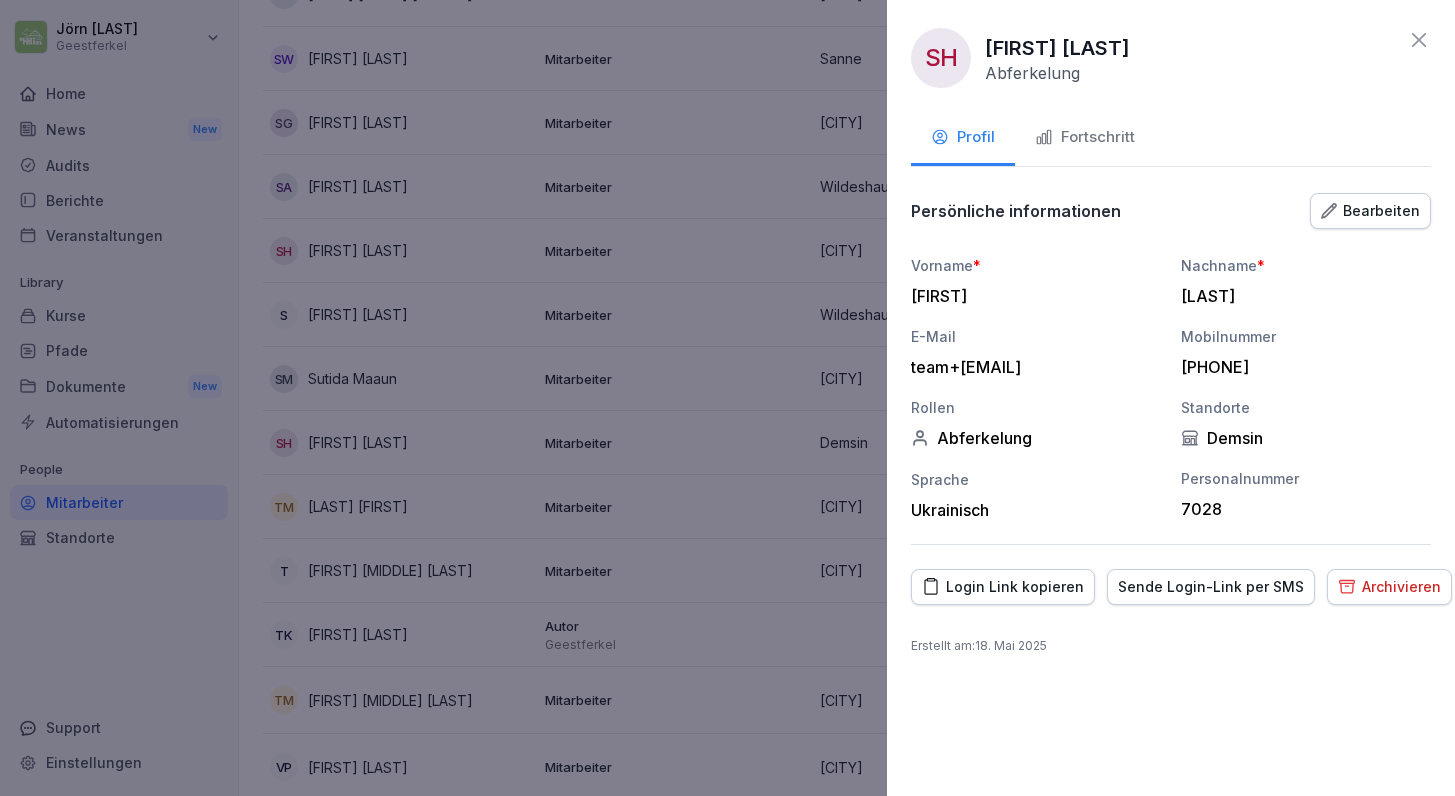 click 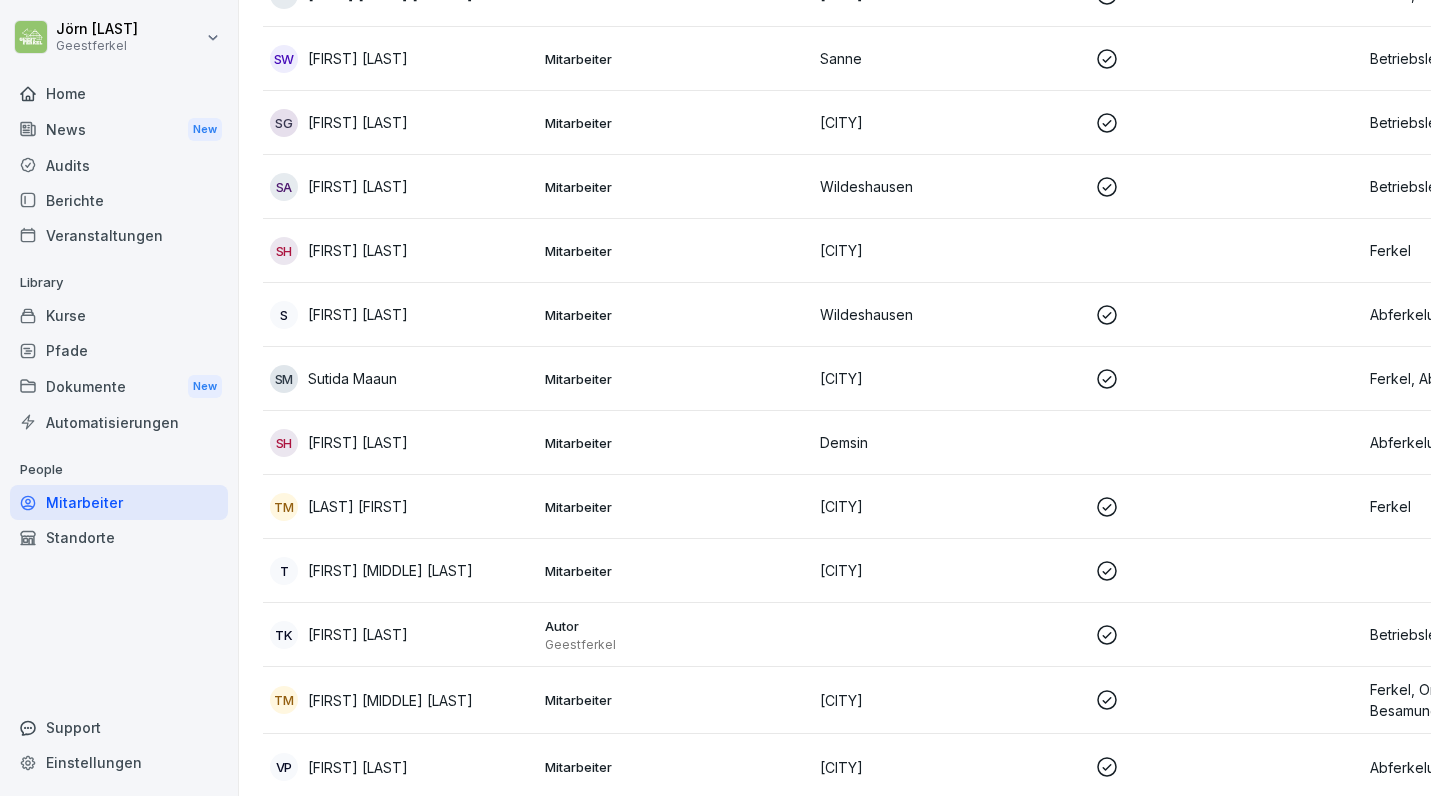 click on "Kurse" at bounding box center [119, 315] 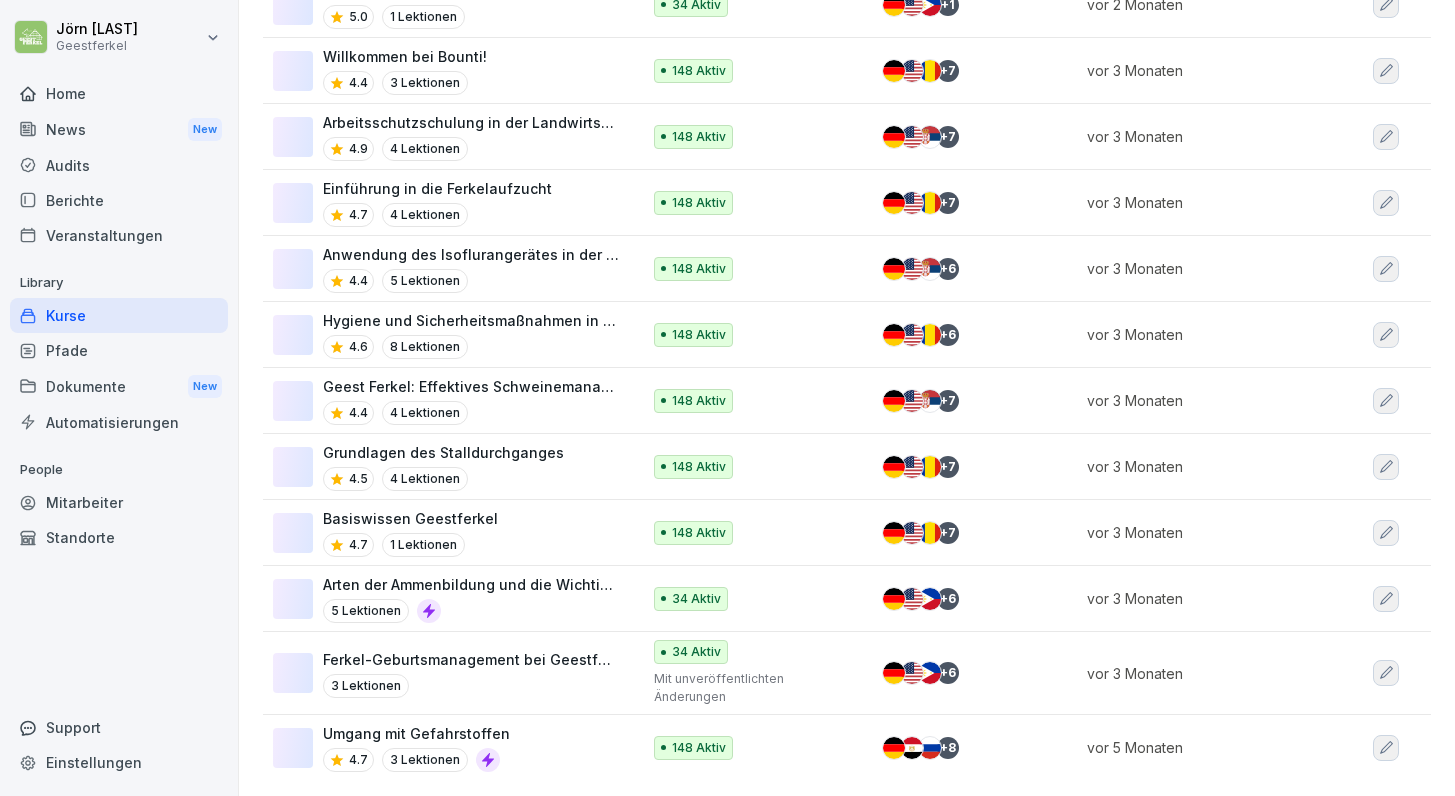 scroll, scrollTop: 0, scrollLeft: 0, axis: both 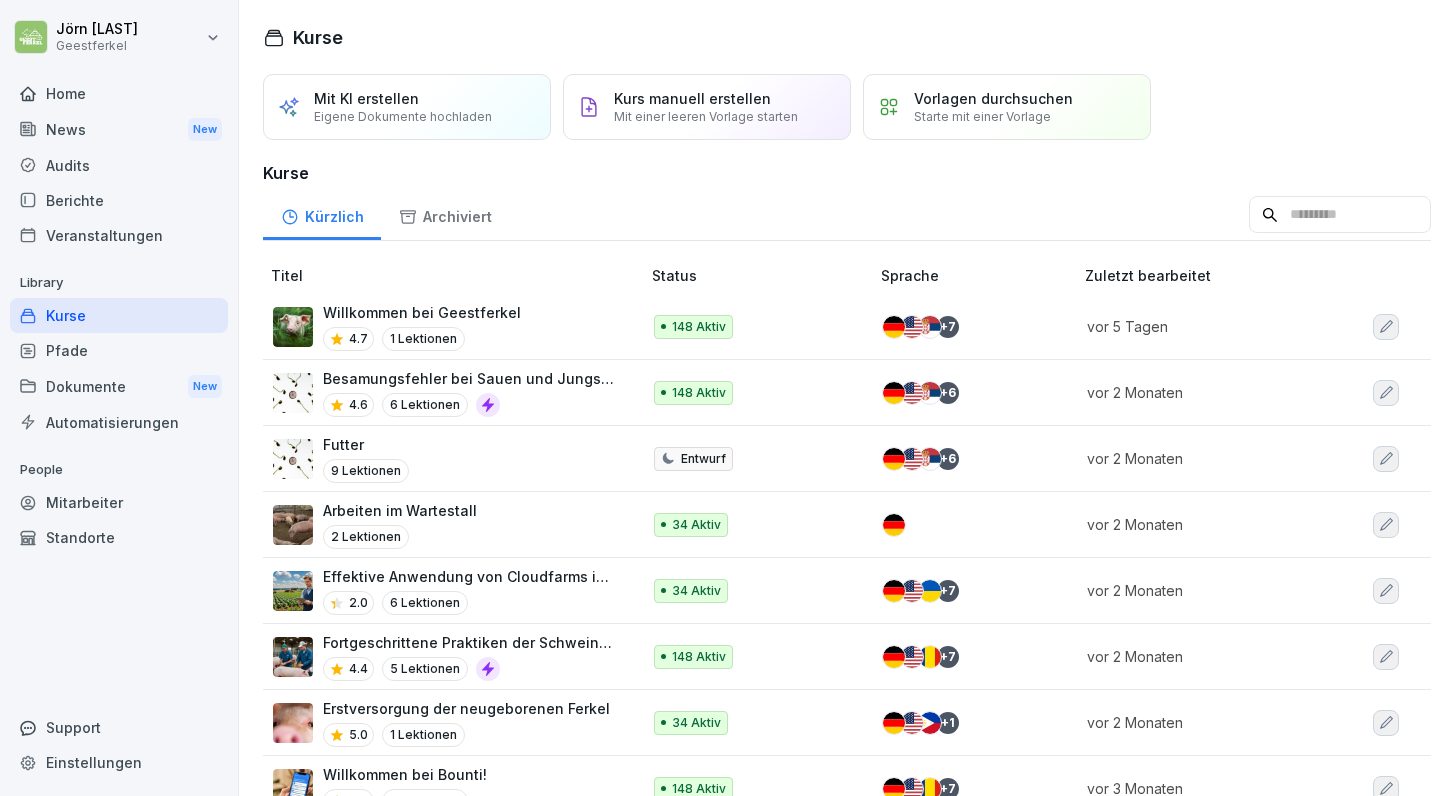 click on "Willkommen bei Geestferkel 4.7 1 Lektionen" at bounding box center [446, 326] 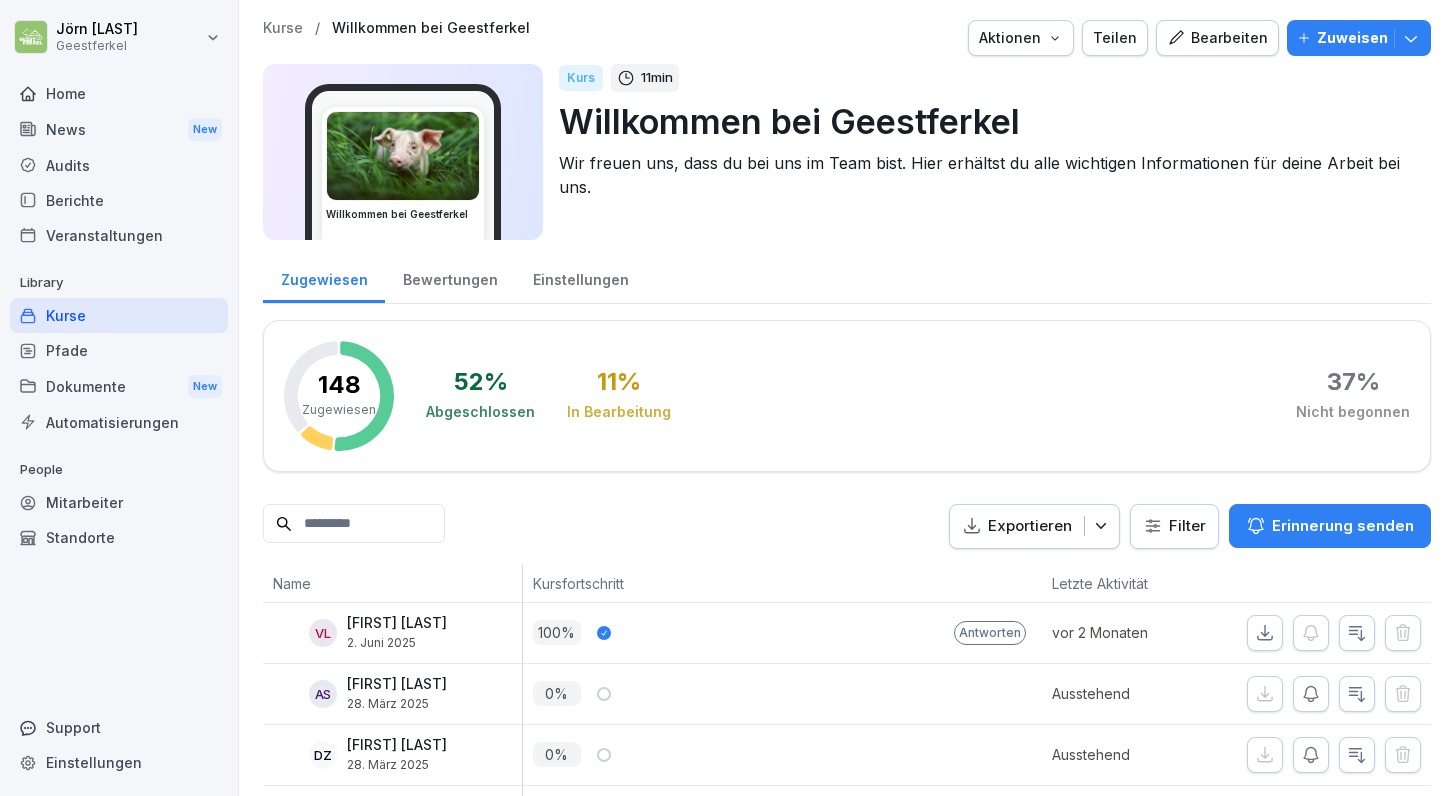 scroll, scrollTop: 0, scrollLeft: 0, axis: both 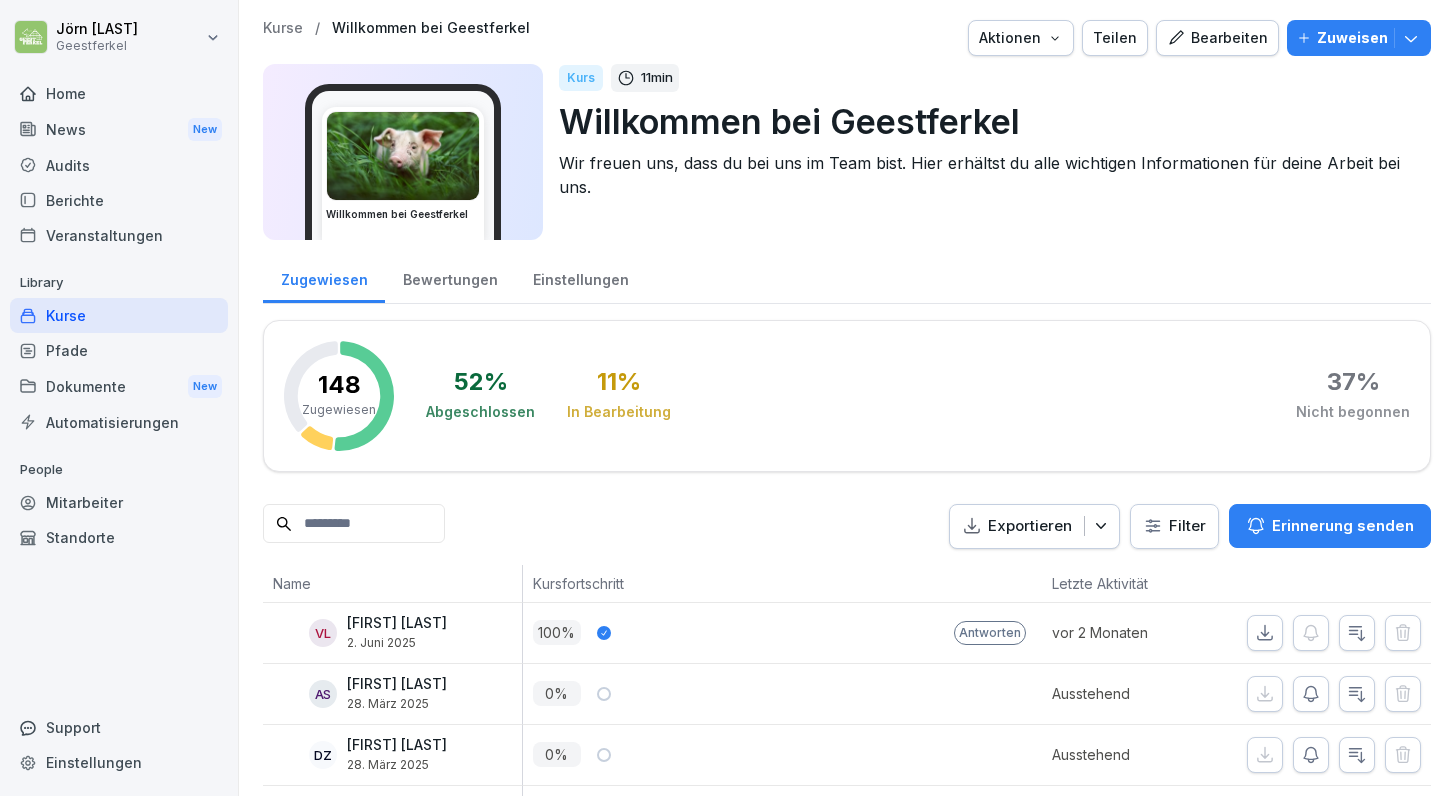 click on "Zuweisen" at bounding box center [1352, 38] 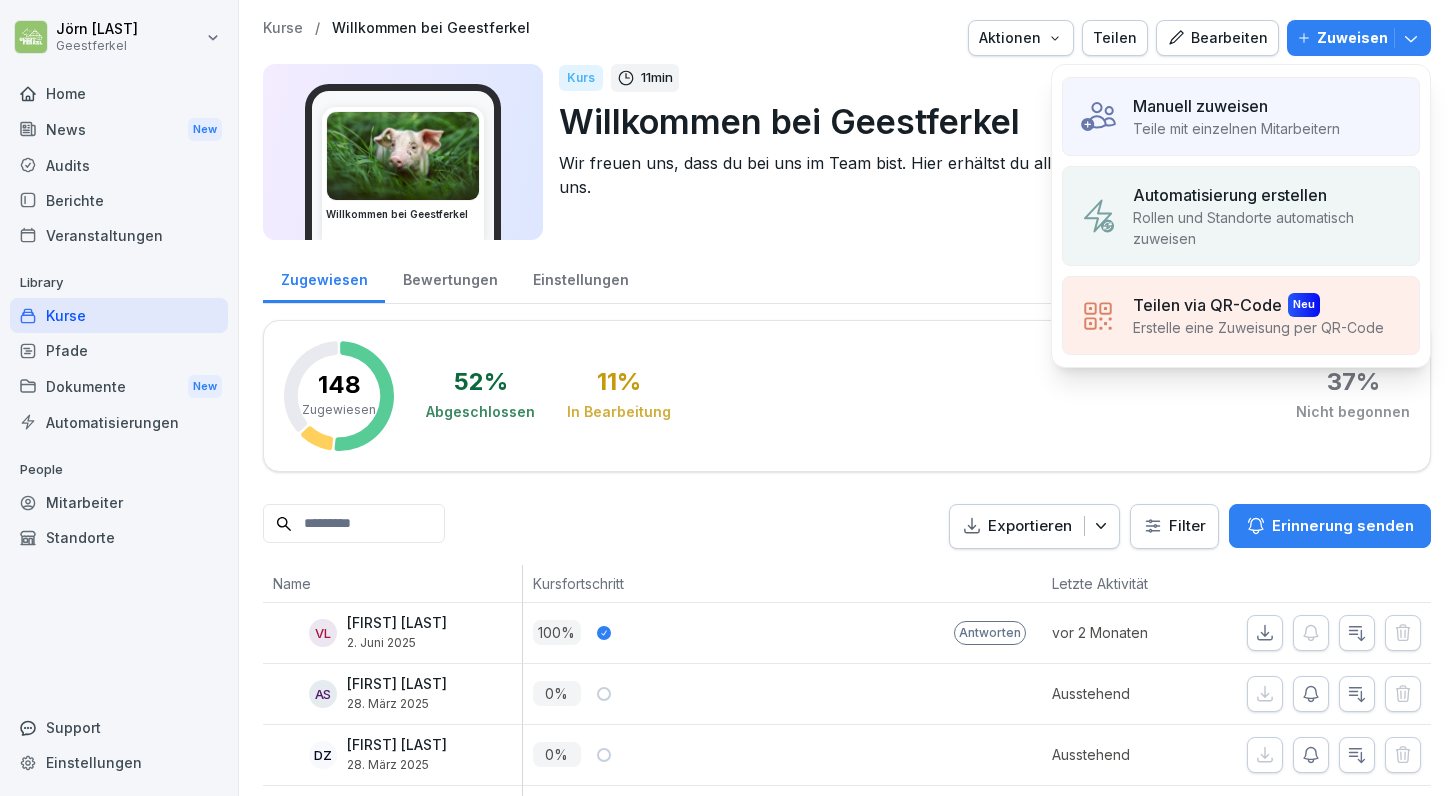 click on "Teile mit einzelnen Mitarbeitern" at bounding box center (1236, 128) 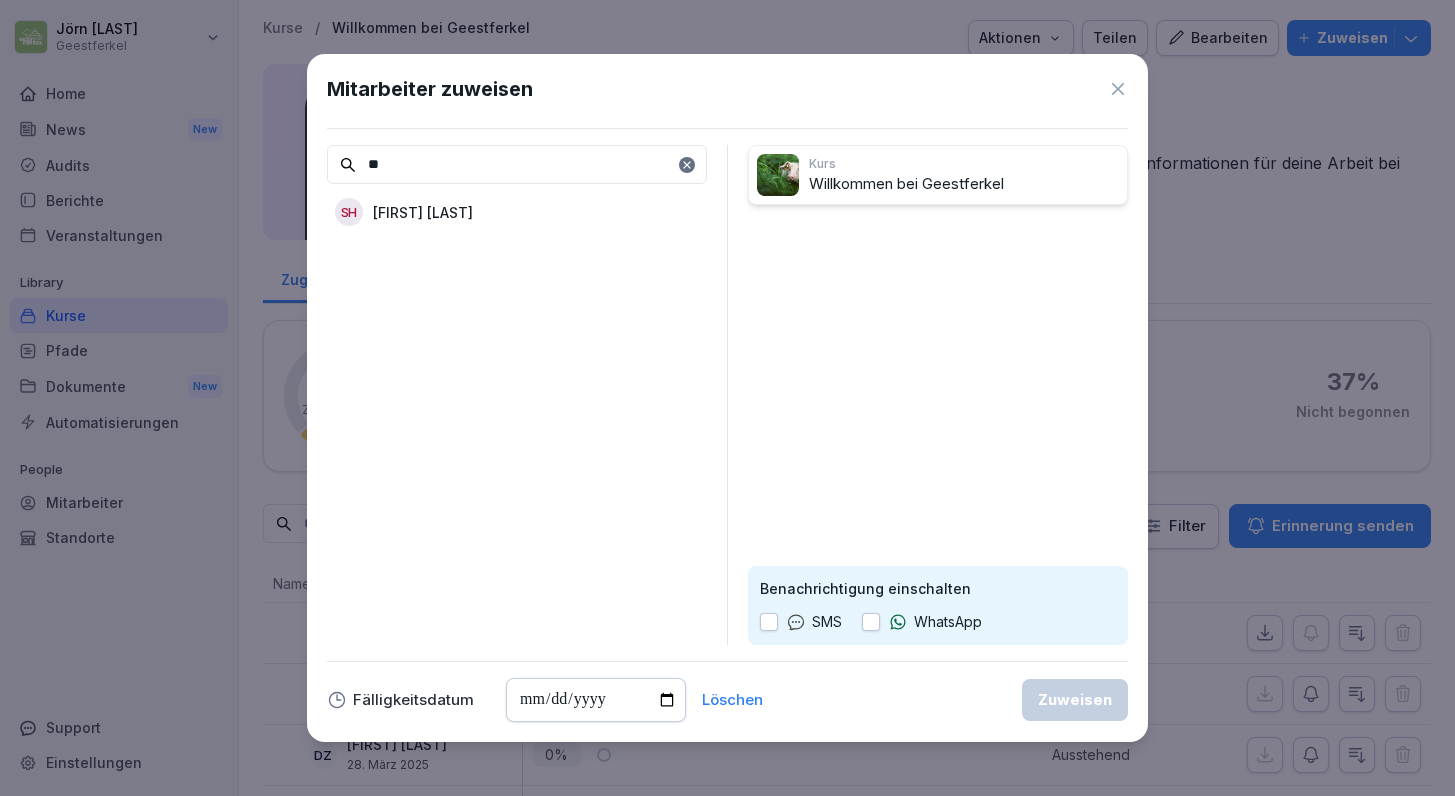 type on "**" 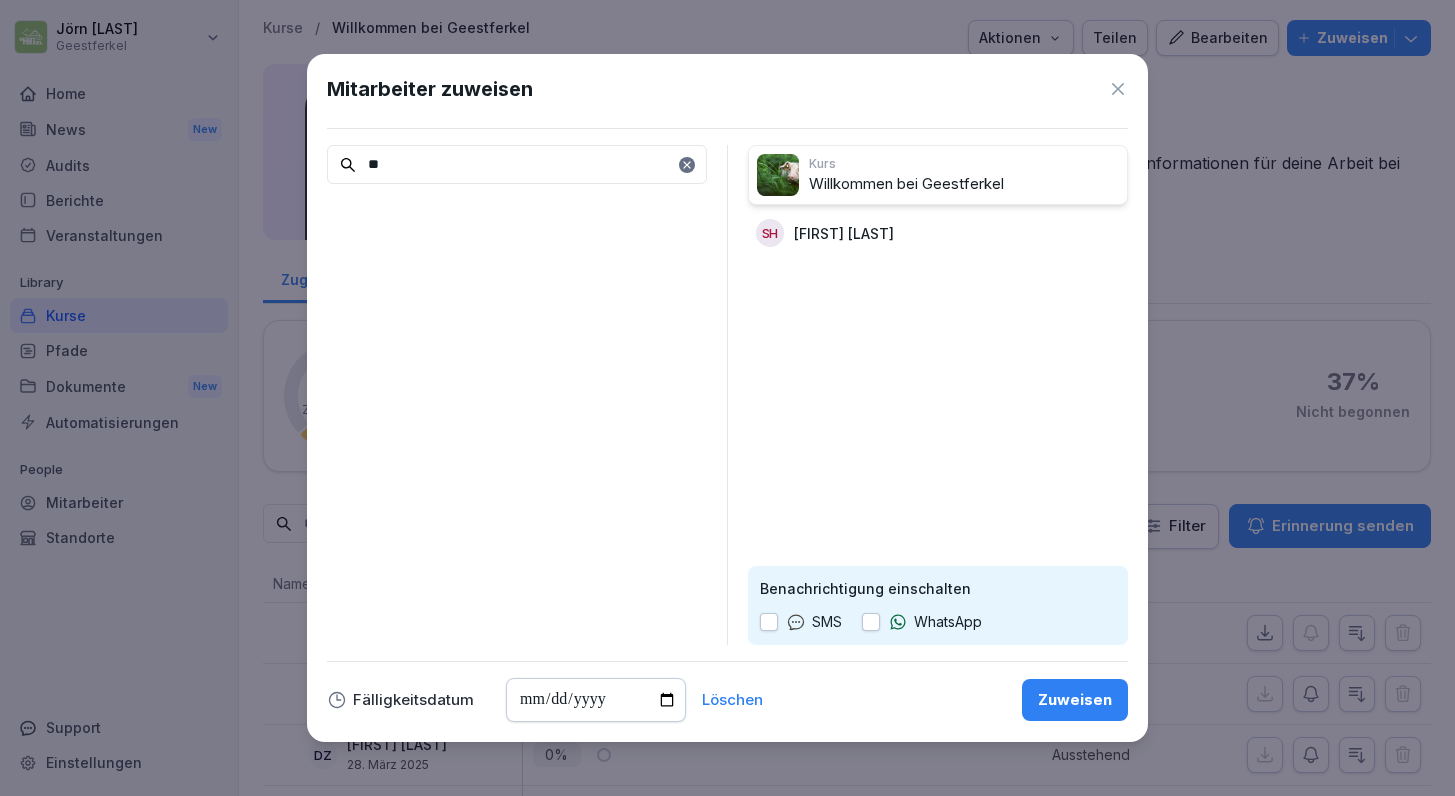click at bounding box center [871, 622] 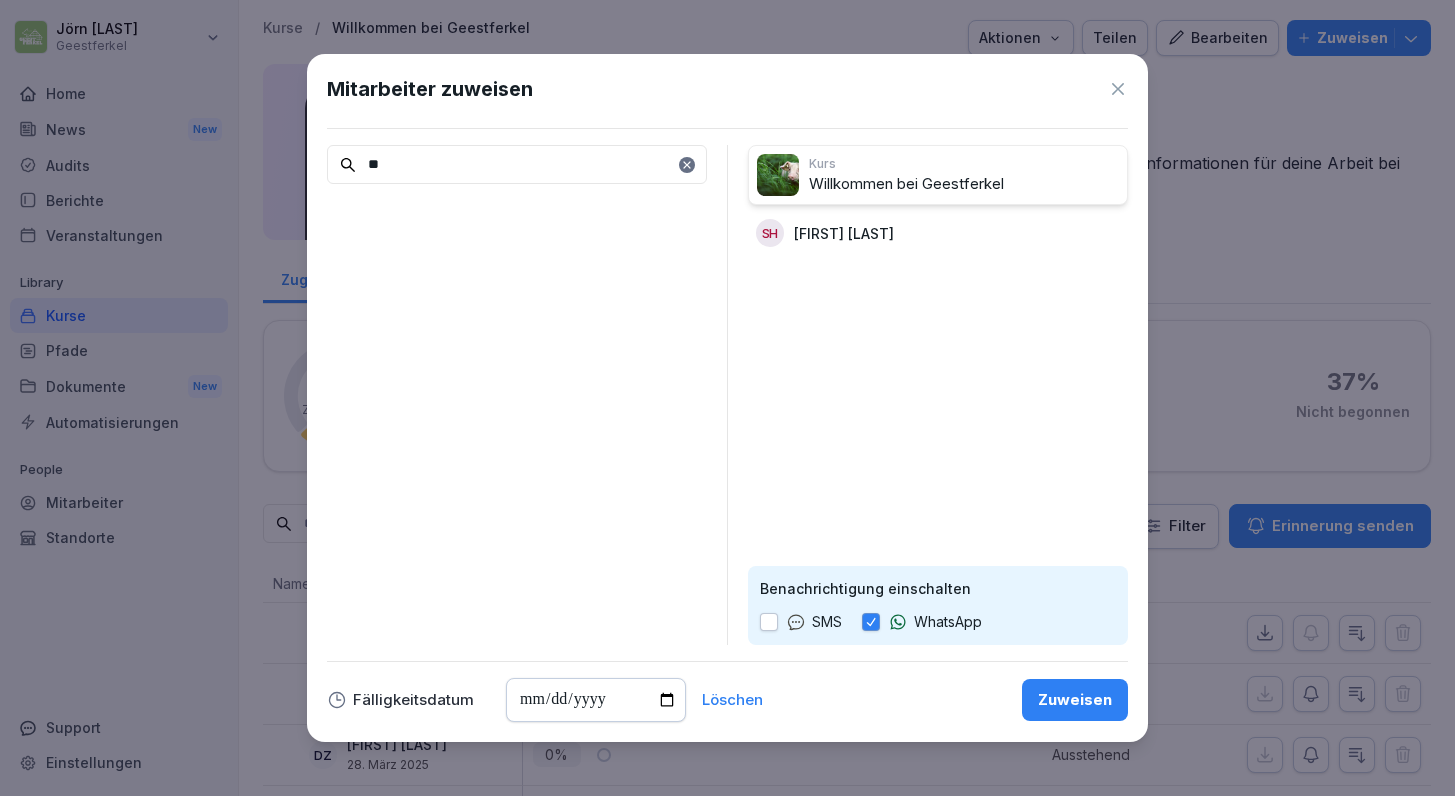 click on "Zuweisen" at bounding box center [1075, 700] 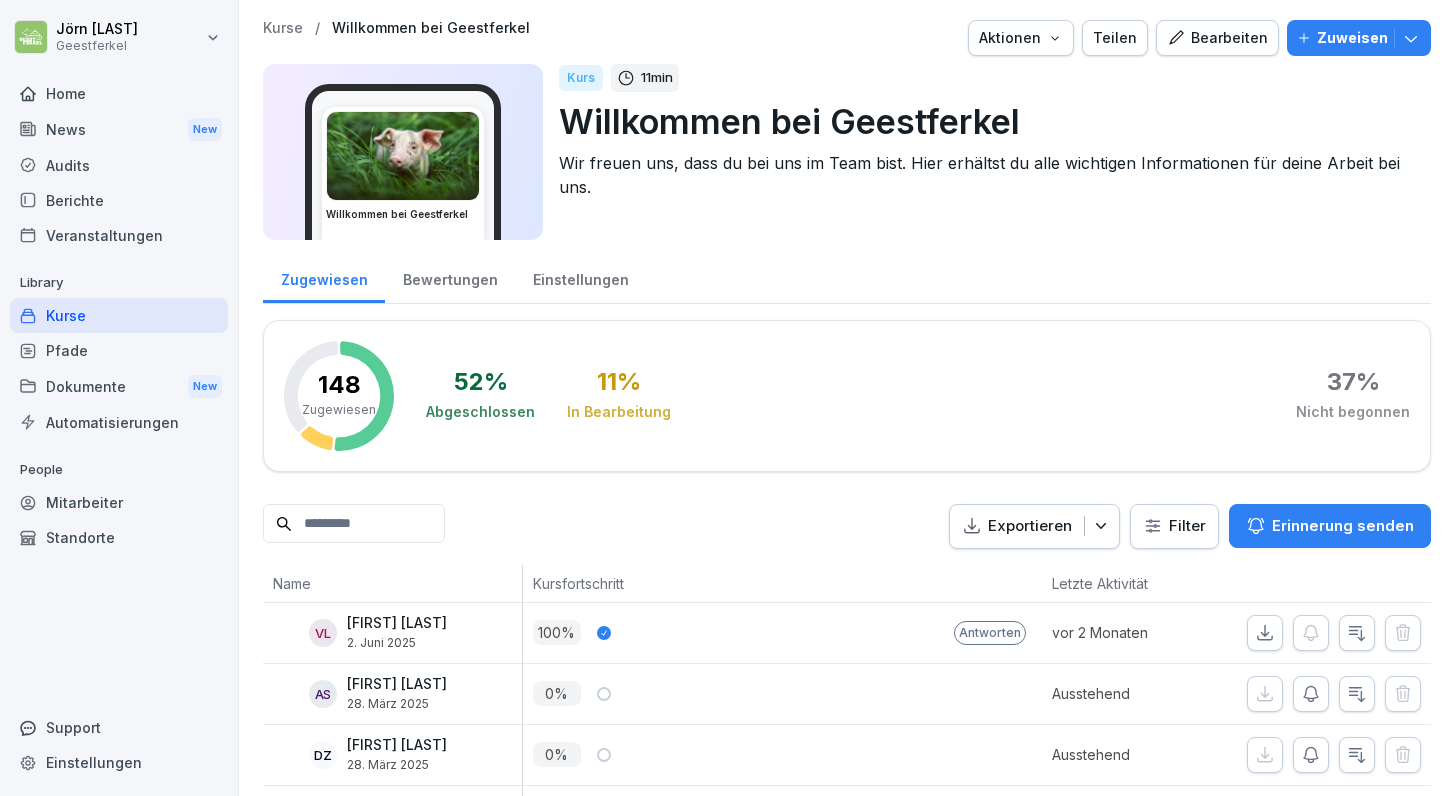 click on "Zuweisen" at bounding box center [1352, 38] 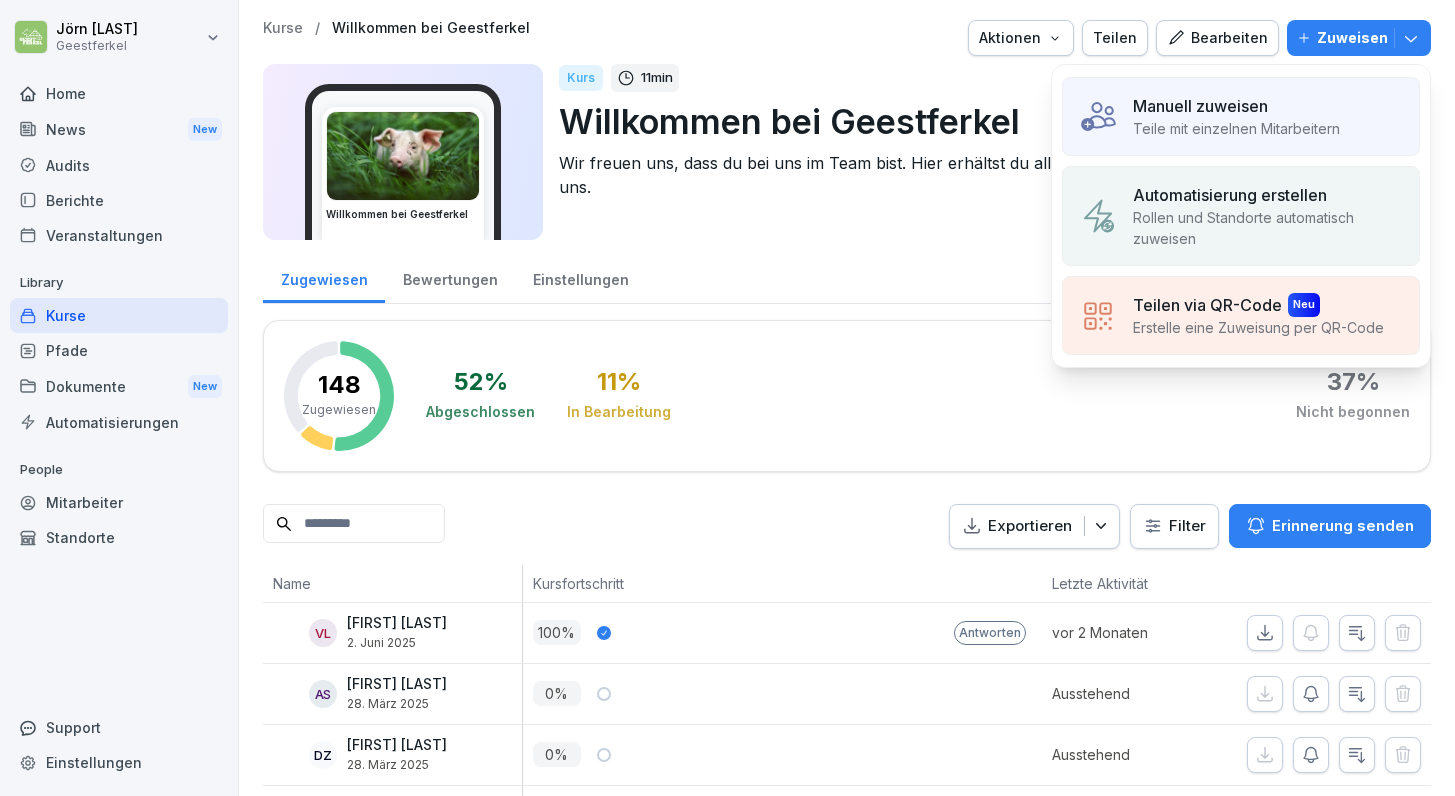 click on "Teilen via QR-Code" at bounding box center (1207, 305) 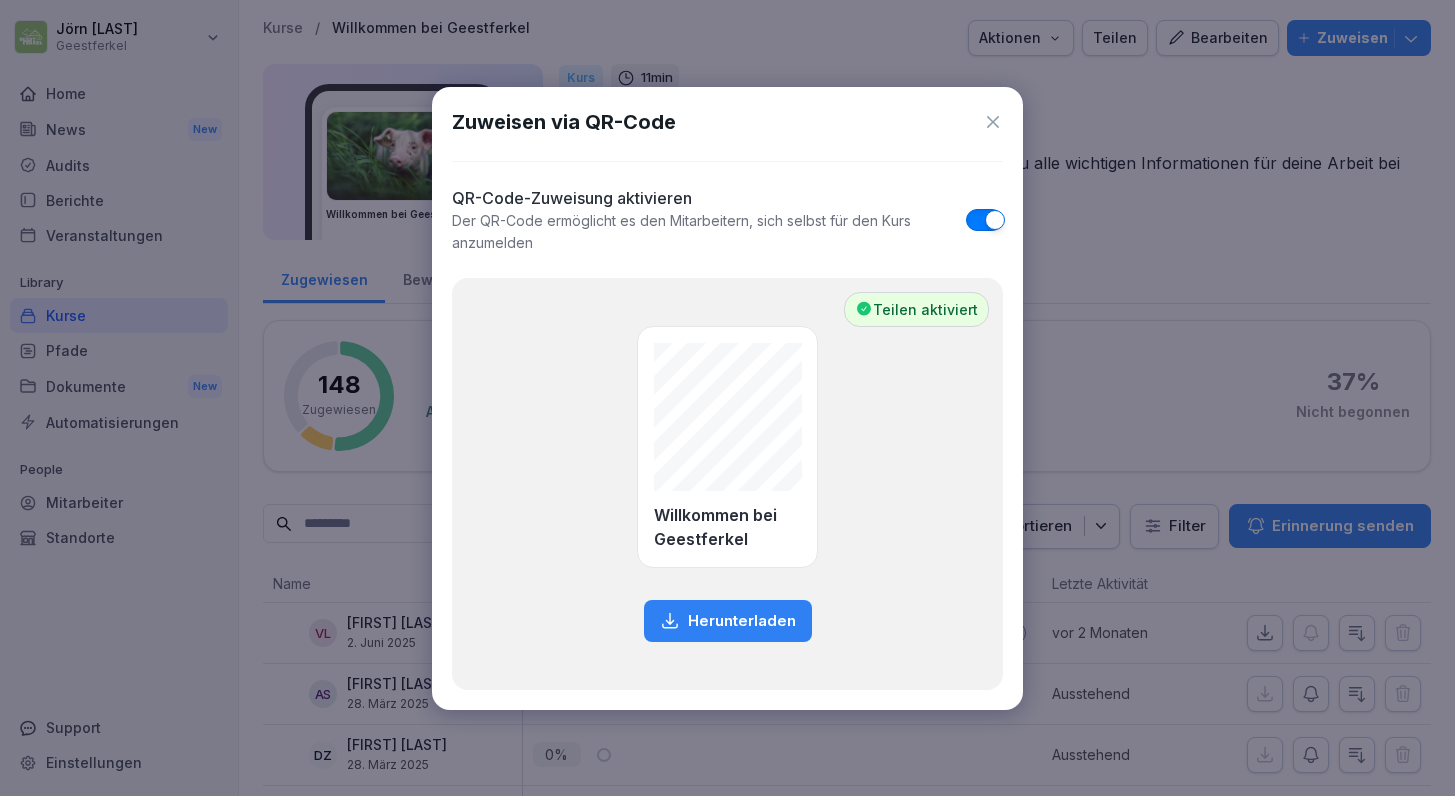 click on "Willkommen bei Geestferkel" at bounding box center (727, 527) 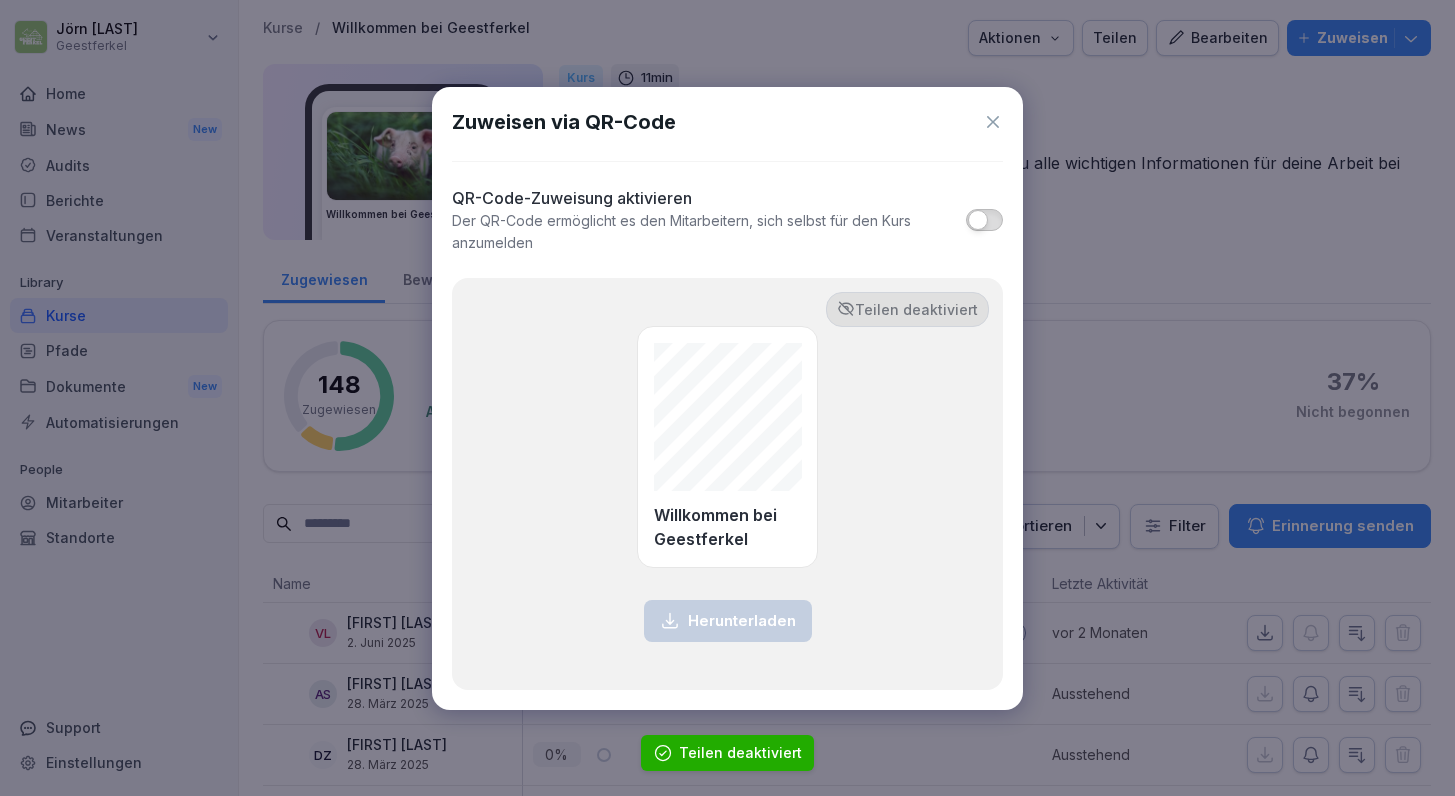 click at bounding box center [978, 220] 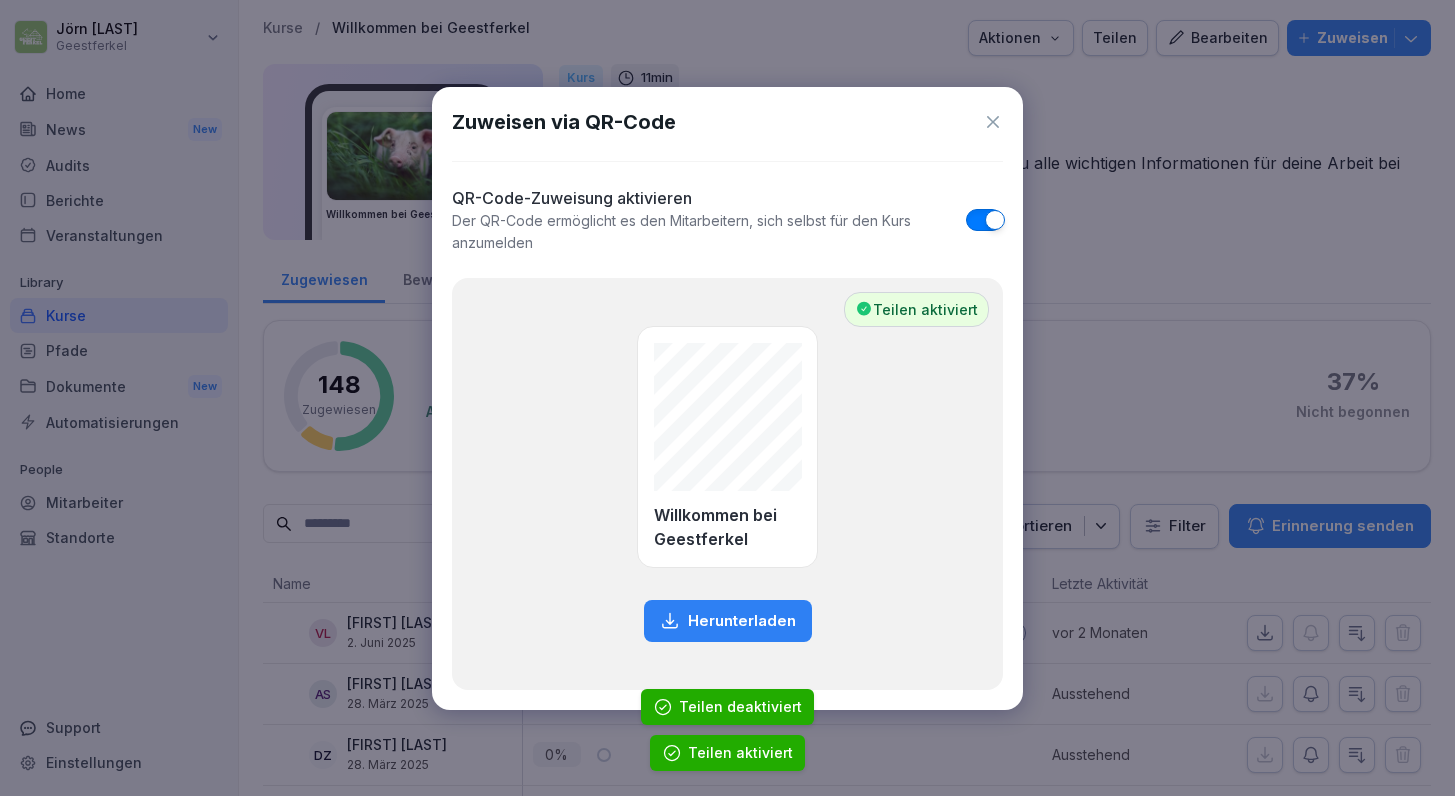 click on "Herunterladen" at bounding box center [742, 621] 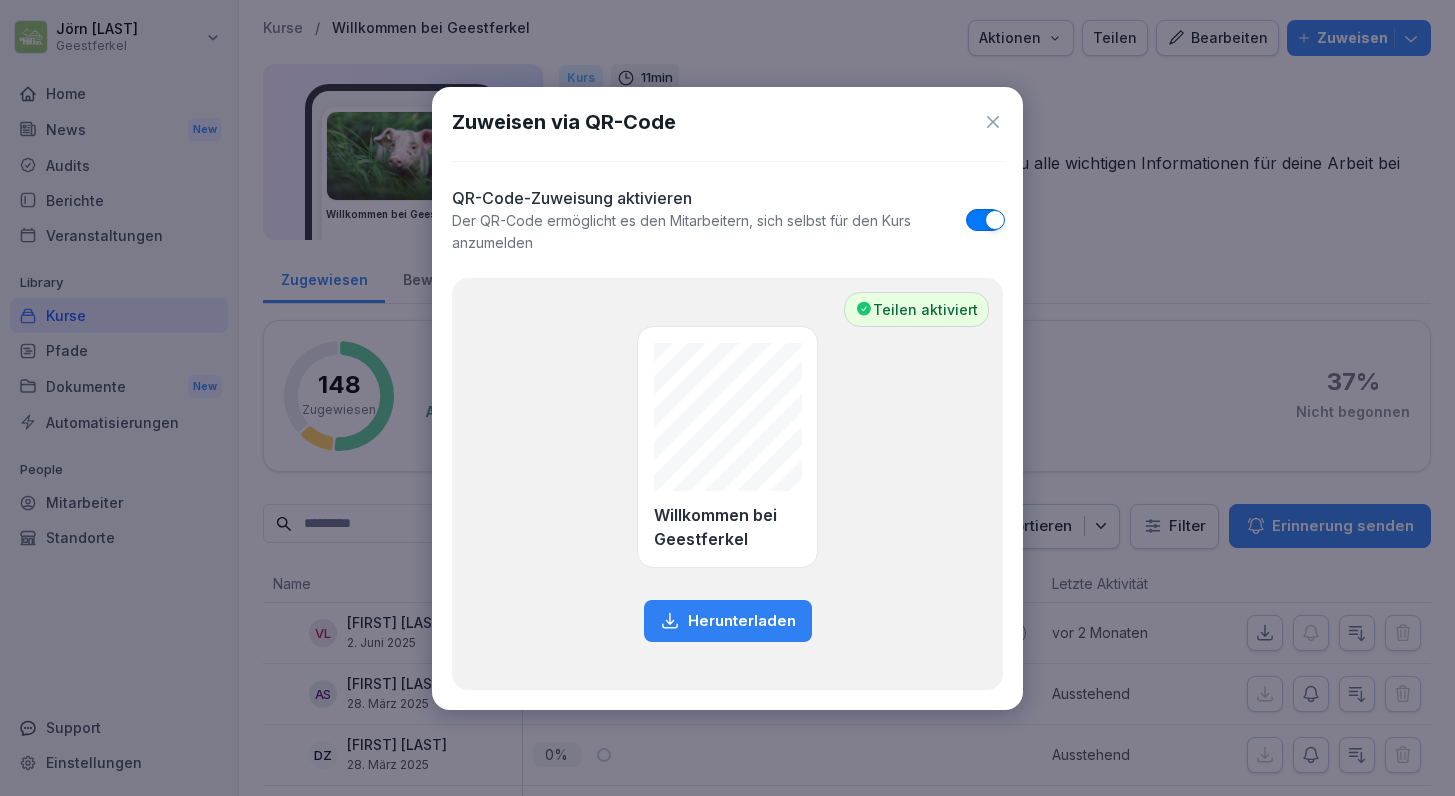 click 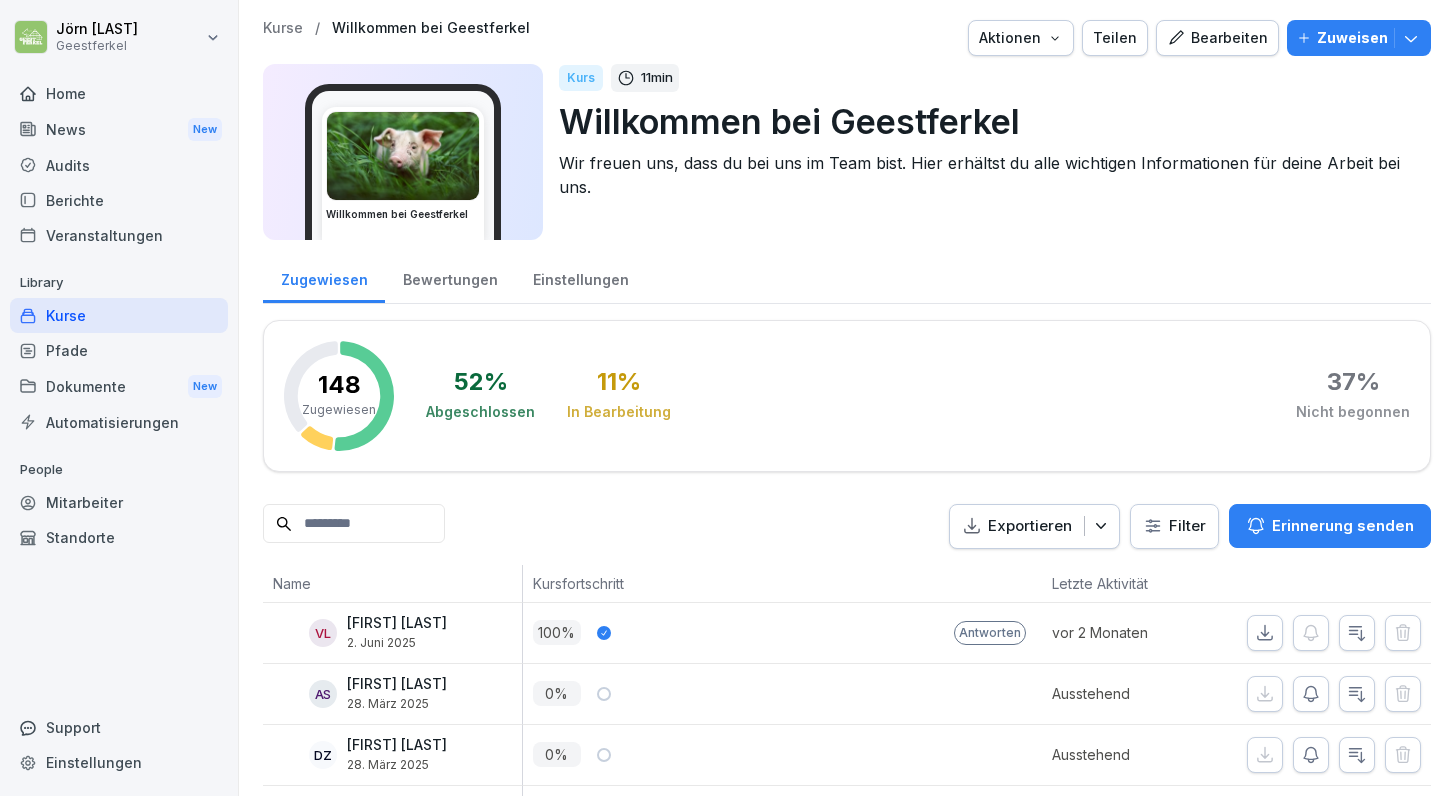 click on "Bewertungen" at bounding box center (450, 277) 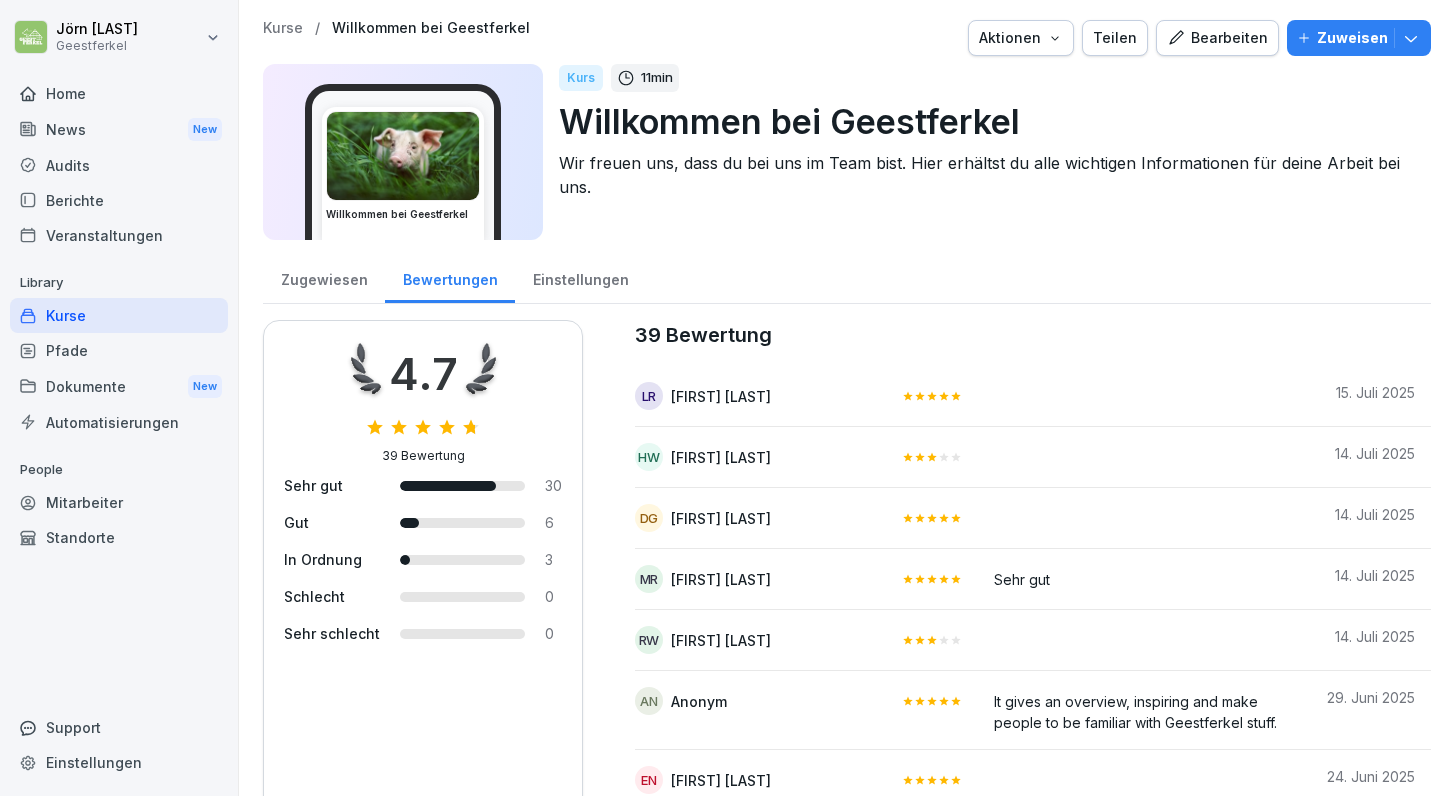 scroll, scrollTop: 0, scrollLeft: 0, axis: both 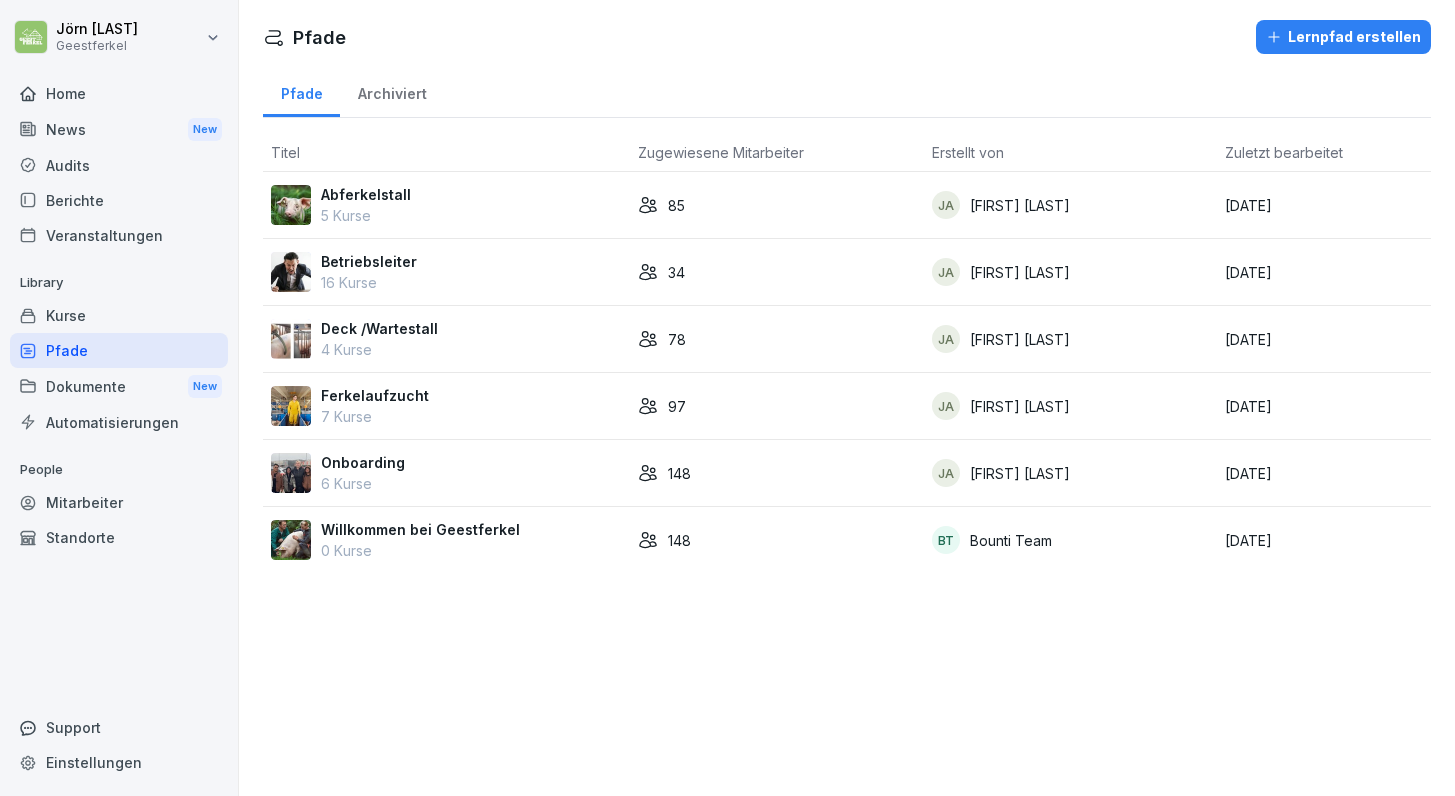 click on "Mitarbeiter" at bounding box center (119, 502) 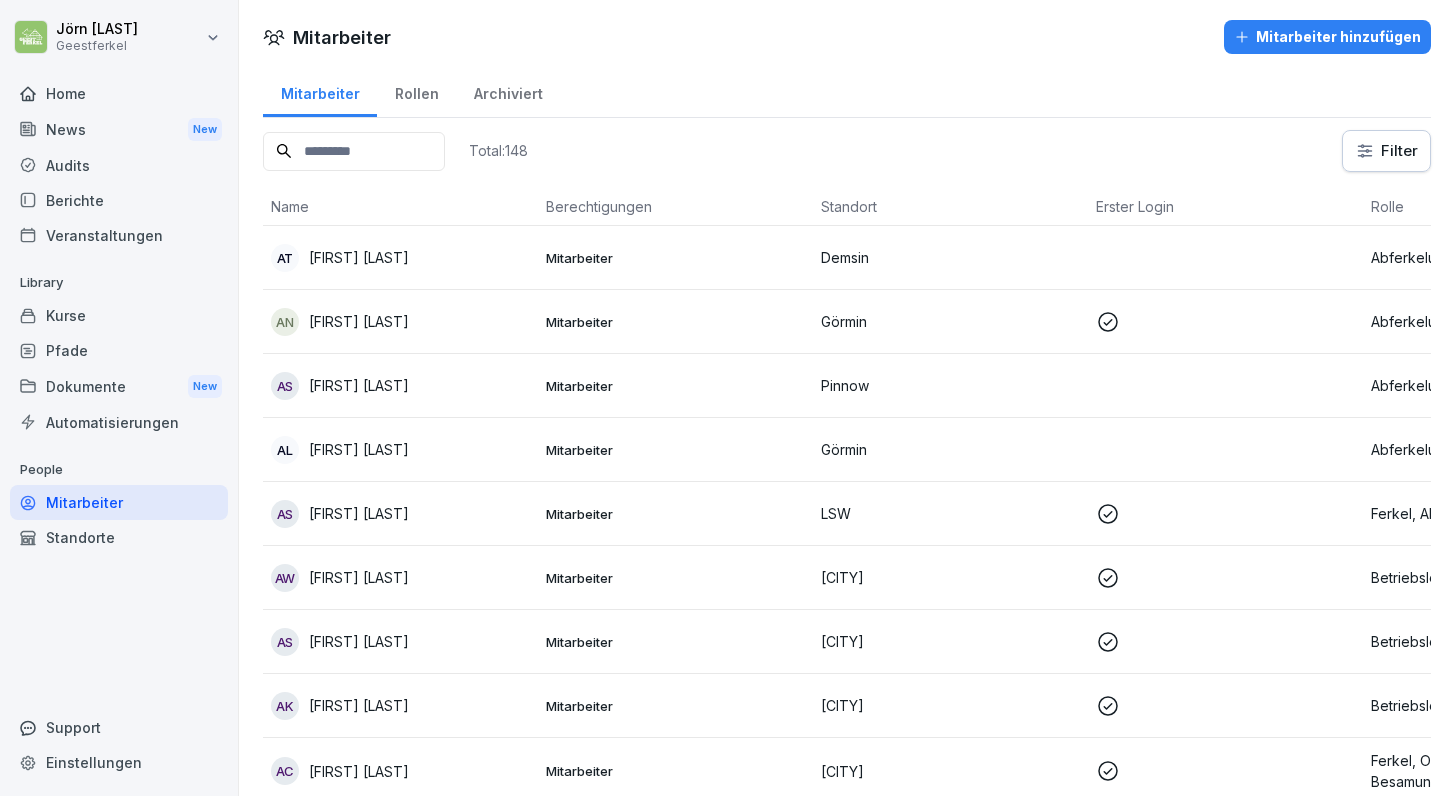 click on "Mitarbeiter hinzufügen" at bounding box center (1327, 37) 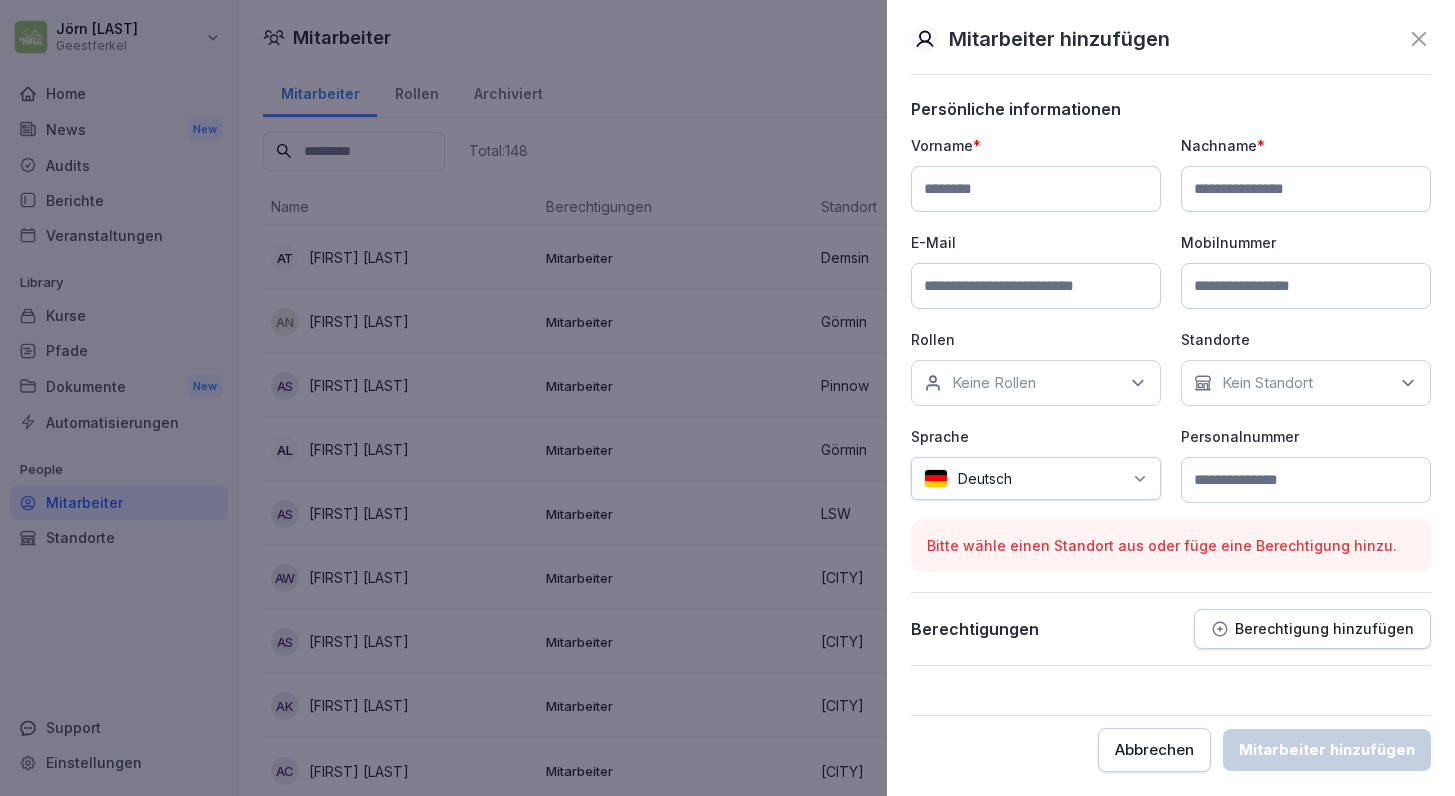 click on "Kein Standort" at bounding box center (1267, 383) 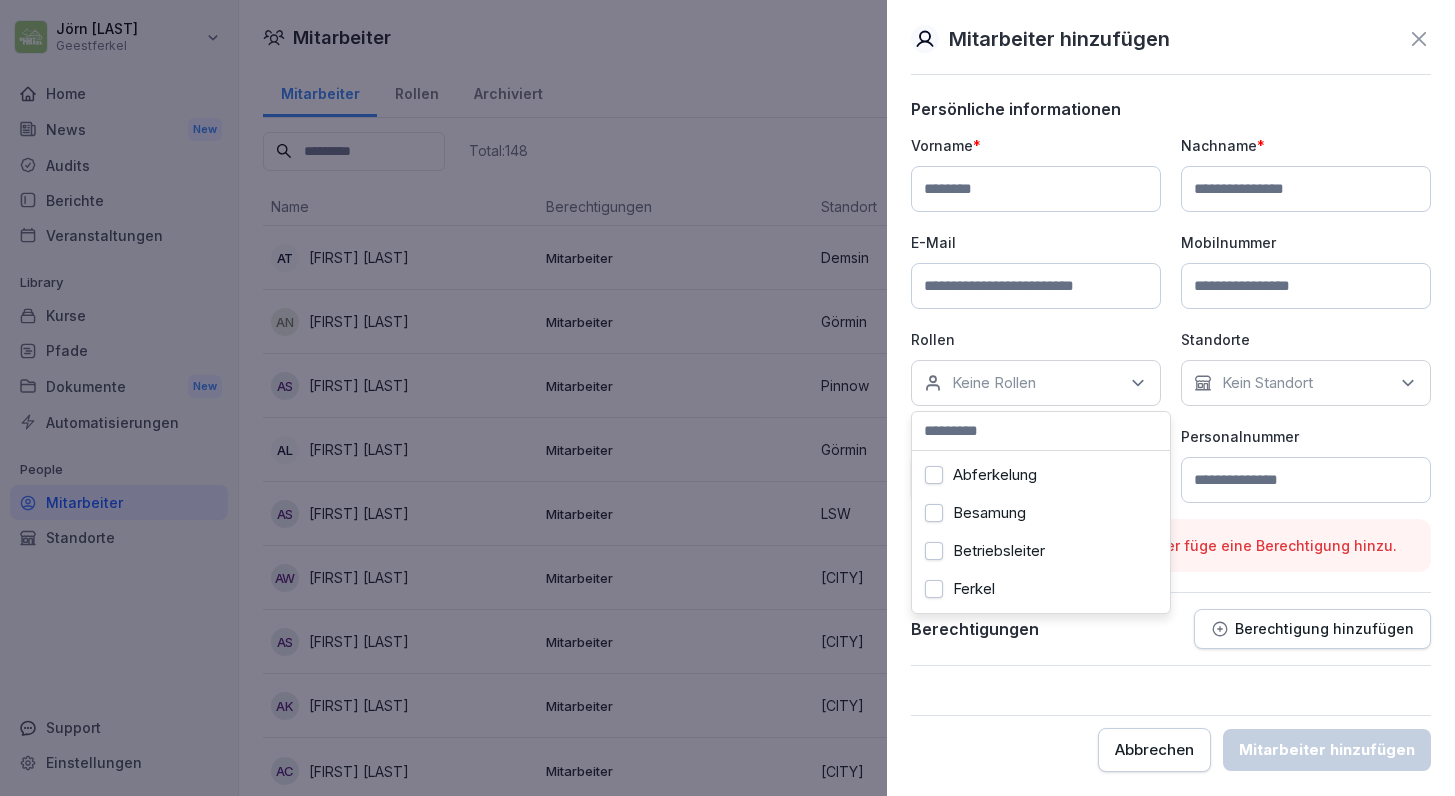 scroll, scrollTop: 76, scrollLeft: 0, axis: vertical 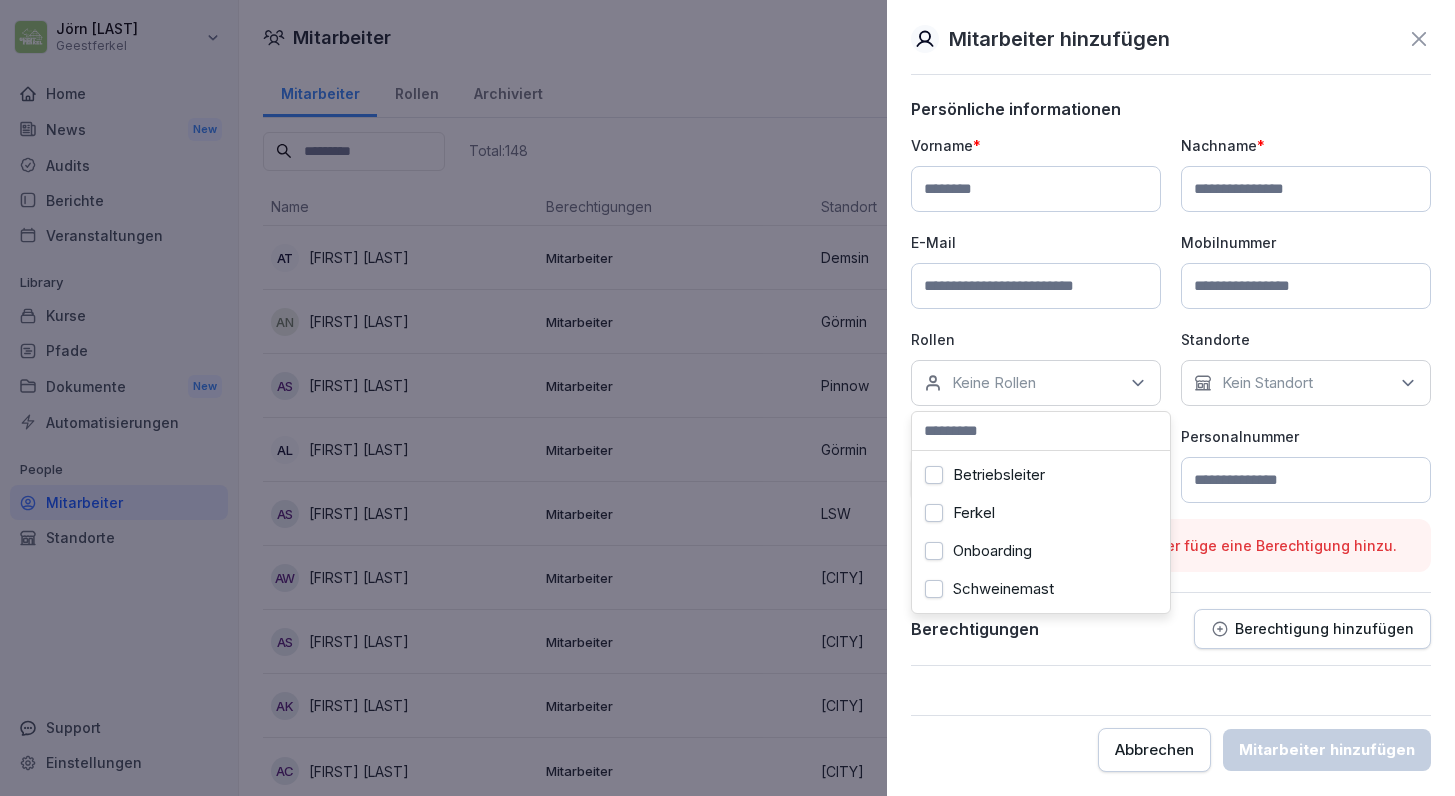 click 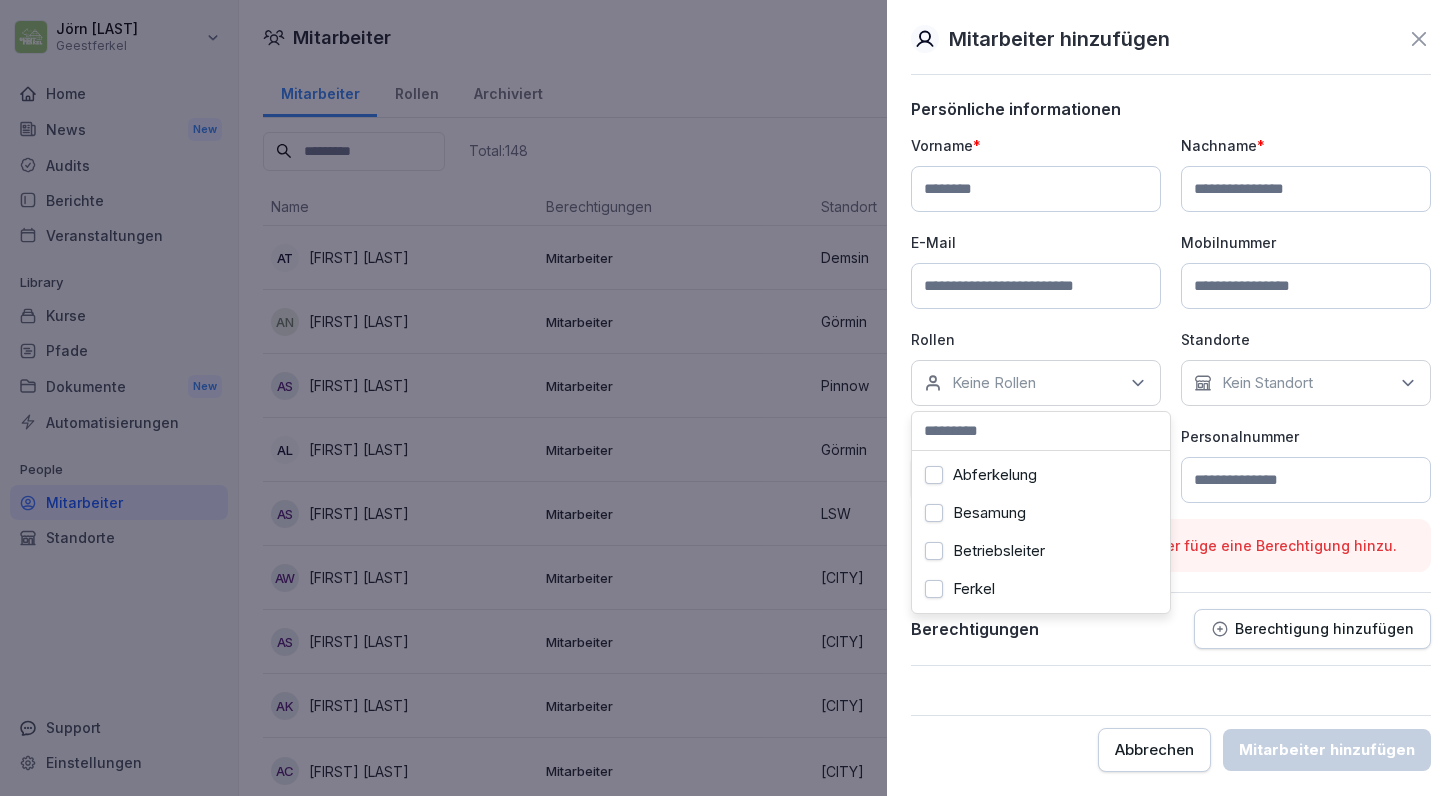 click 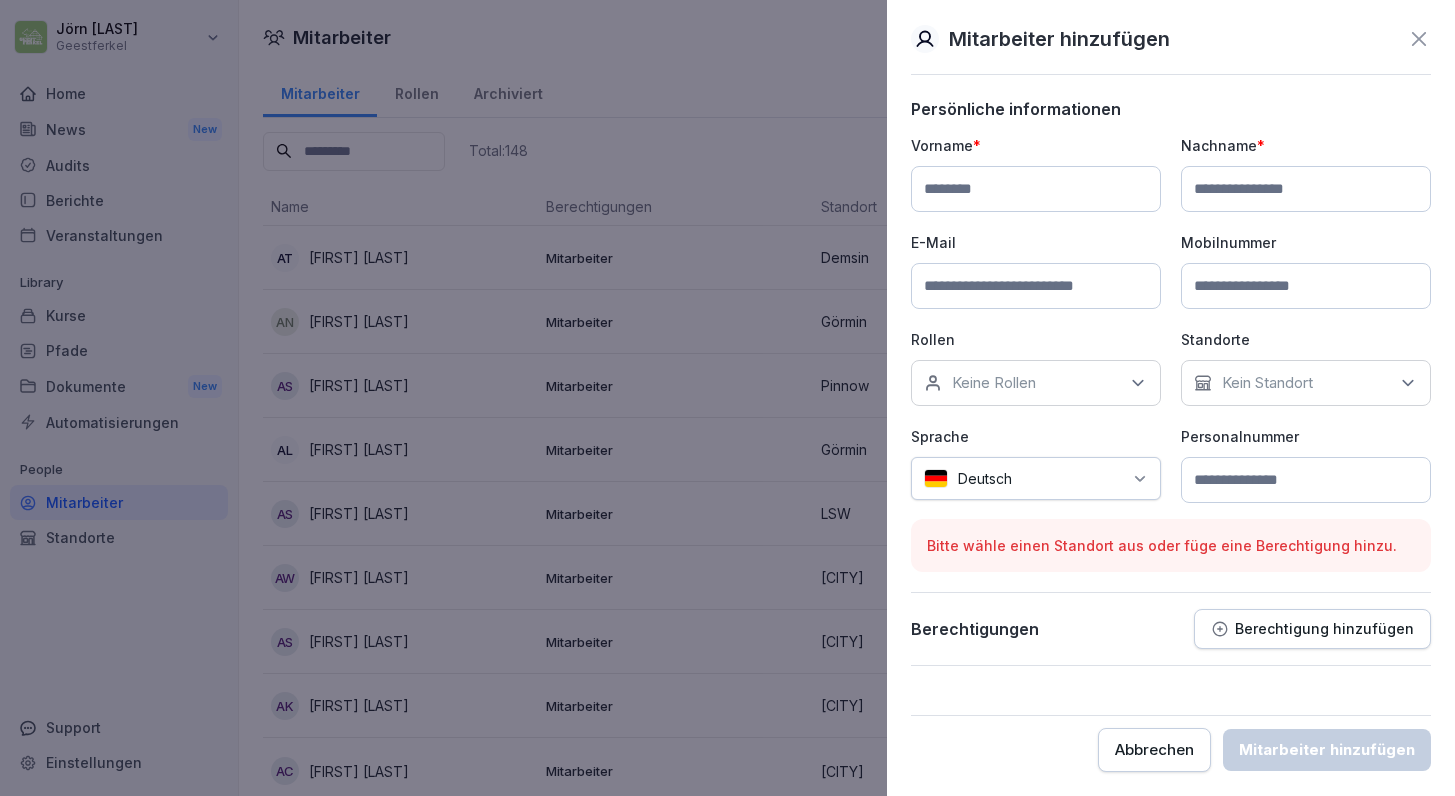 click at bounding box center [1036, 189] 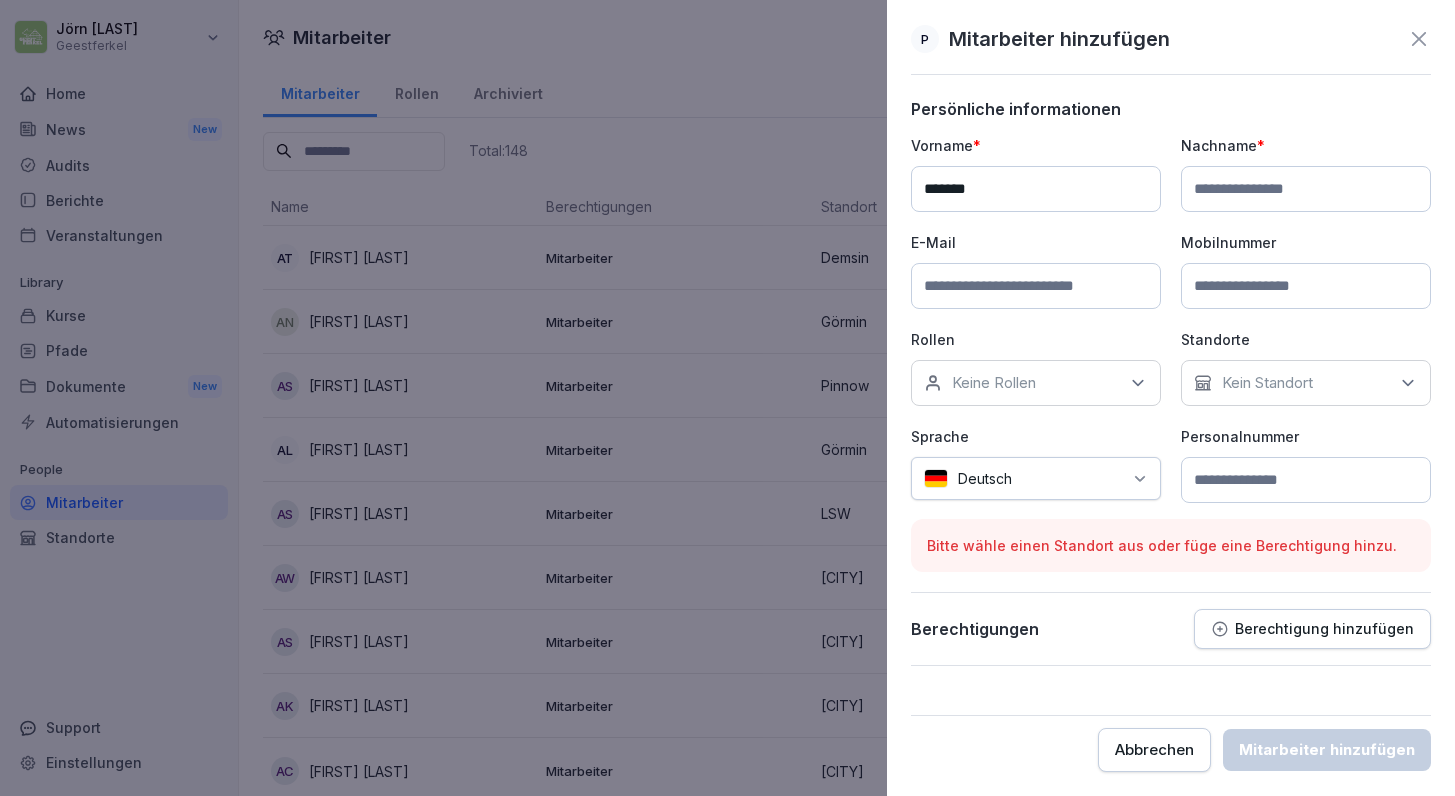 type on "*******" 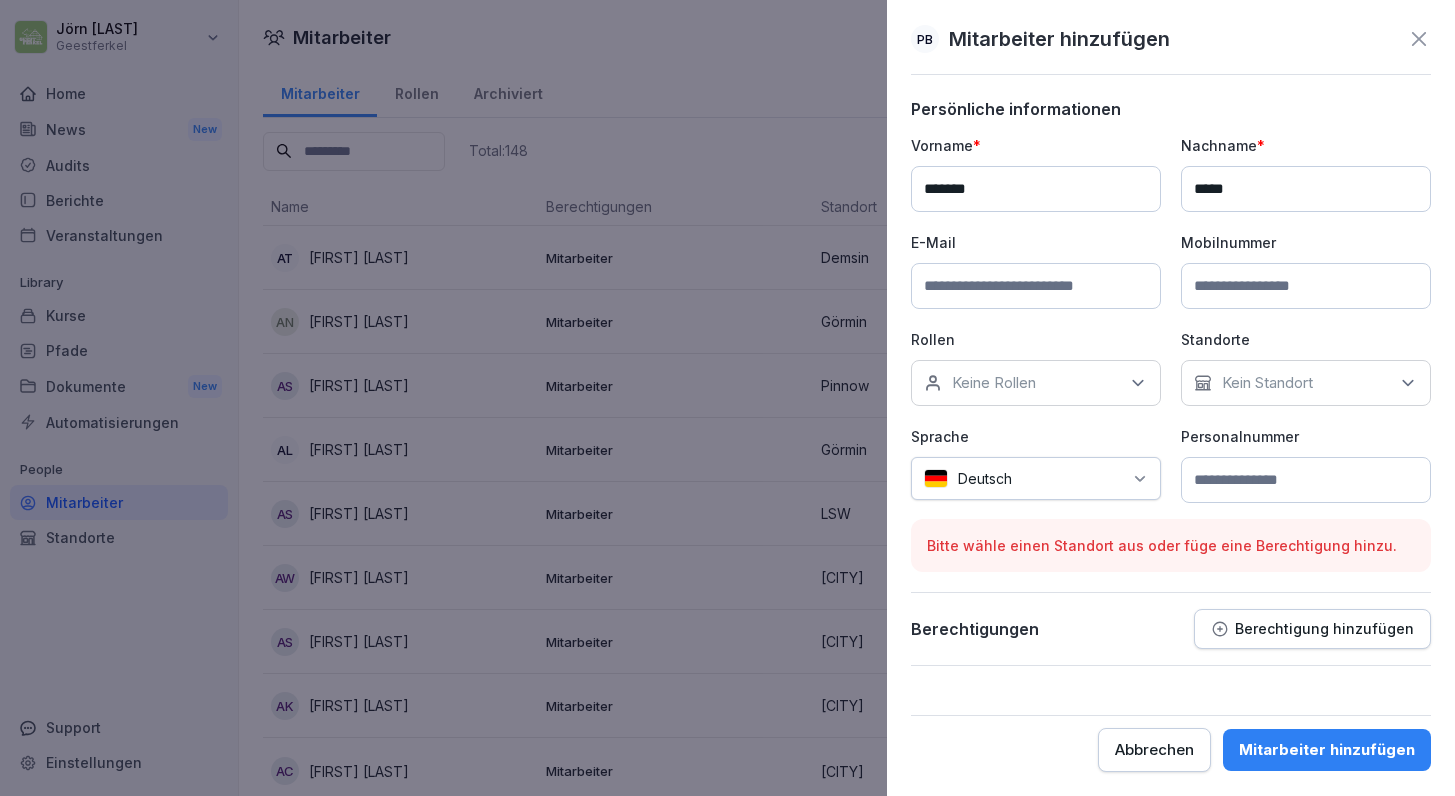 type on "*****" 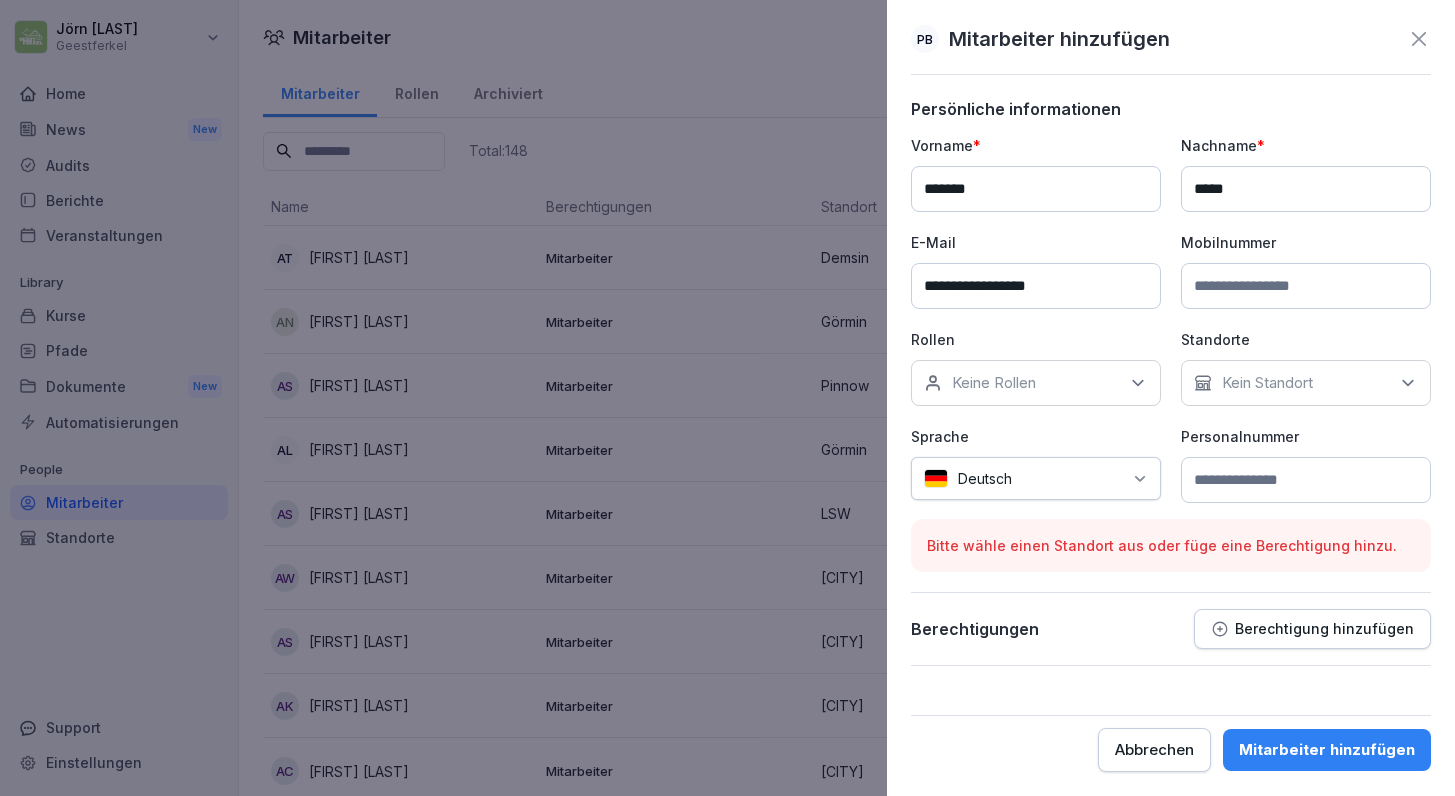 type on "**********" 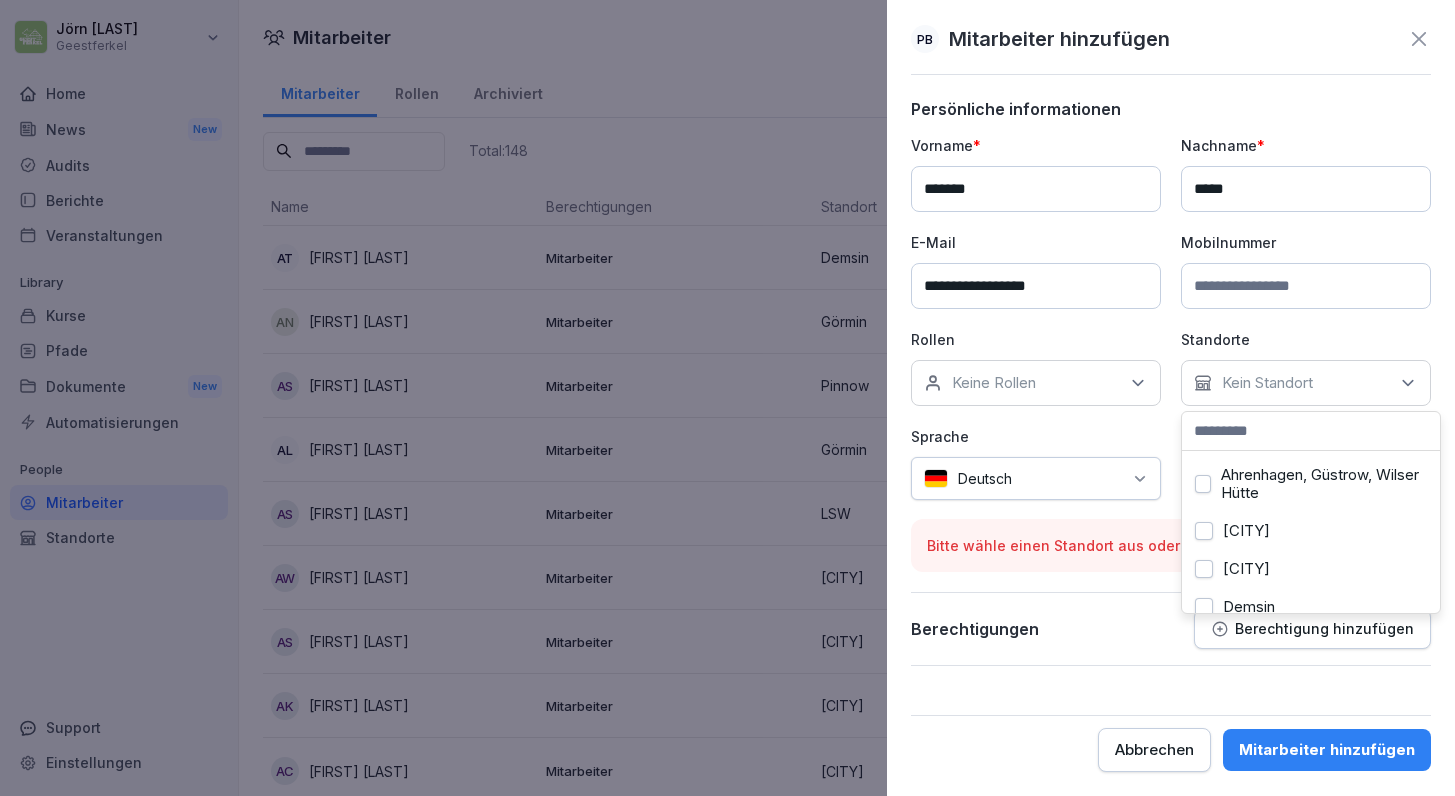 click on "Keine Rollen" at bounding box center [1036, 383] 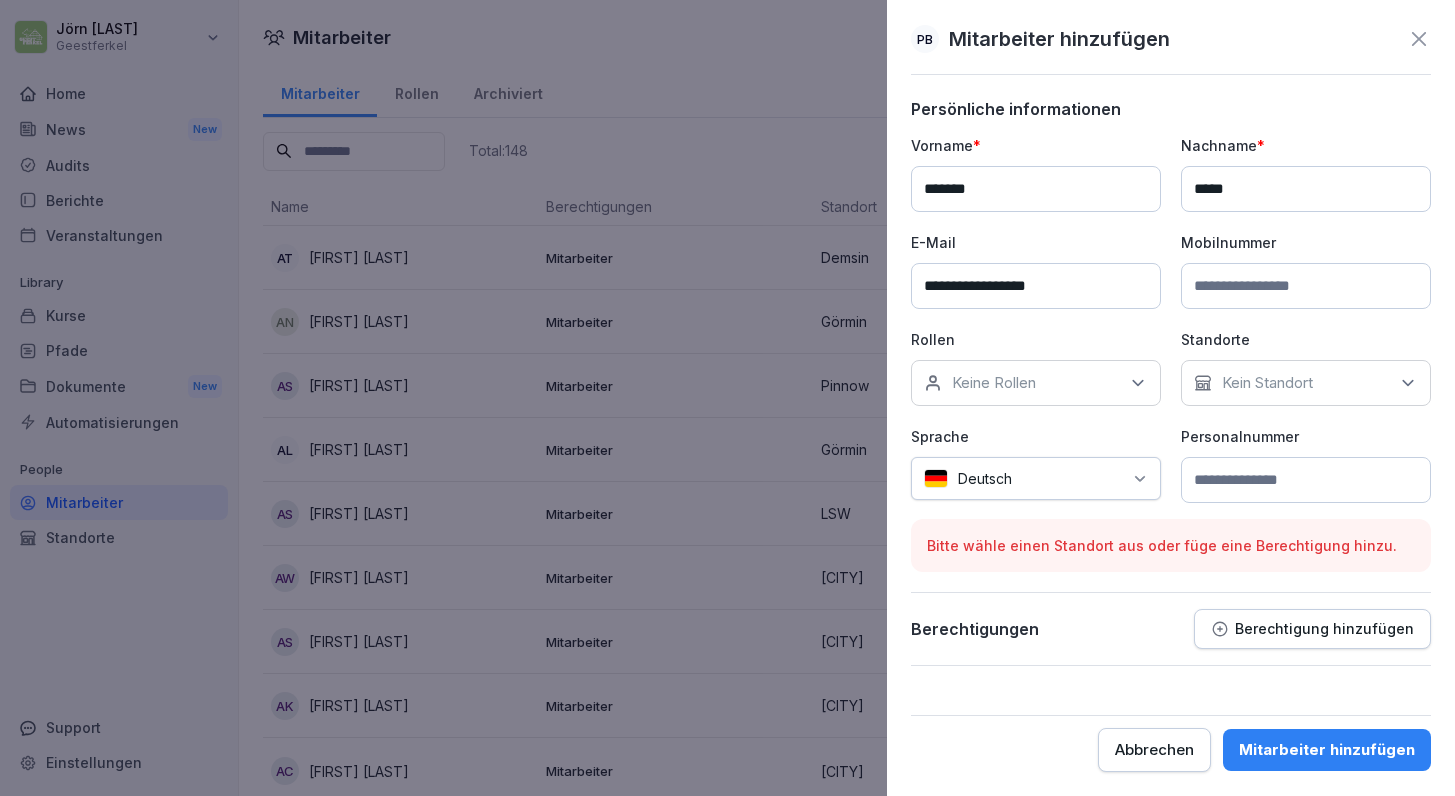 click on "Keine Rollen" at bounding box center [1036, 383] 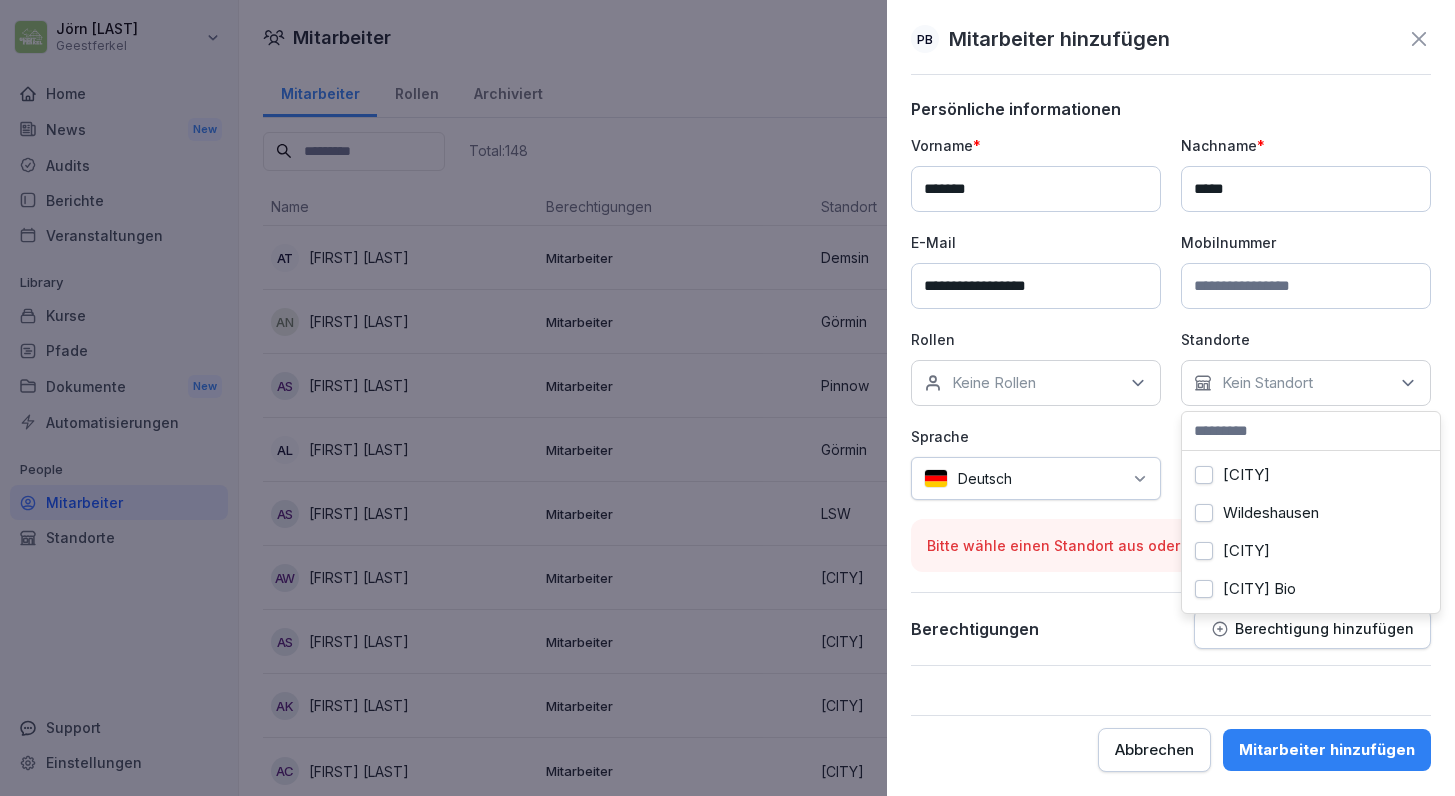 scroll, scrollTop: 664, scrollLeft: 0, axis: vertical 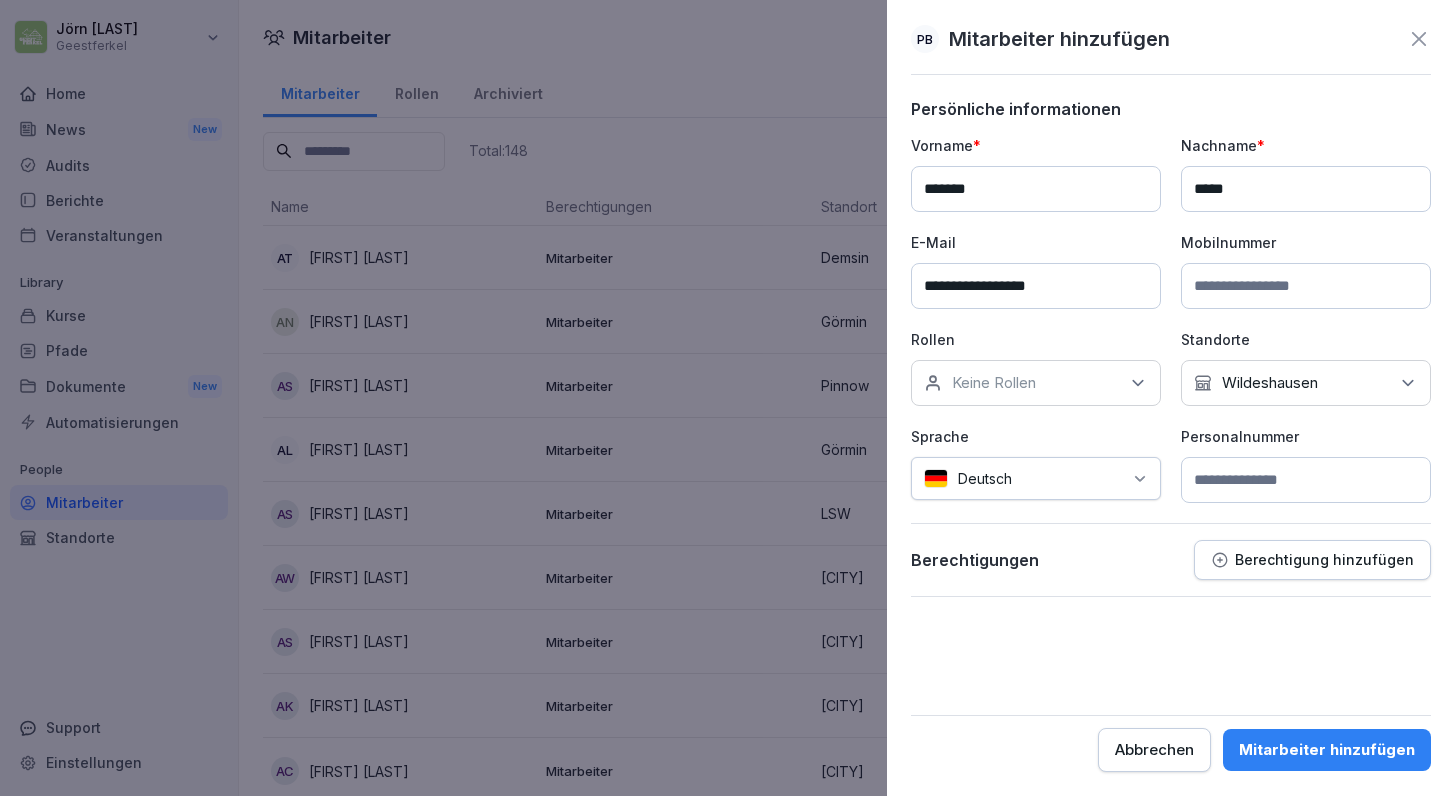 click 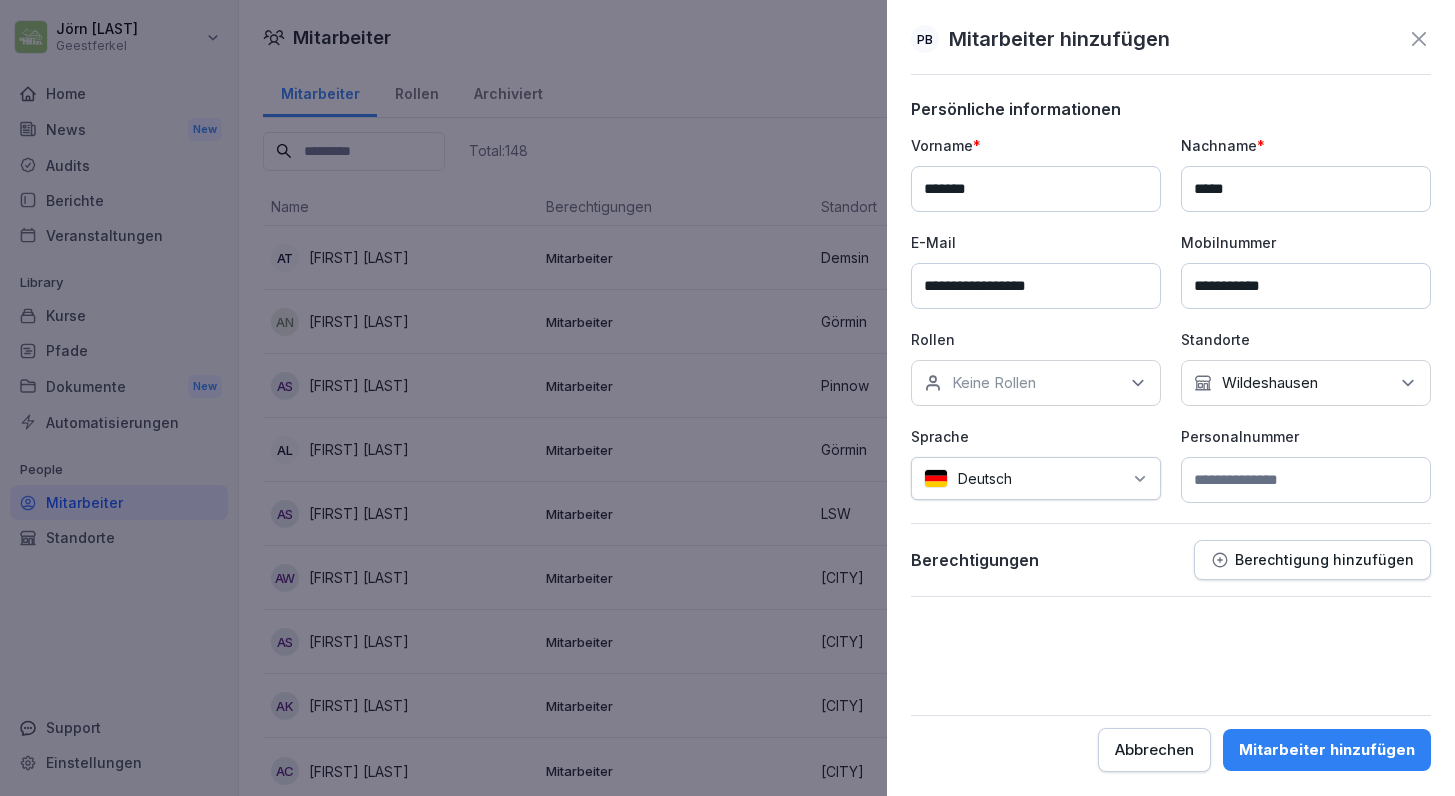 type on "**********" 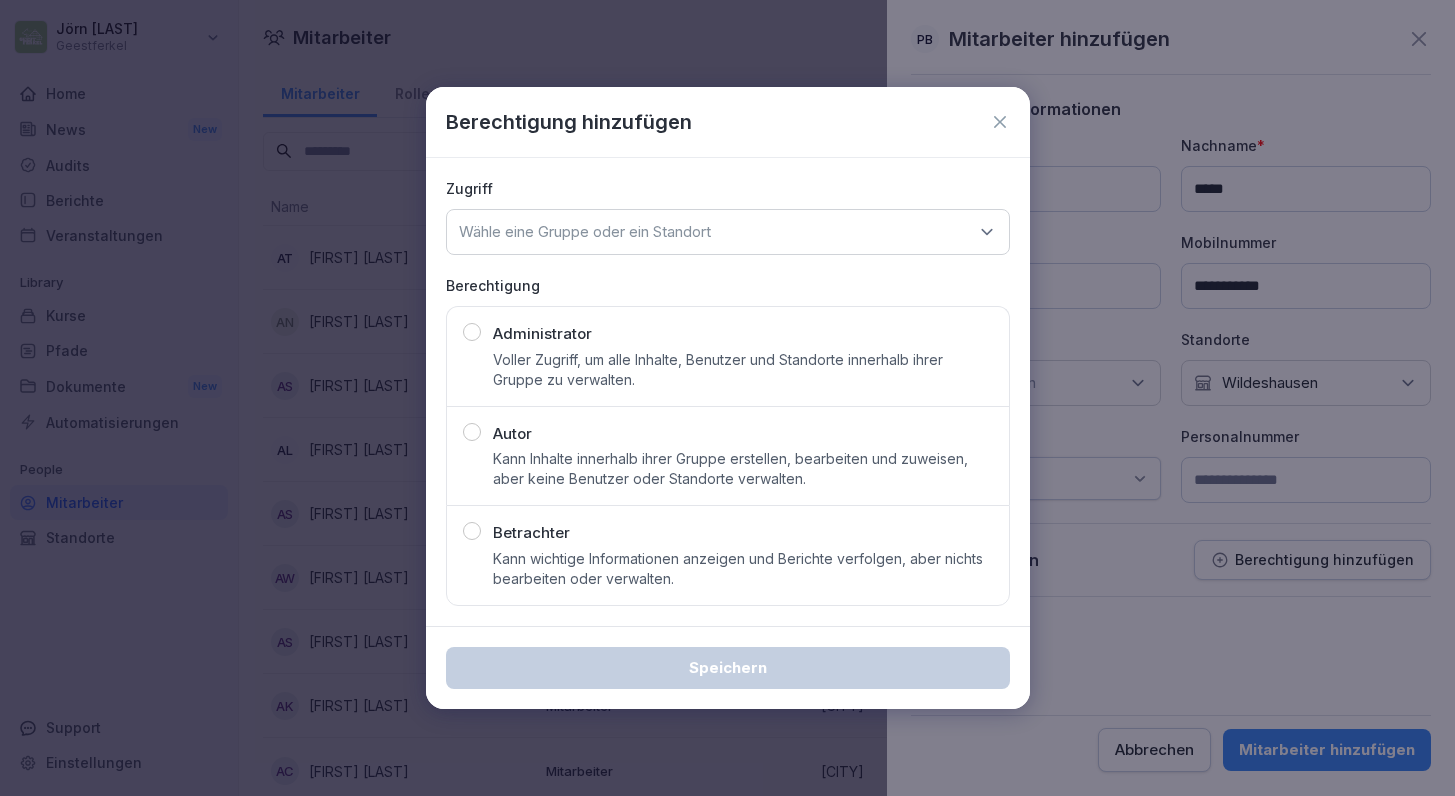click on "Administrator Voller Zugriff, um alle Inhalte, Benutzer und Standorte innerhalb ihrer Gruppe zu verwalten." at bounding box center (728, 356) 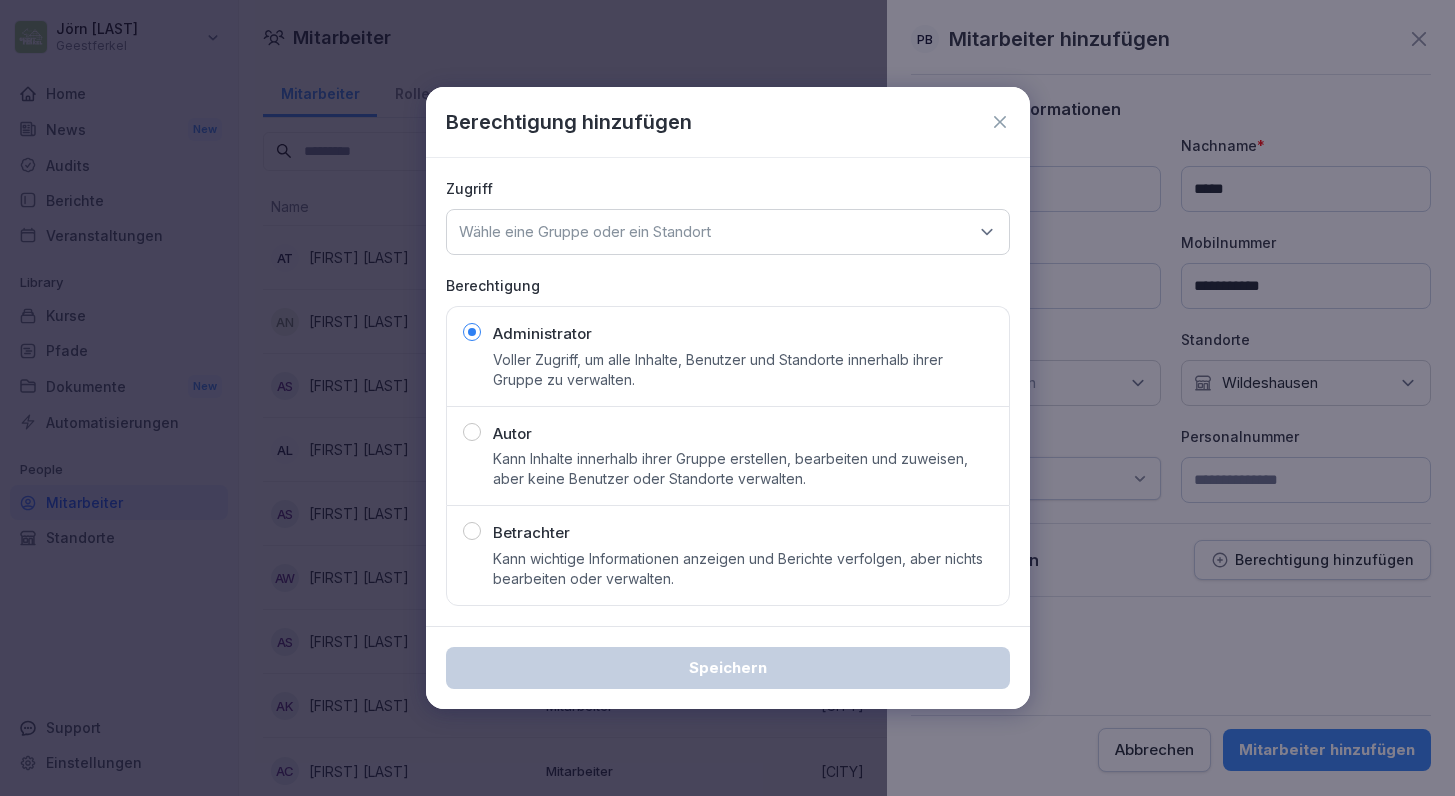 click 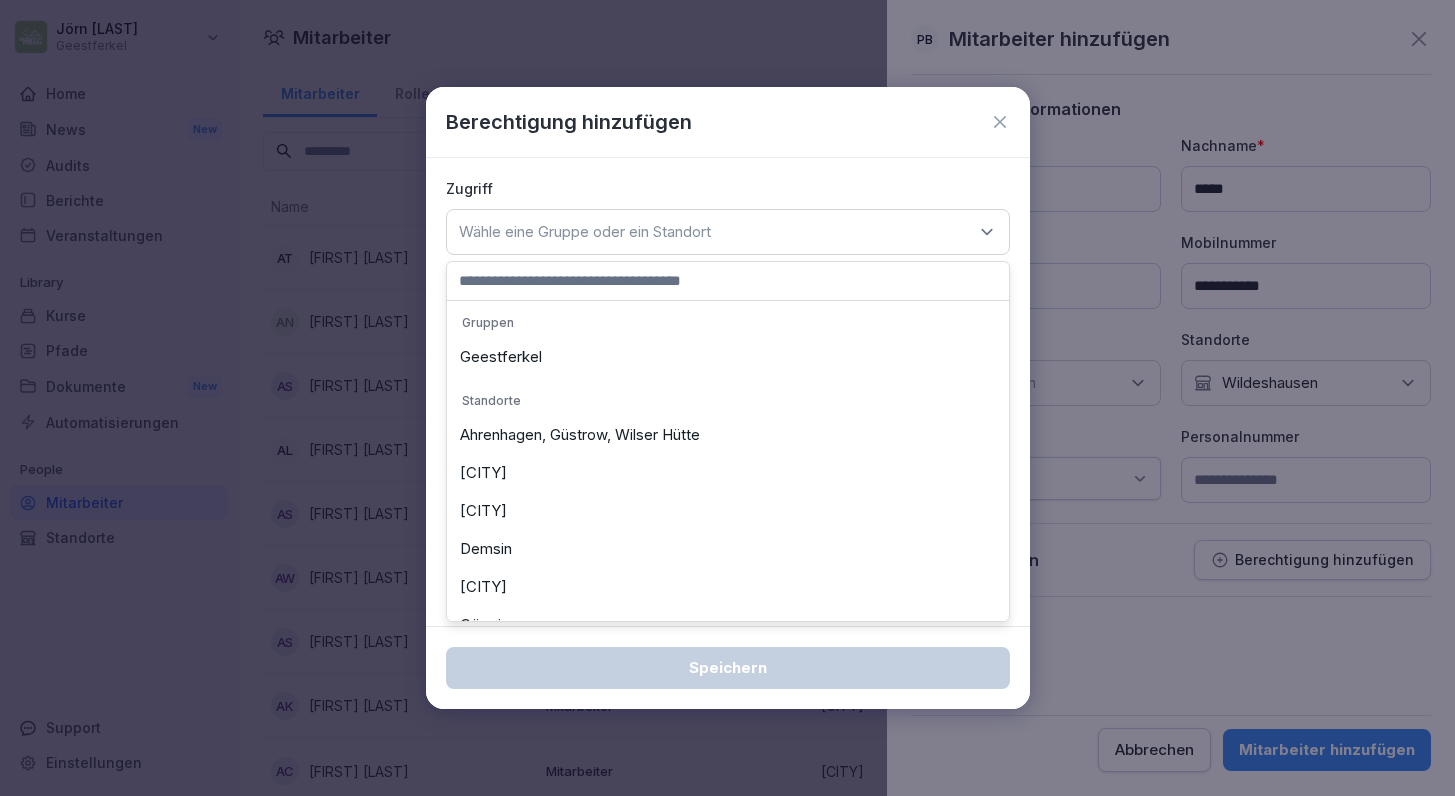 click on "Geestferkel" at bounding box center [728, 357] 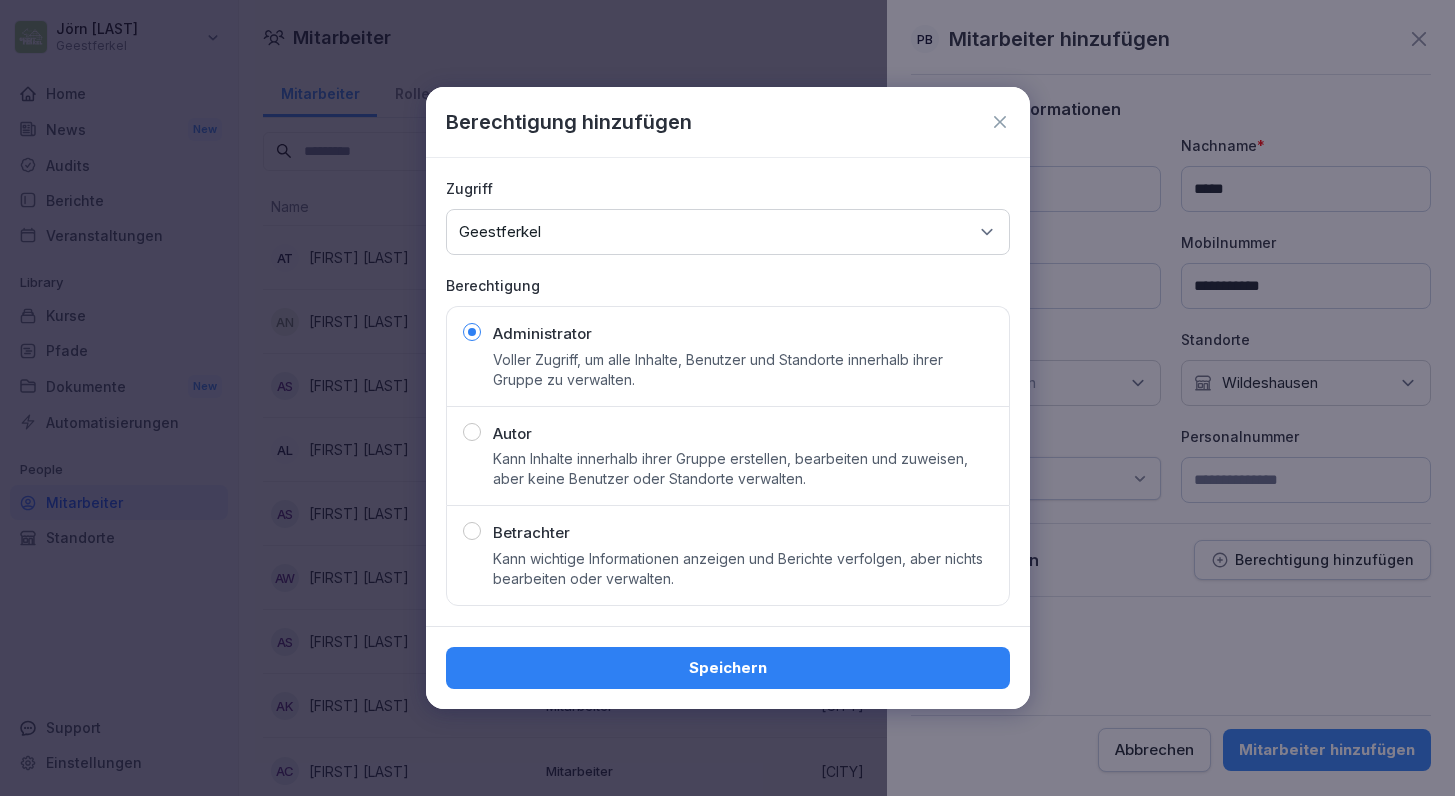 click on "Speichern" at bounding box center (728, 668) 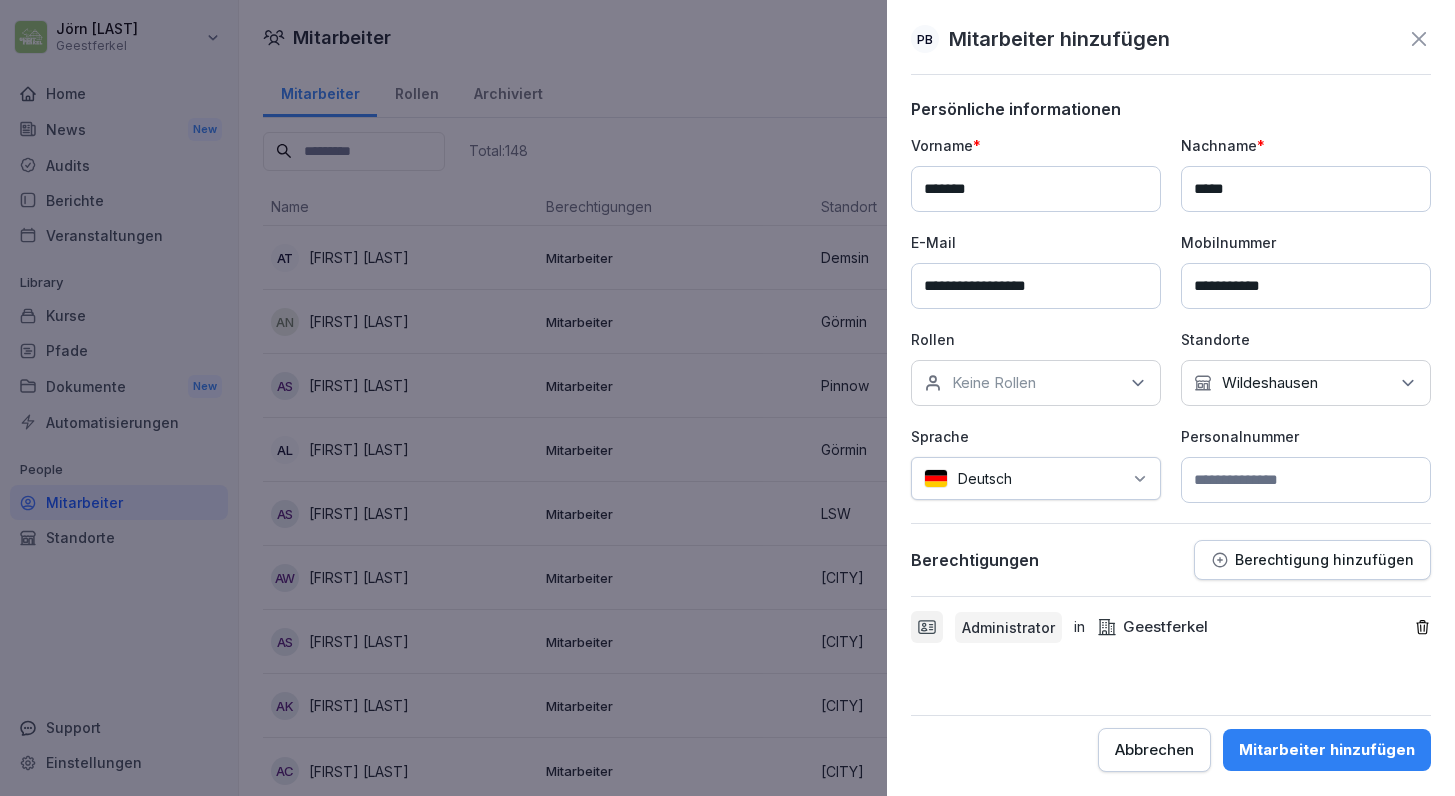 click on "Mitarbeiter hinzufügen" at bounding box center (1327, 750) 